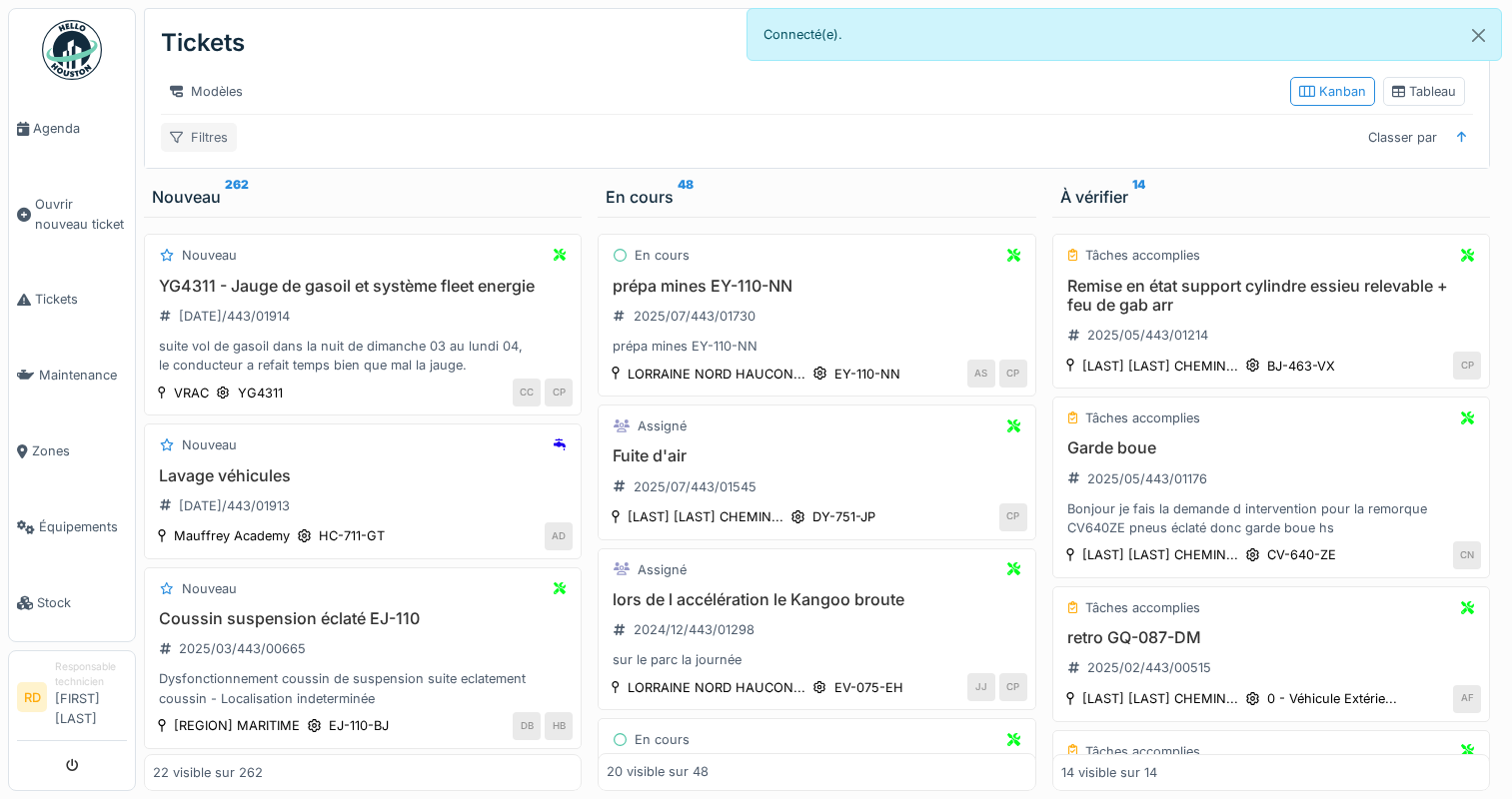 scroll, scrollTop: 0, scrollLeft: 0, axis: both 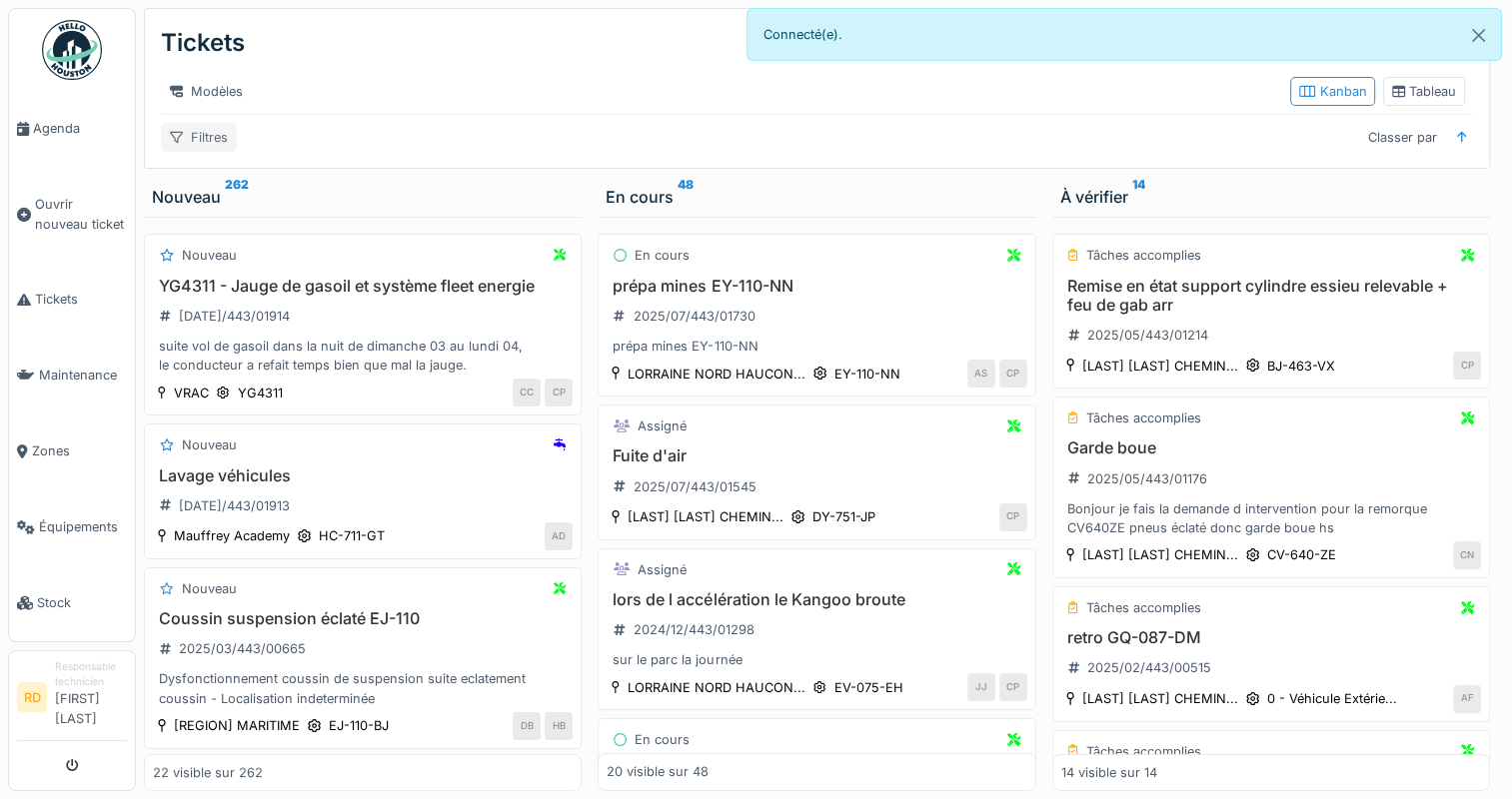click on "Filtres" at bounding box center (199, 137) 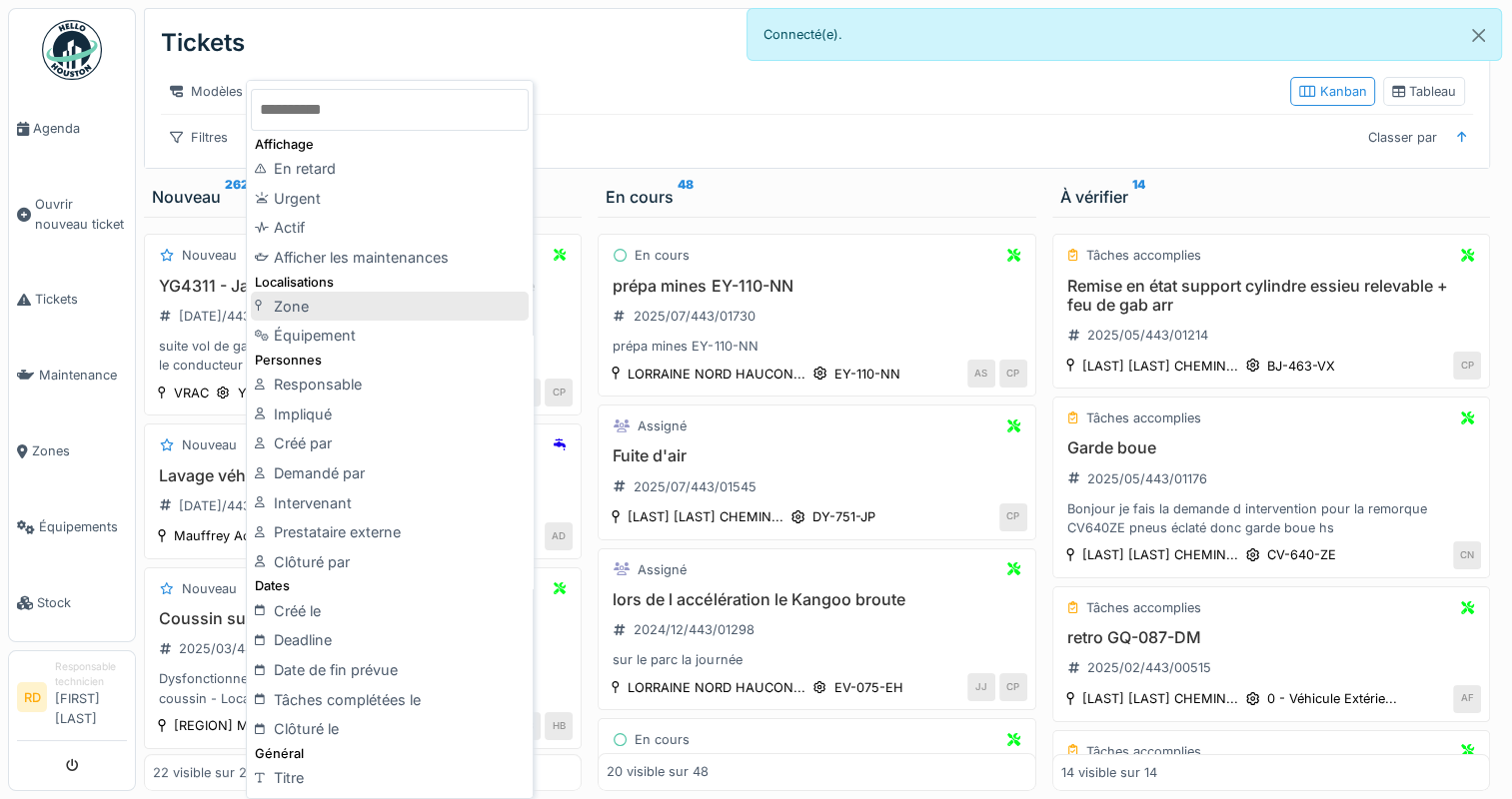 click on "Zone" at bounding box center [390, 307] 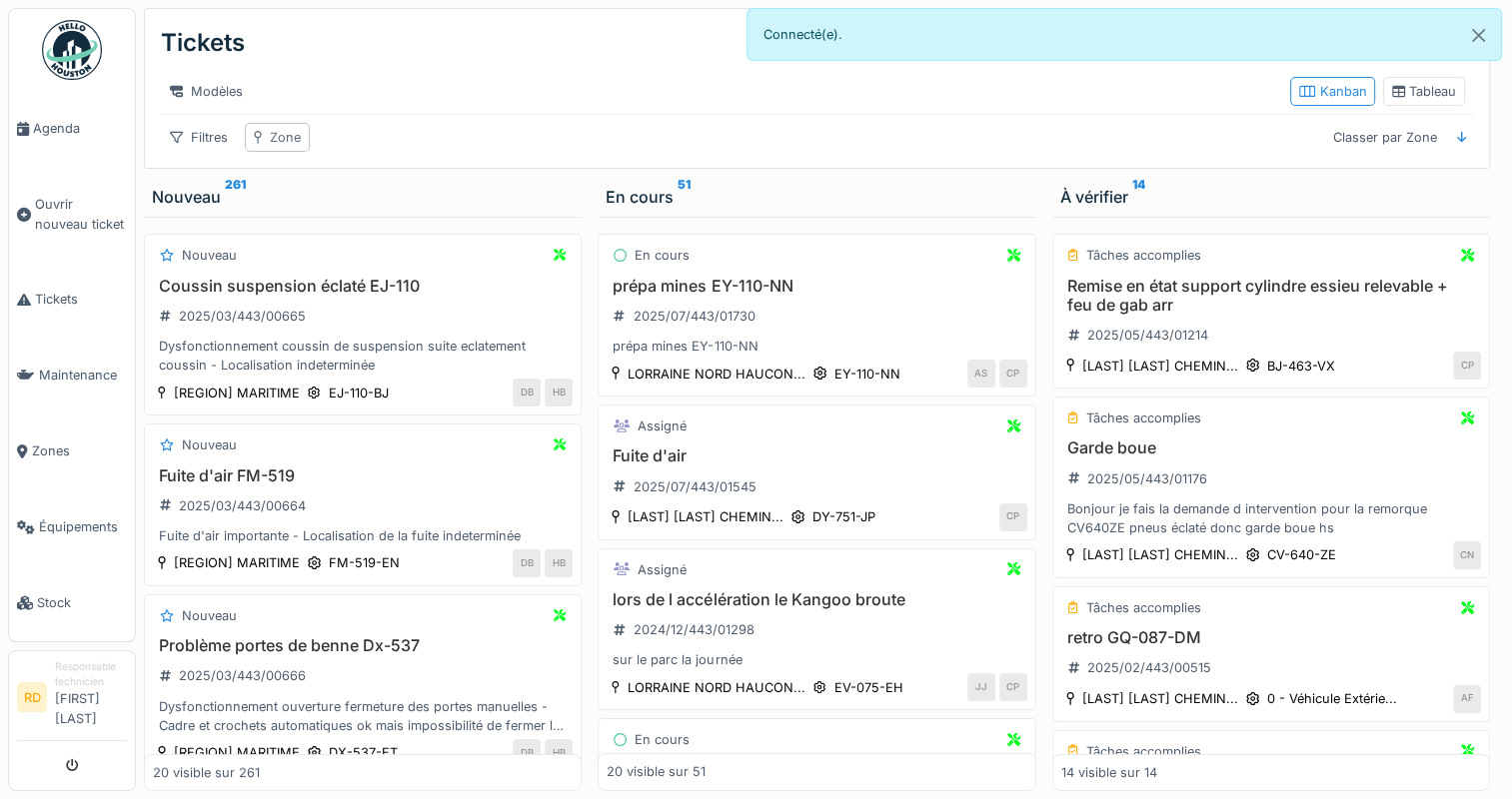 click on "Zone" at bounding box center [285, 137] 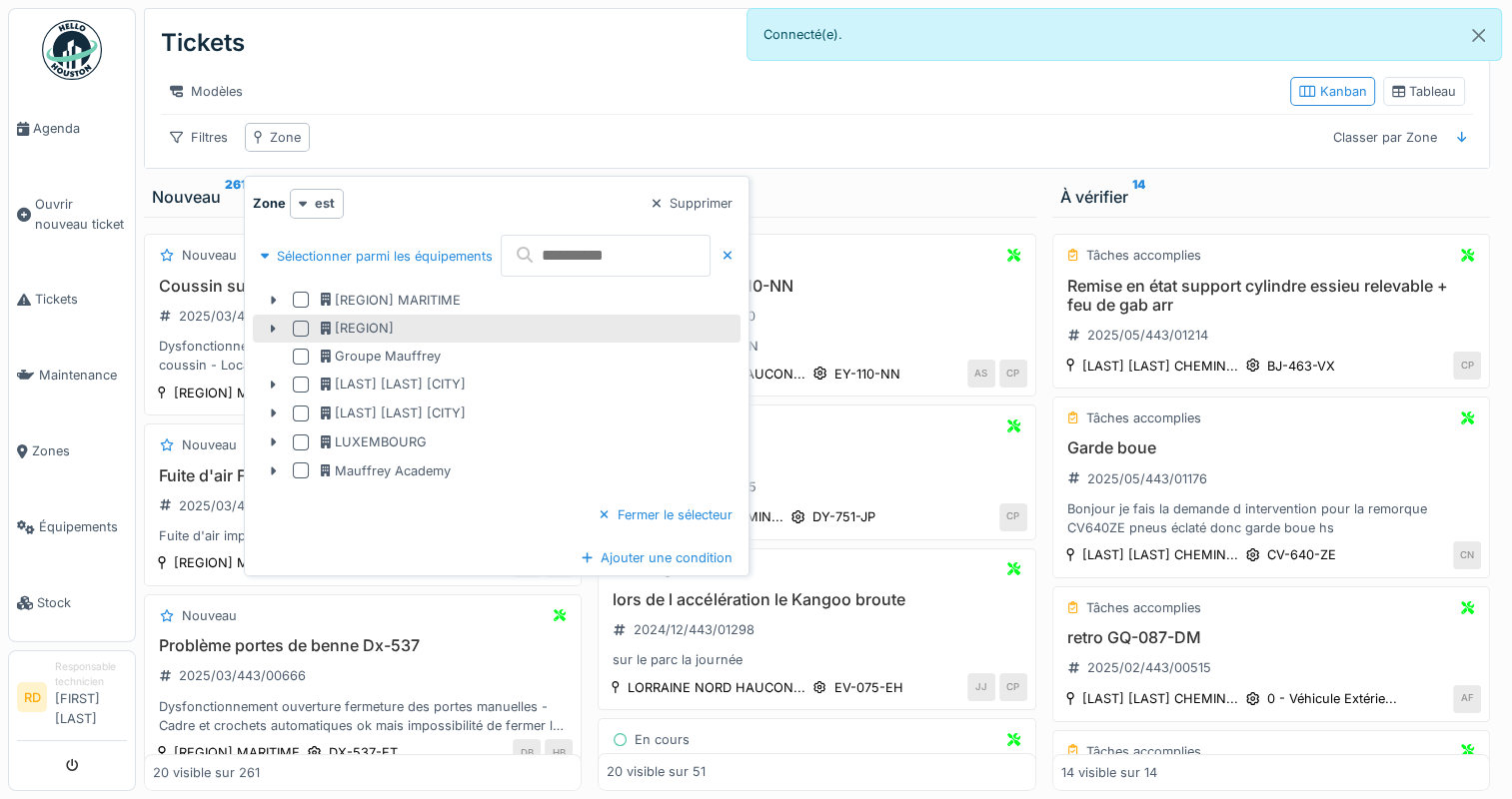 click at bounding box center (301, 329) 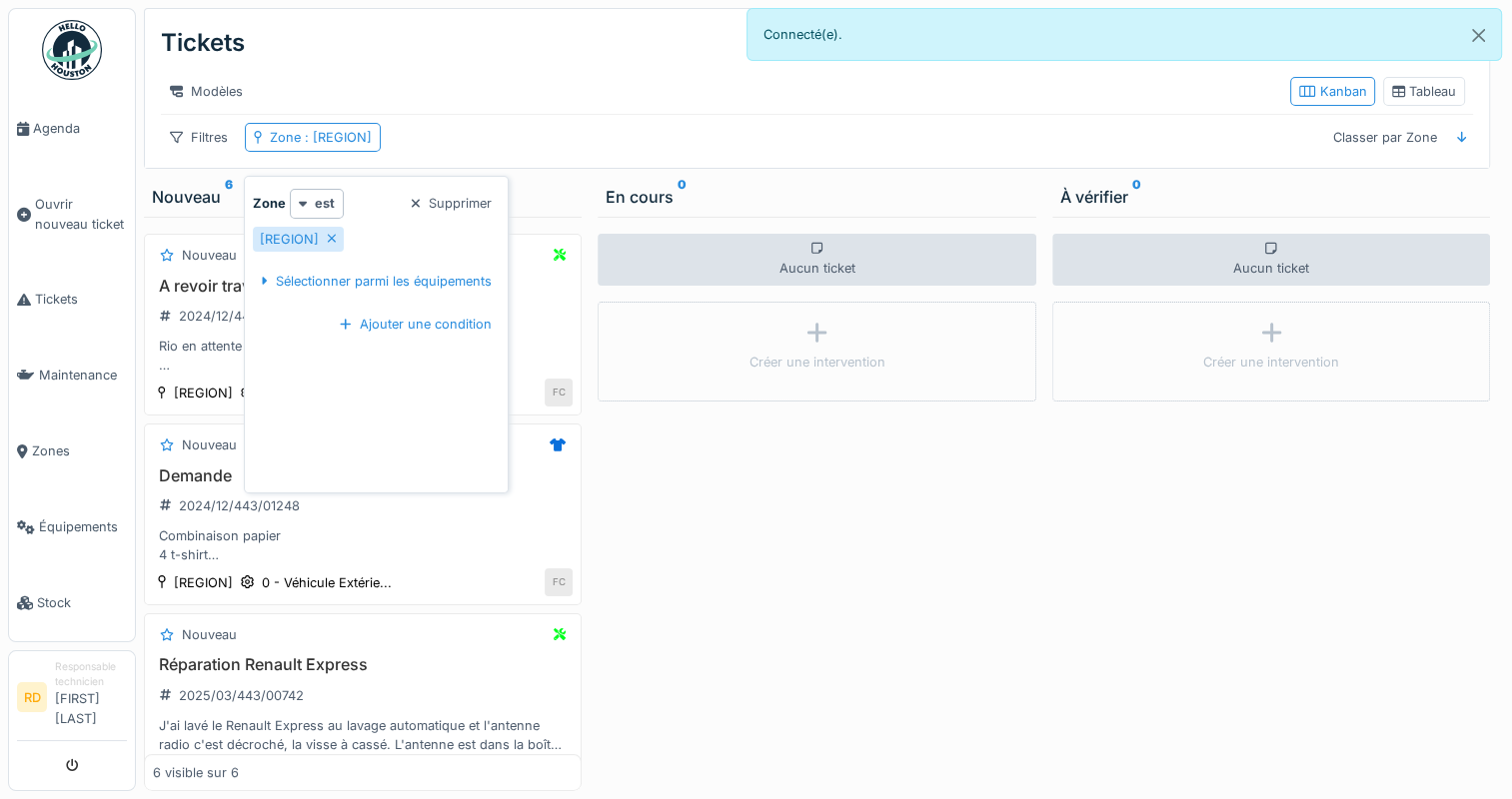 click on "Aucun ticket Créer une intervention" at bounding box center (816, 503) 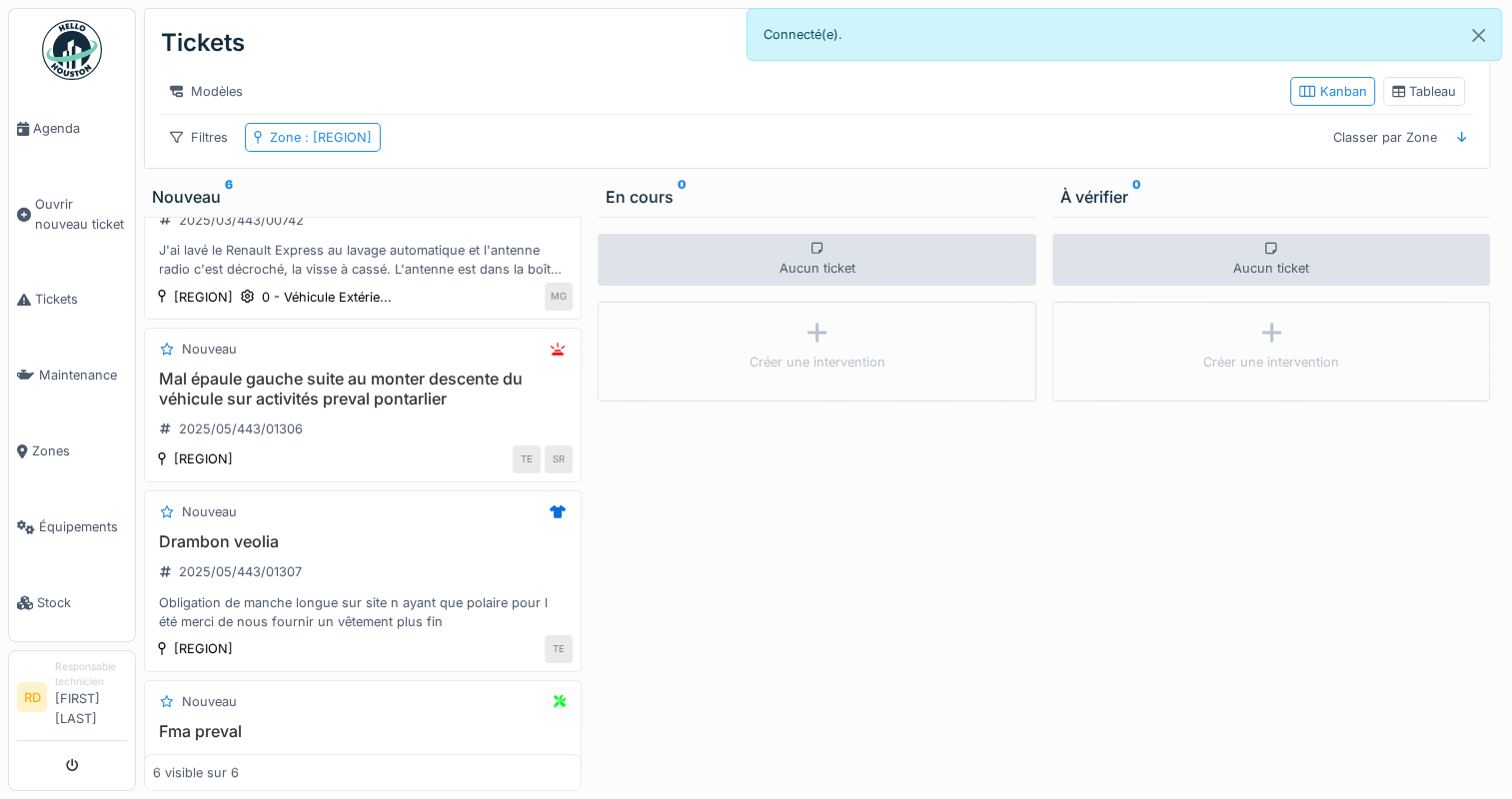 scroll, scrollTop: 578, scrollLeft: 0, axis: vertical 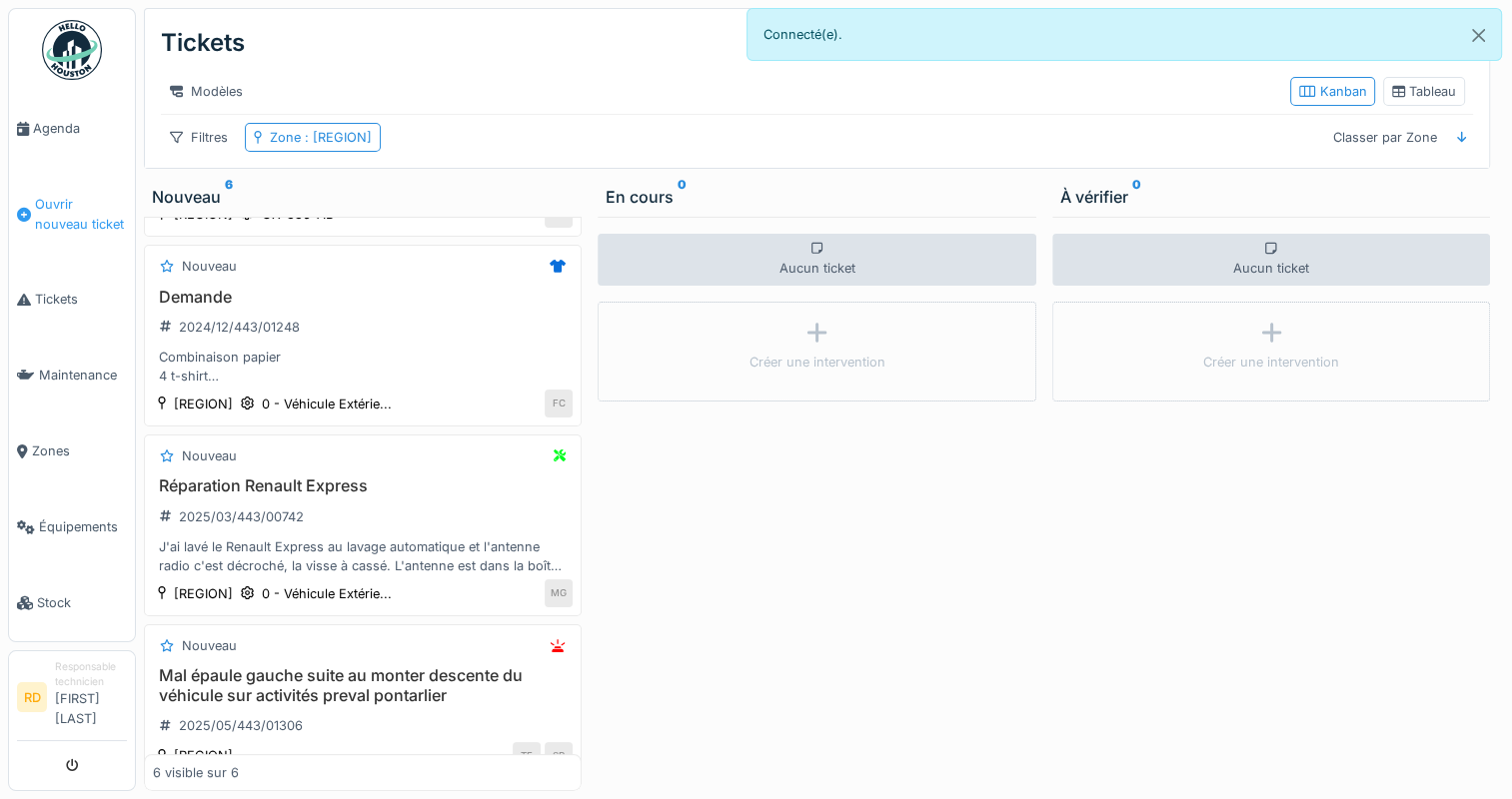 click on "Ouvrir nouveau ticket" at bounding box center (81, 214) 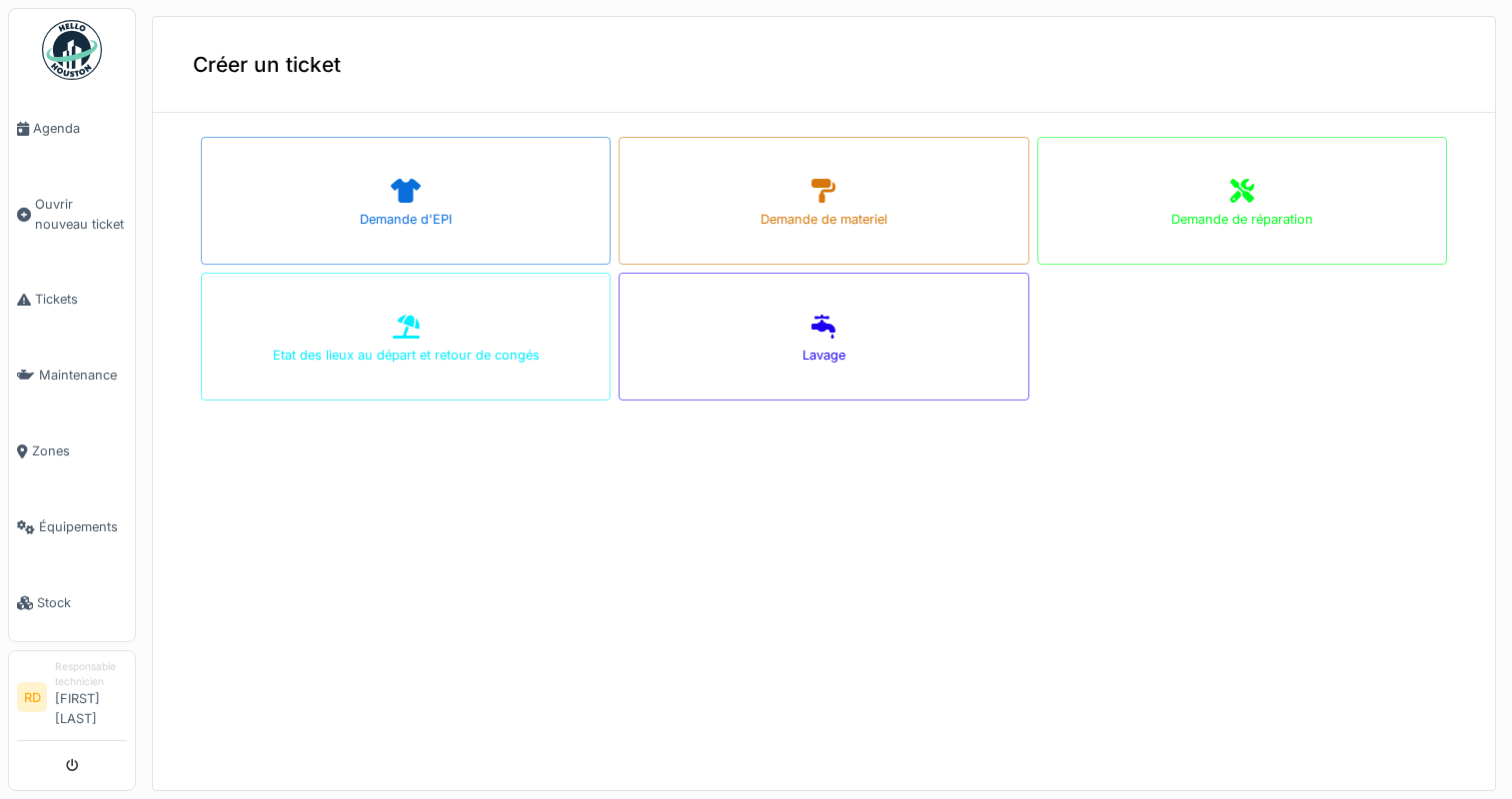 scroll, scrollTop: 0, scrollLeft: 0, axis: both 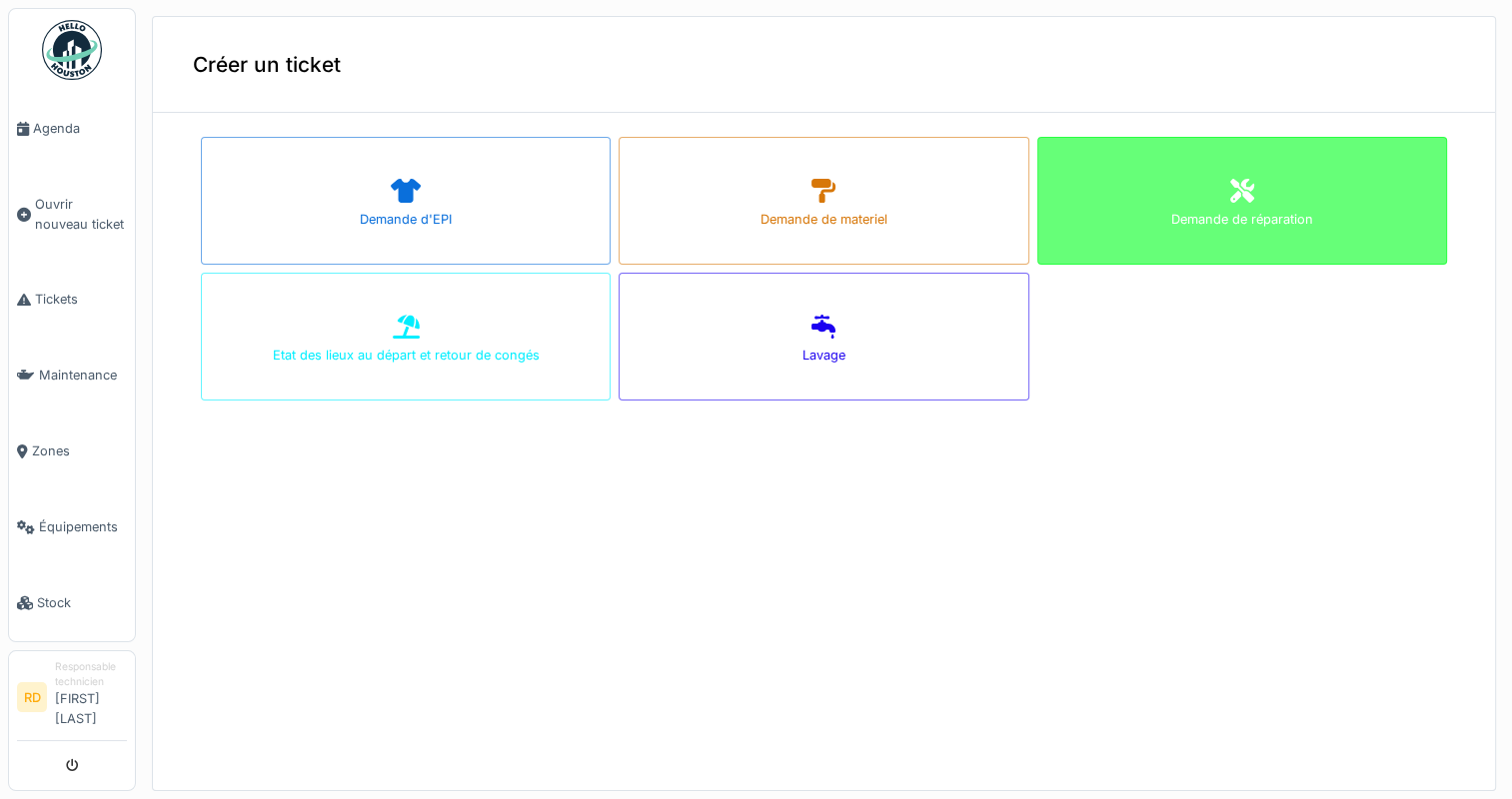 click 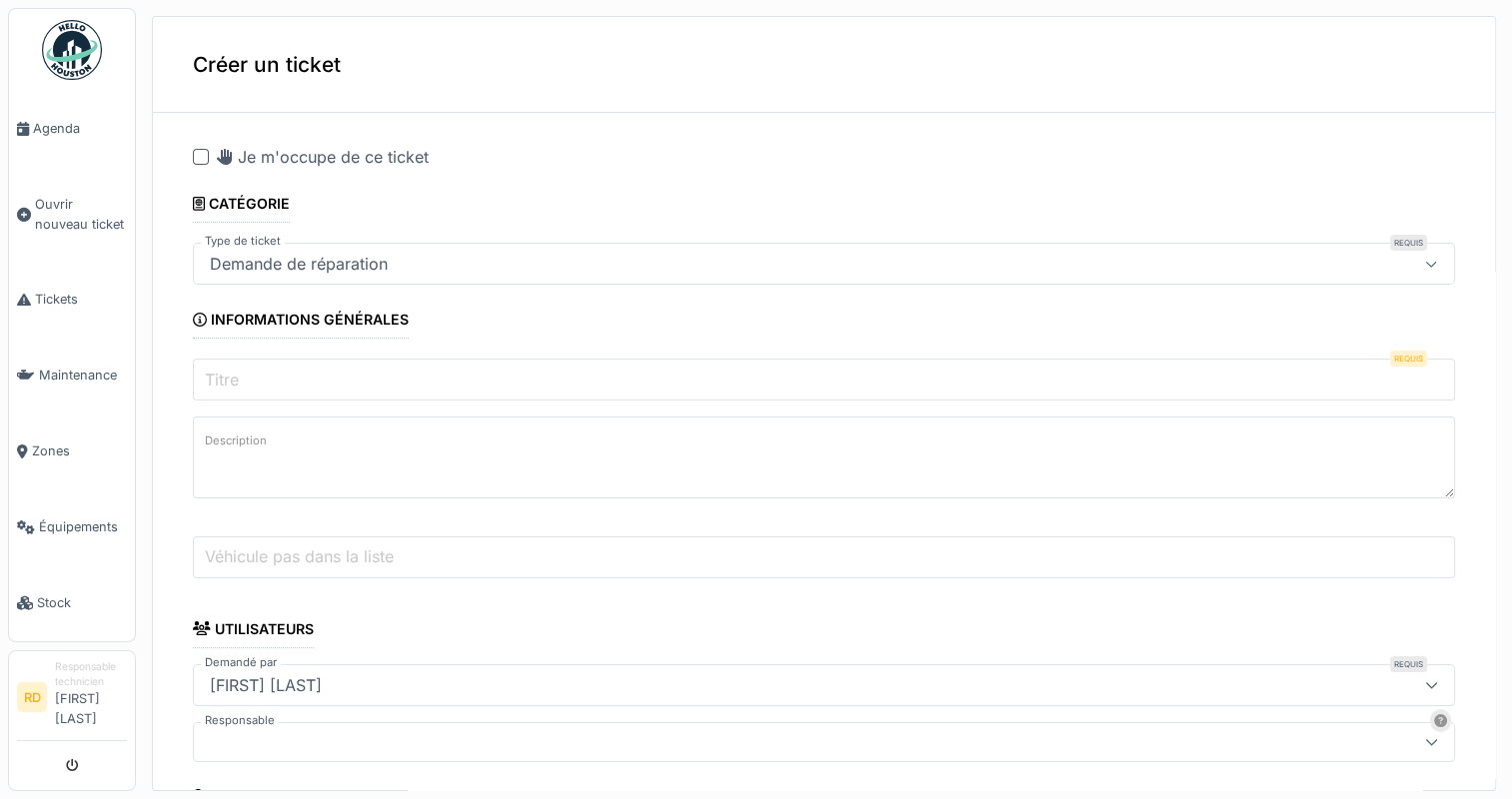 click on "Titre" at bounding box center (823, 380) 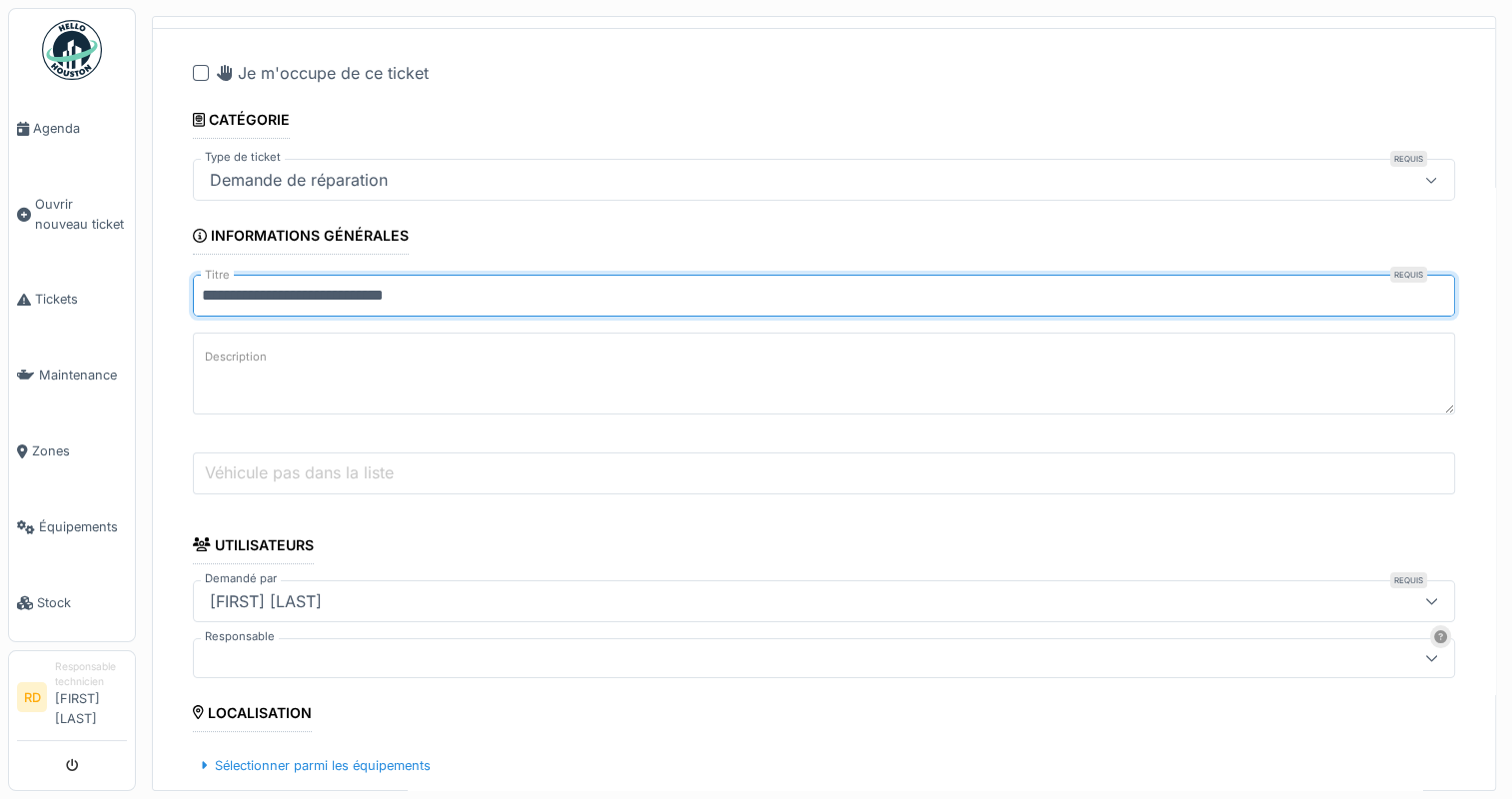 scroll, scrollTop: 200, scrollLeft: 0, axis: vertical 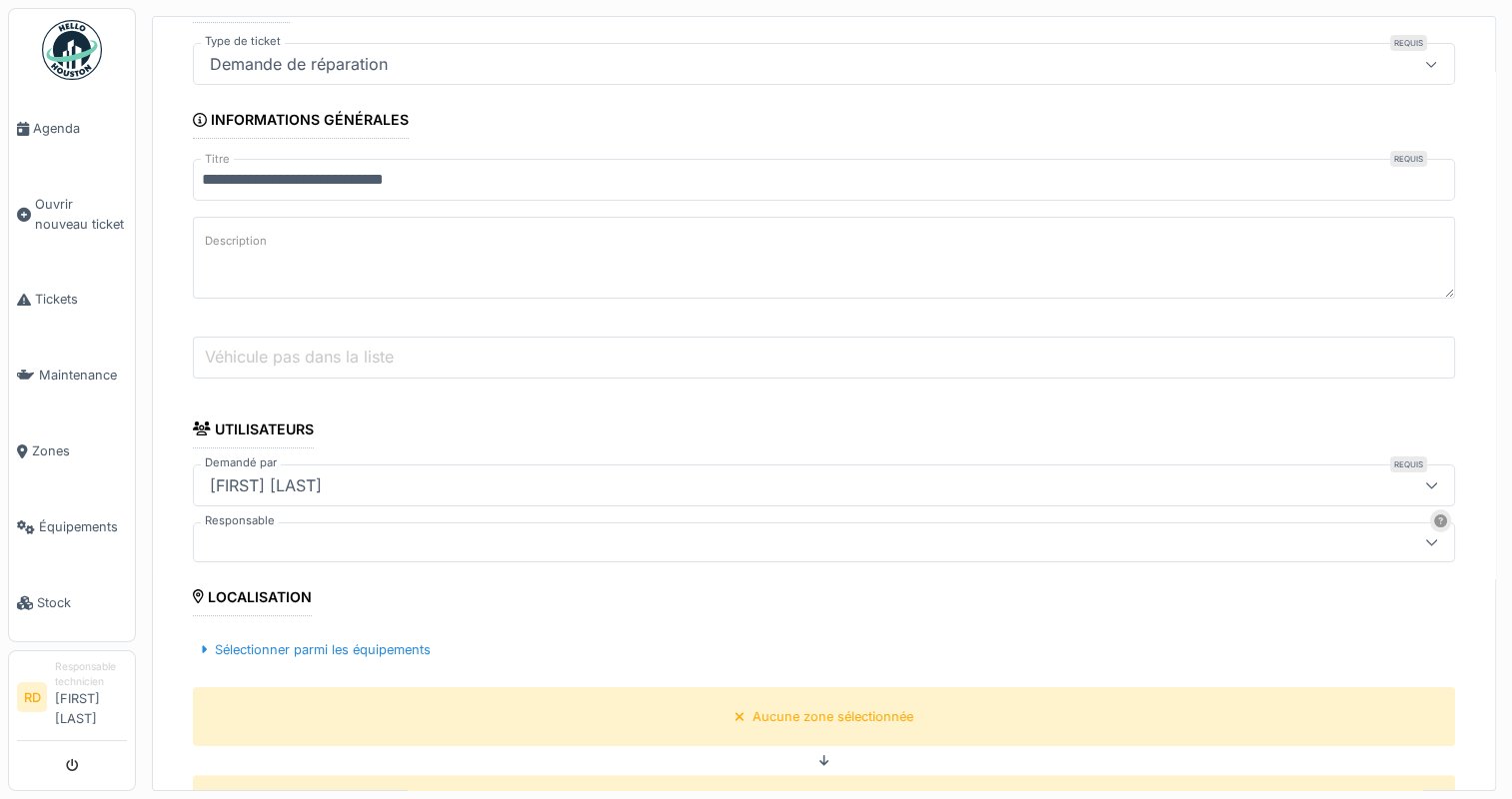 click at bounding box center (760, 542) 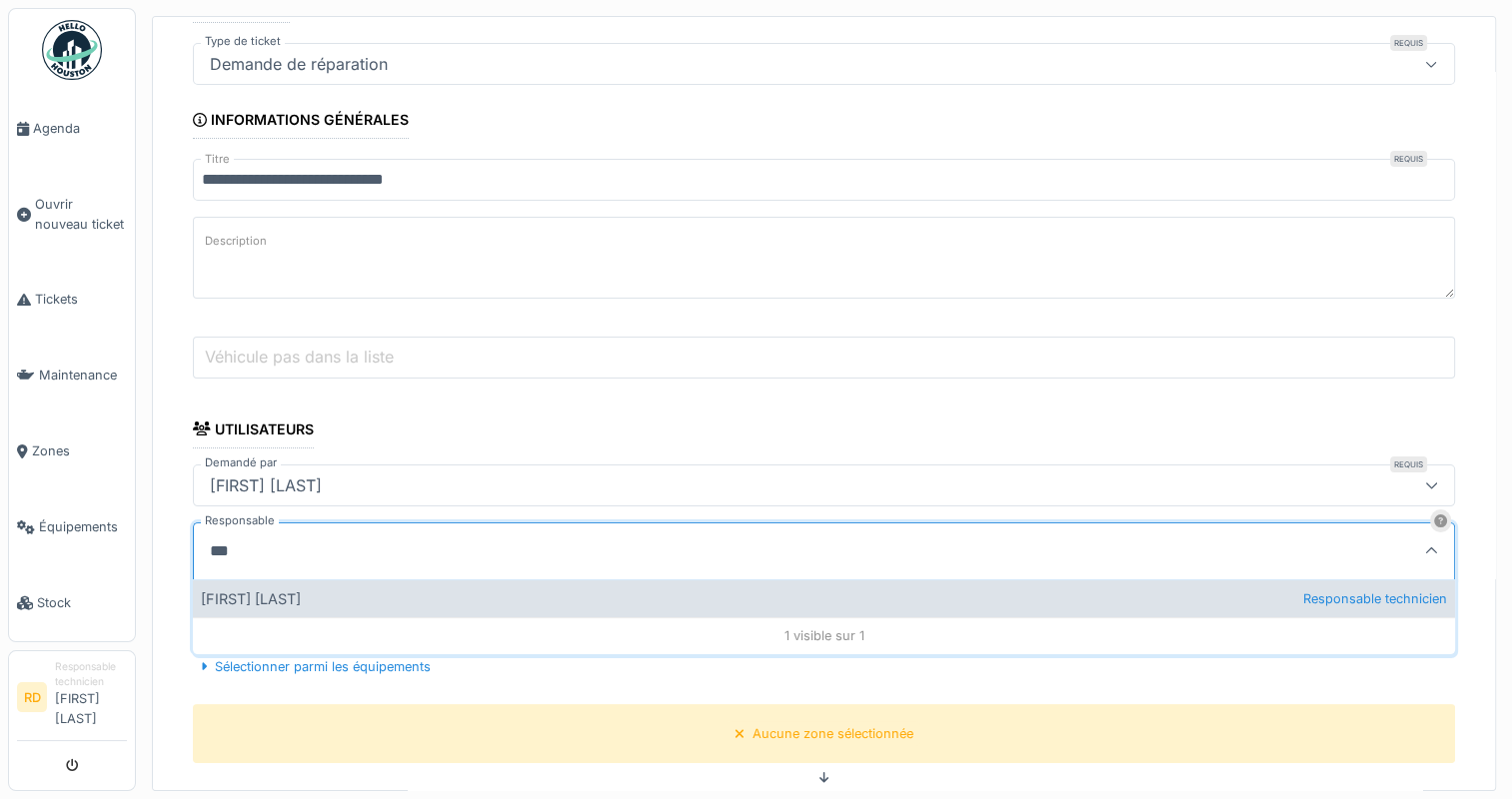 type on "***" 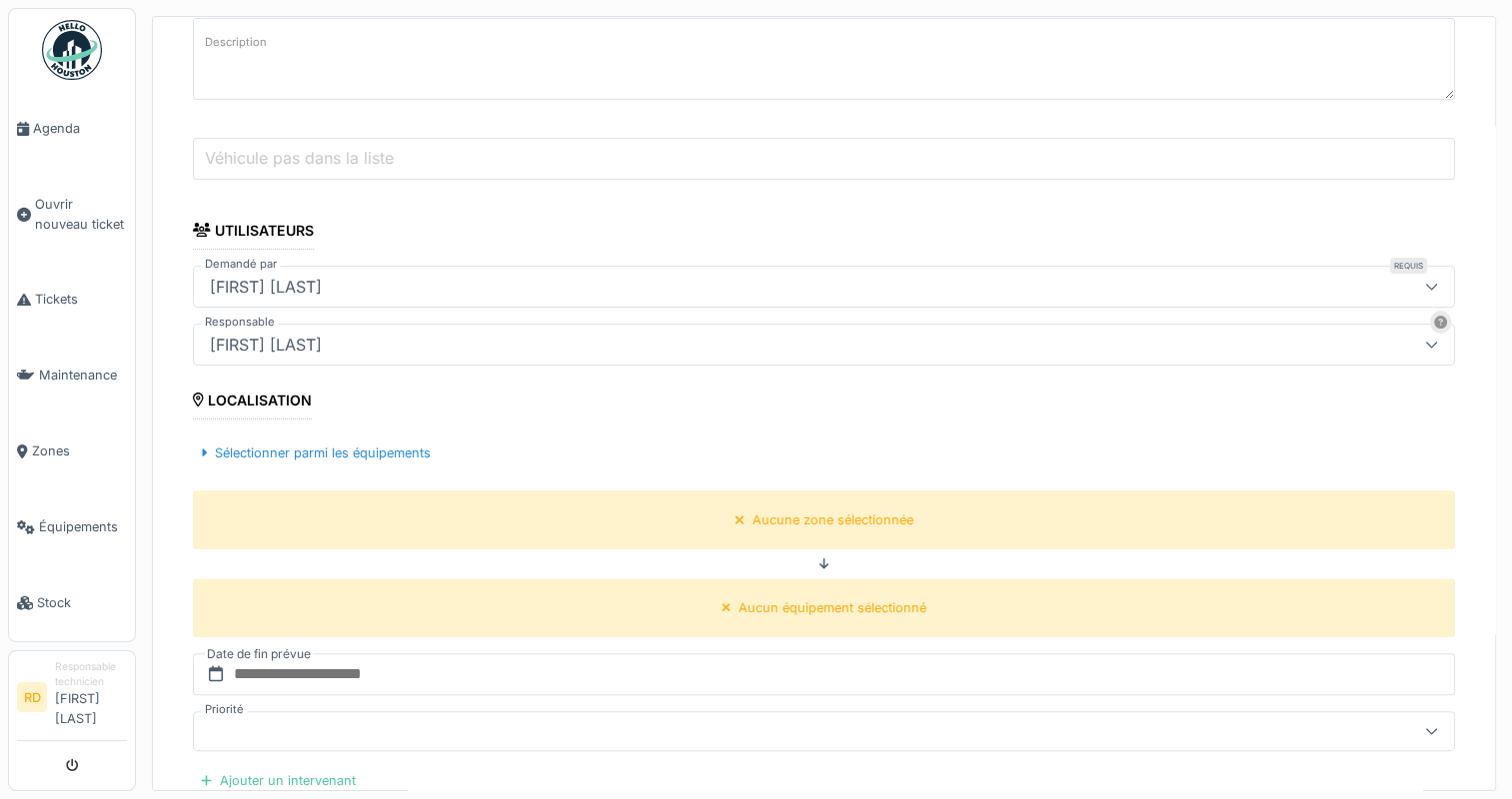 scroll, scrollTop: 400, scrollLeft: 0, axis: vertical 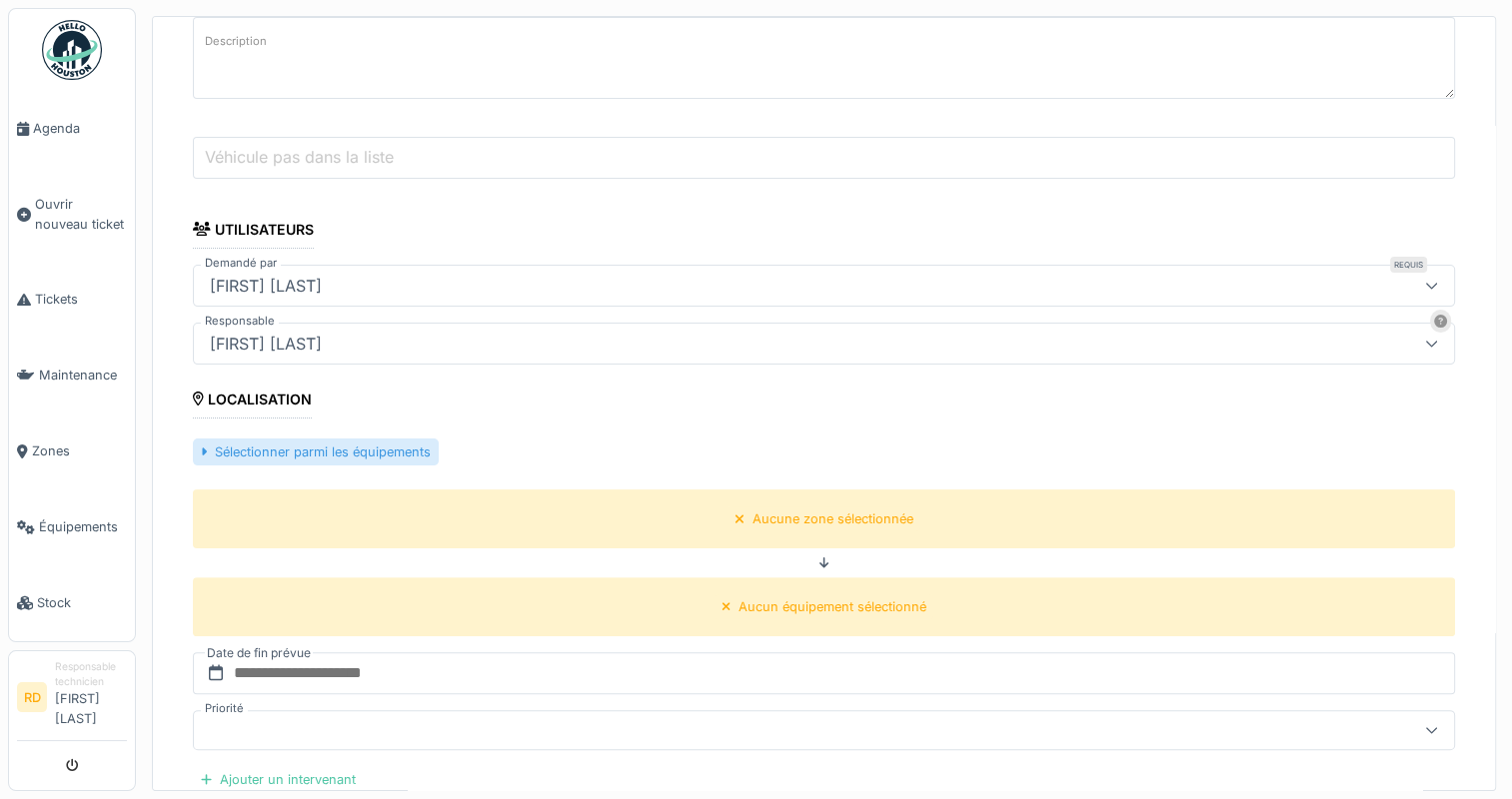 click on "Sélectionner parmi les équipements" at bounding box center (316, 451) 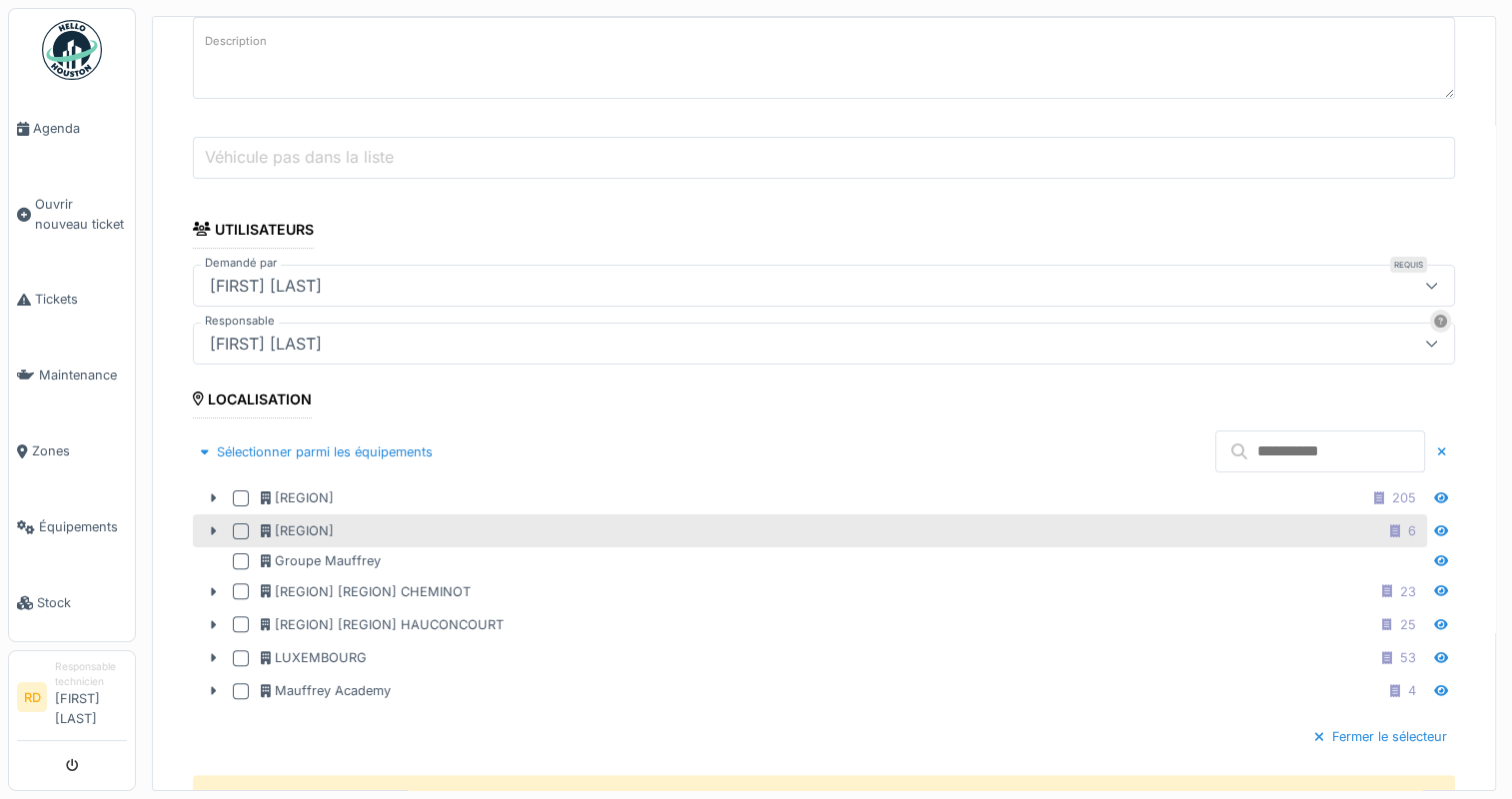 click at bounding box center [241, 531] 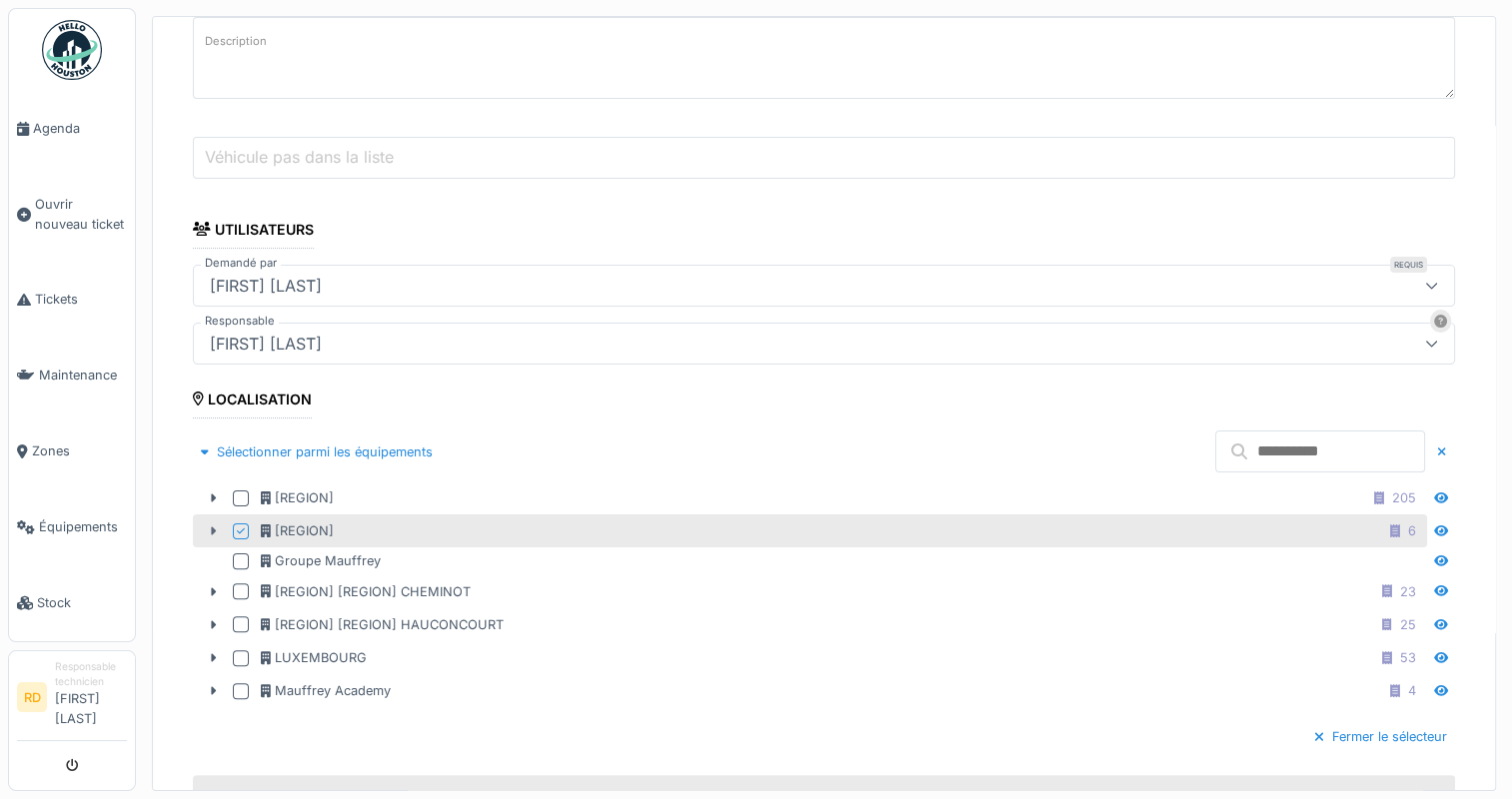 click 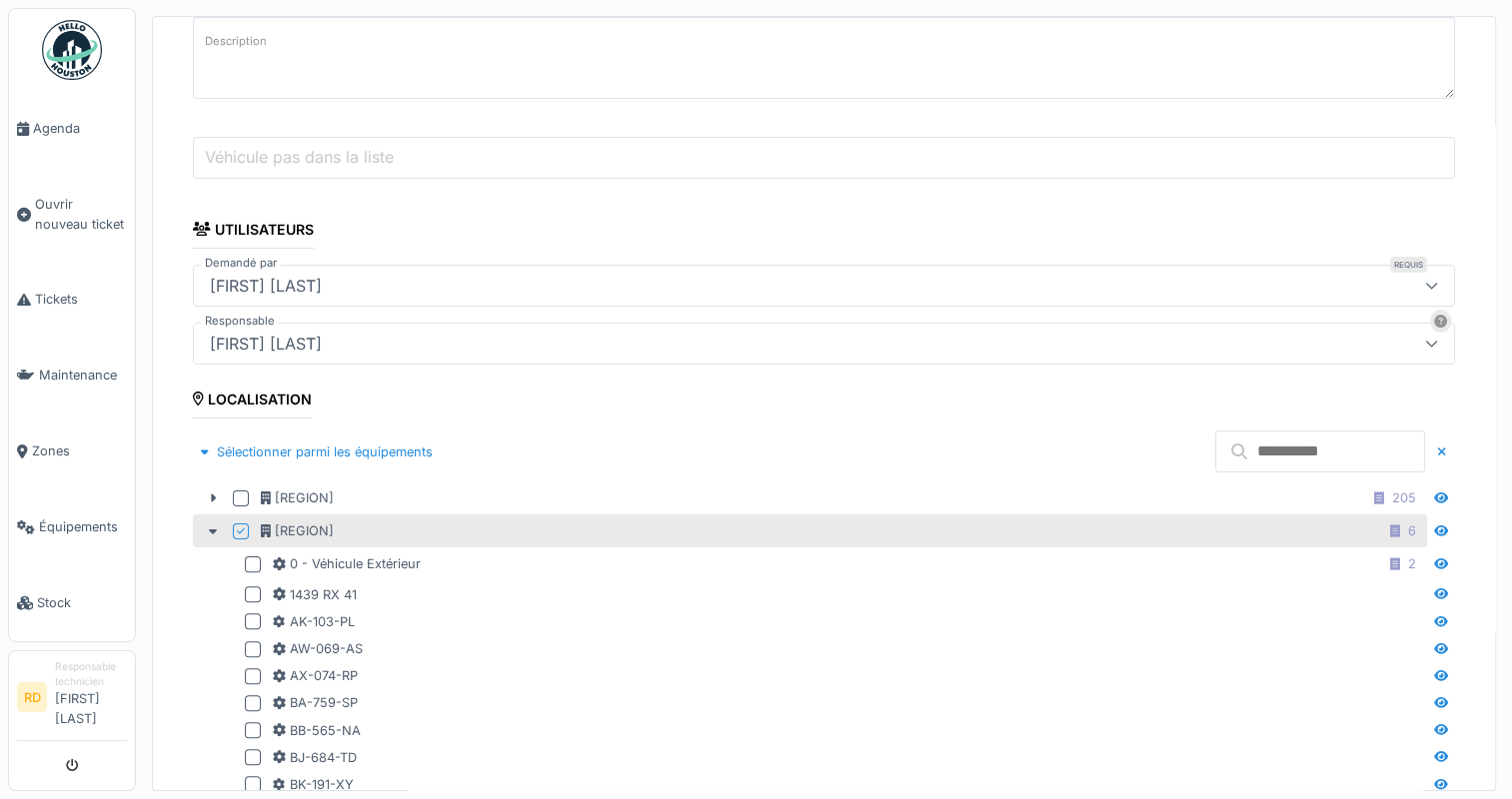 click at bounding box center [1320, 451] 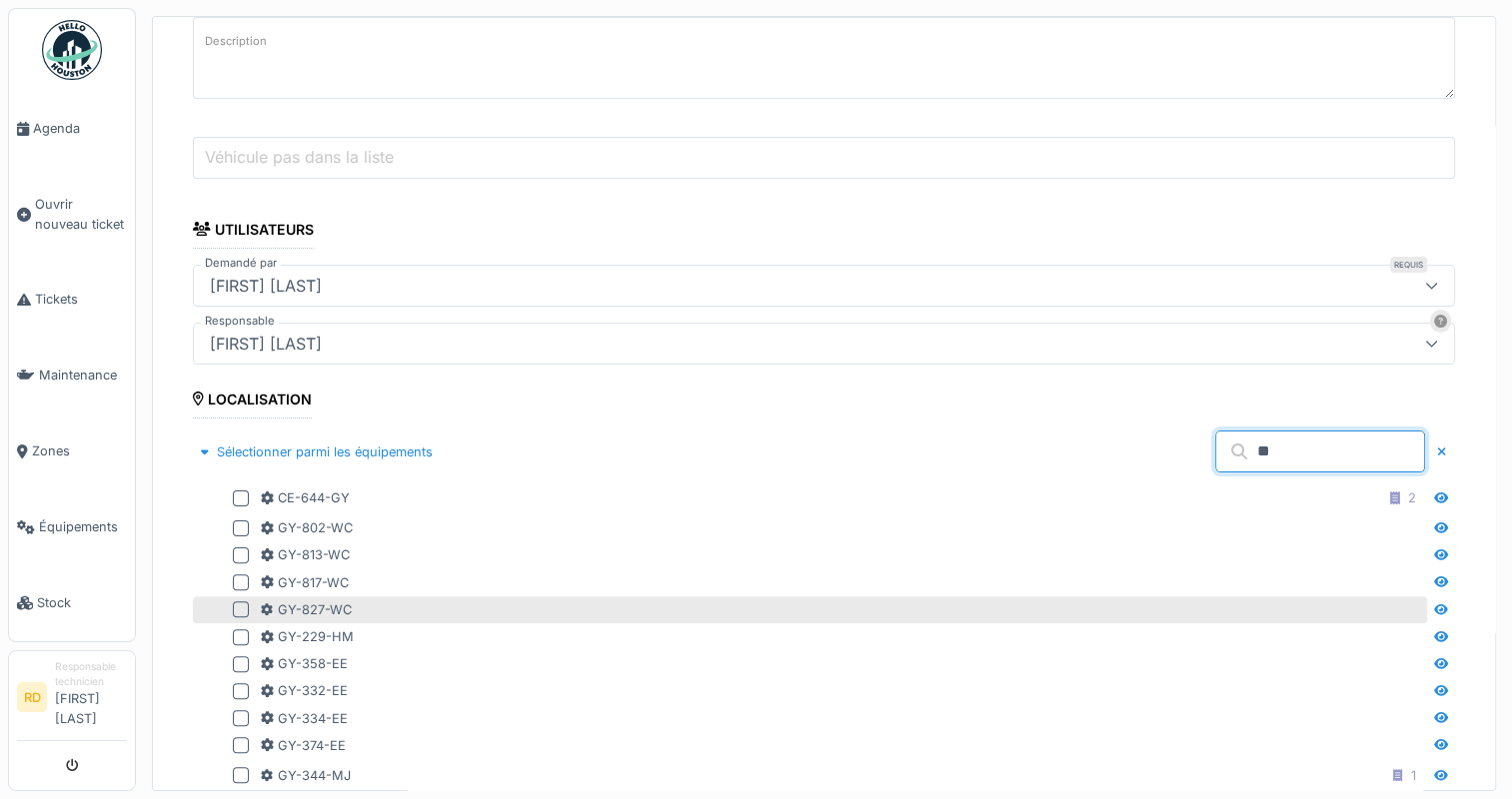 type on "**" 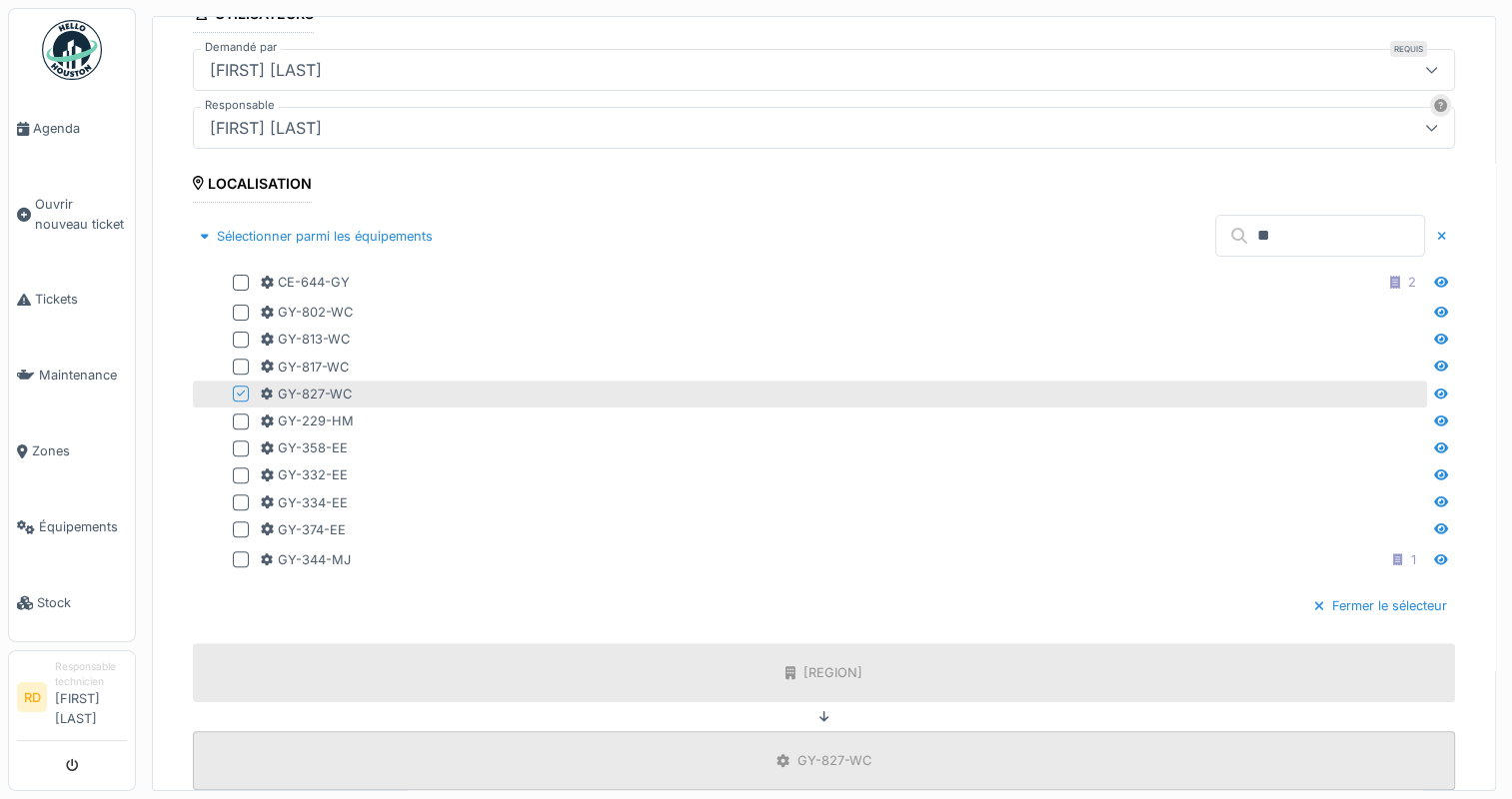 scroll, scrollTop: 799, scrollLeft: 0, axis: vertical 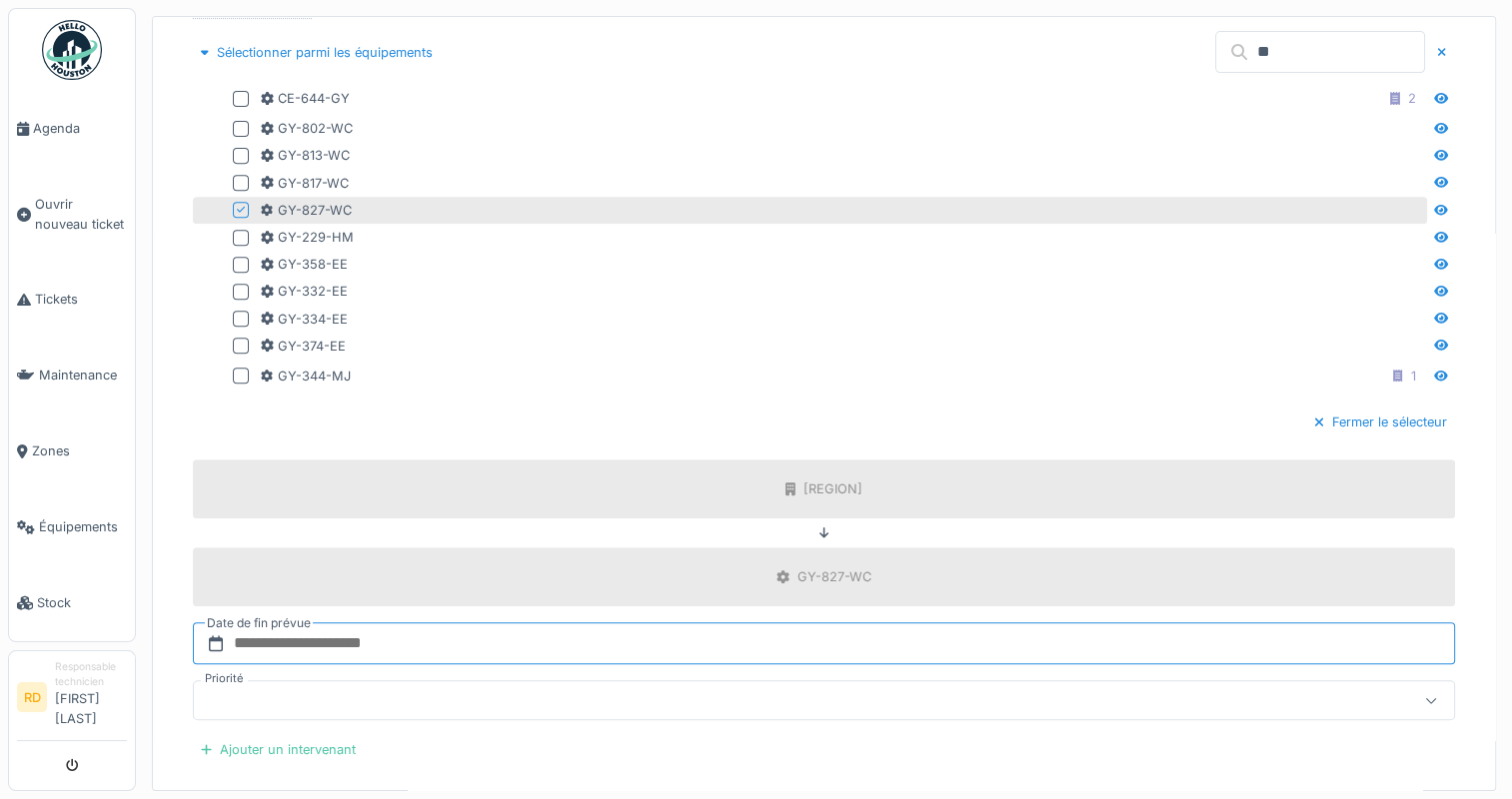 click at bounding box center [823, 643] 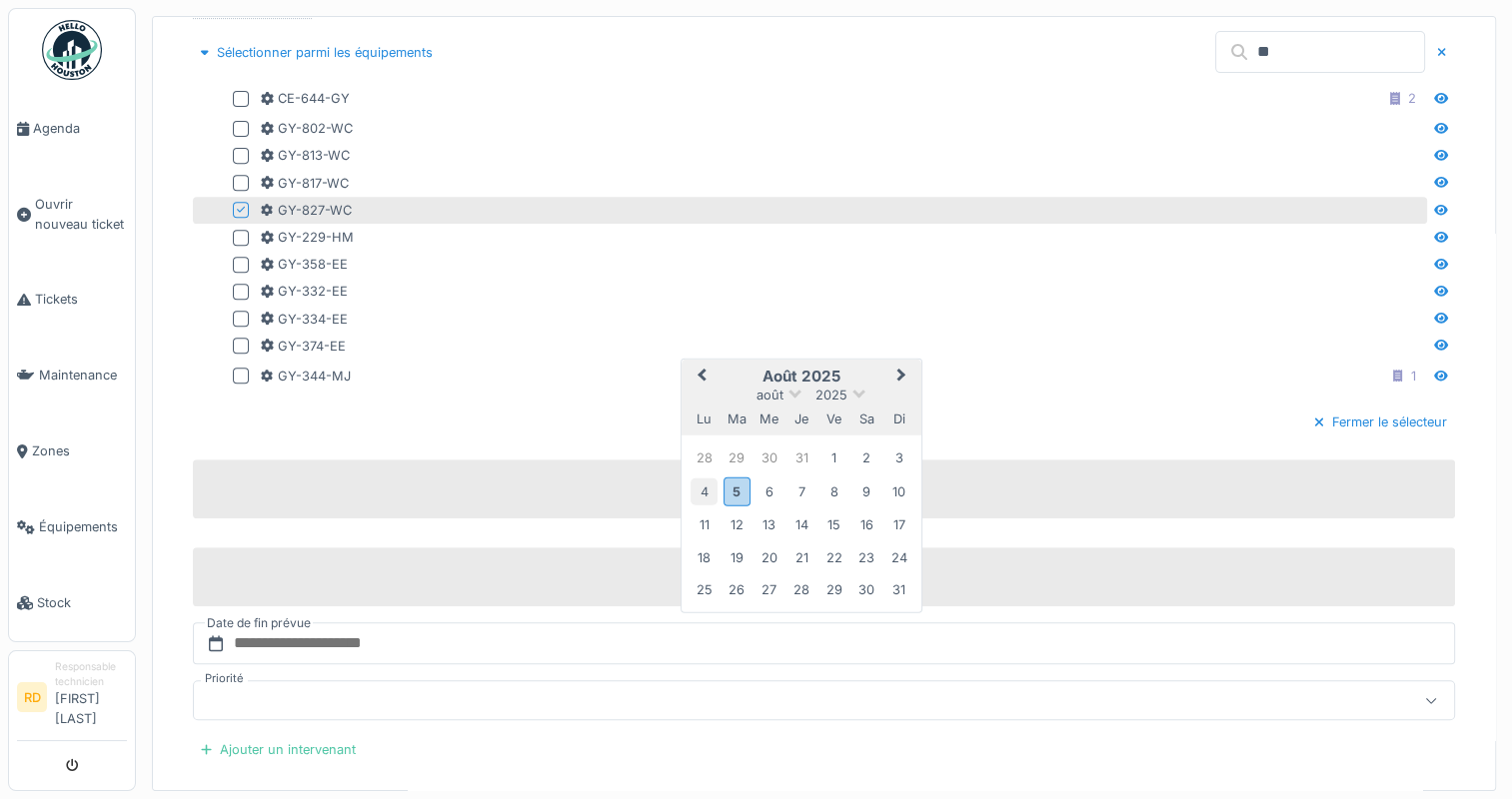 click on "4" at bounding box center [704, 490] 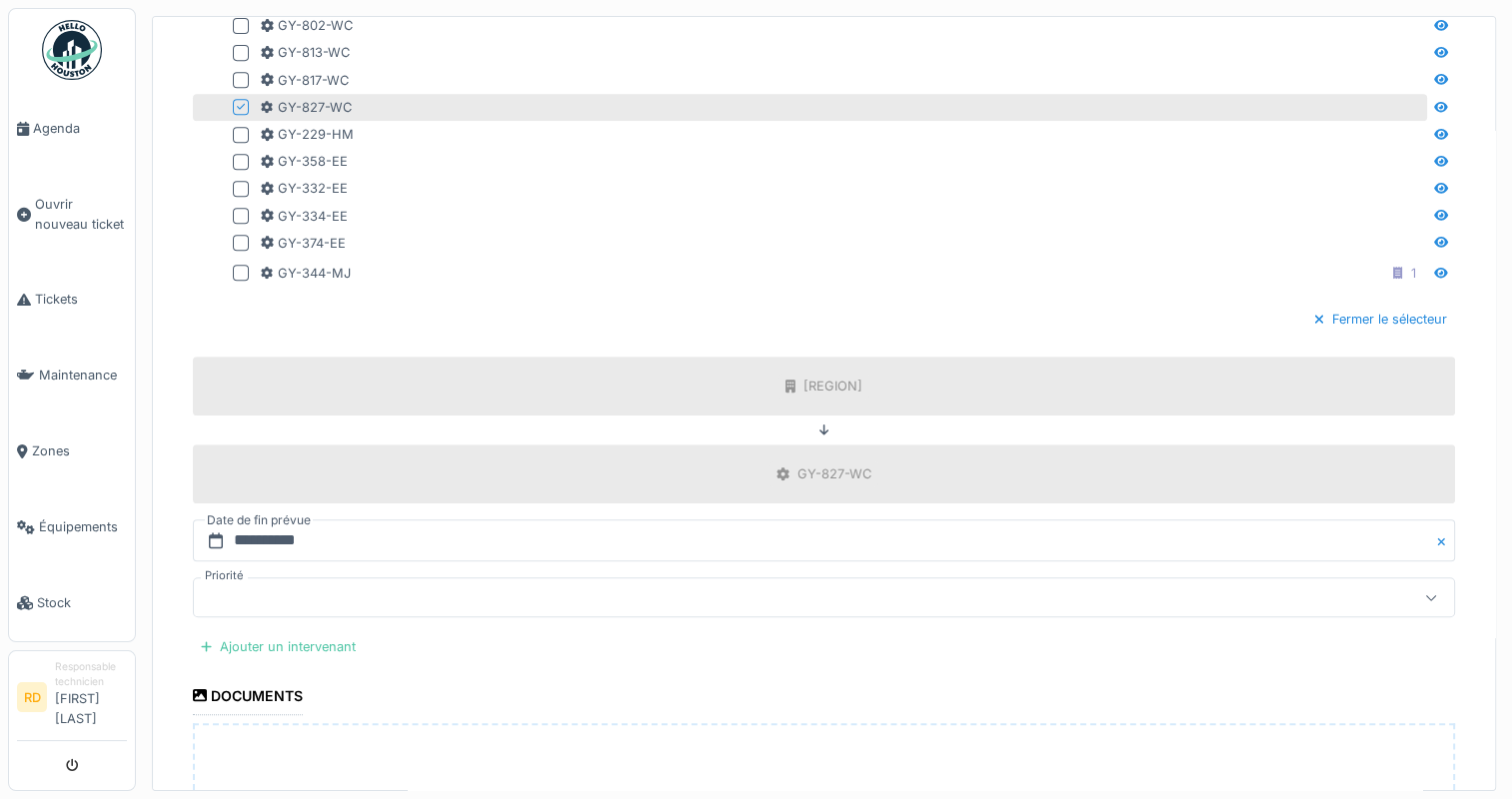 scroll, scrollTop: 999, scrollLeft: 0, axis: vertical 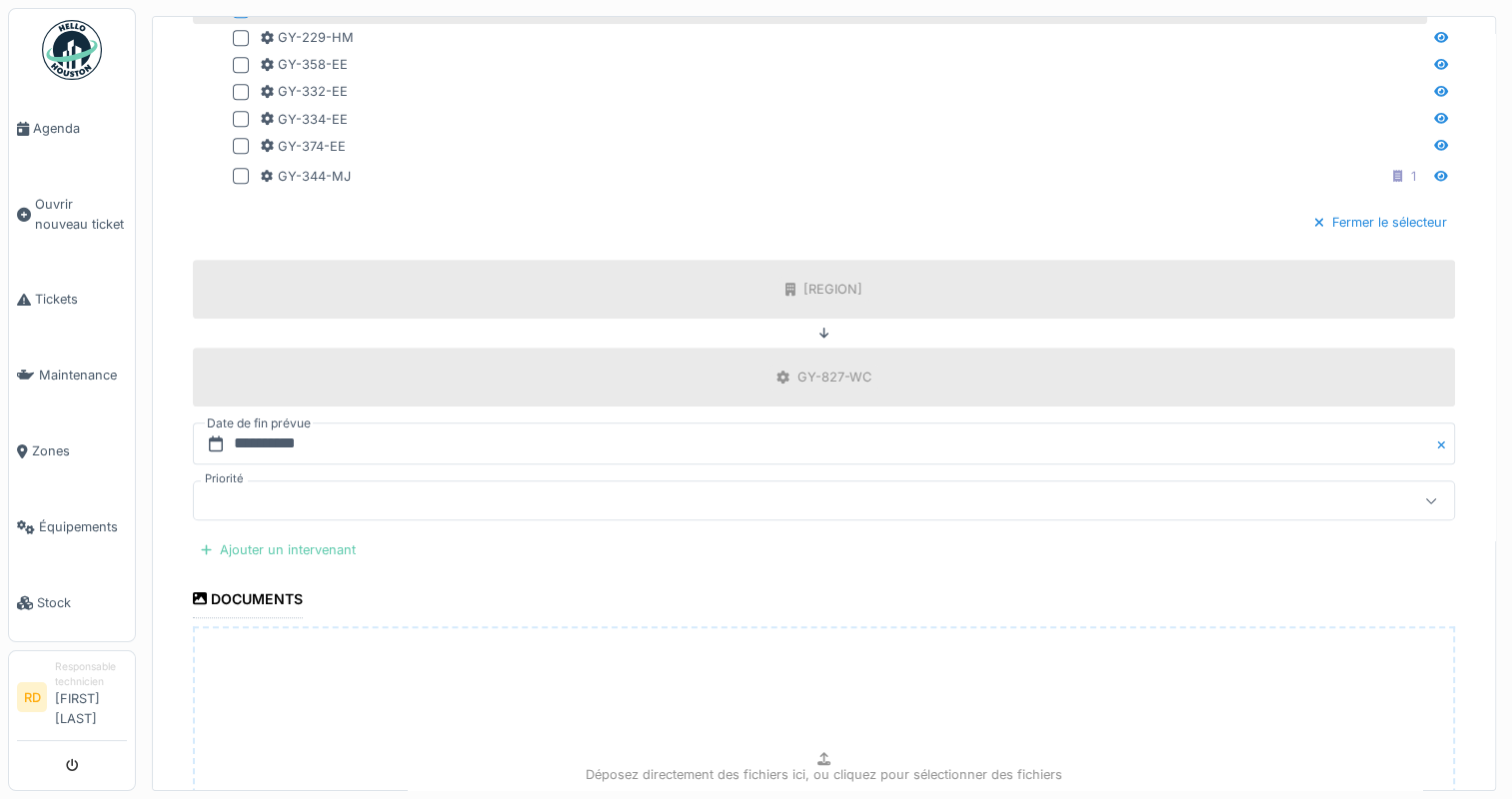 click on "Ajouter un intervenant" at bounding box center [278, 549] 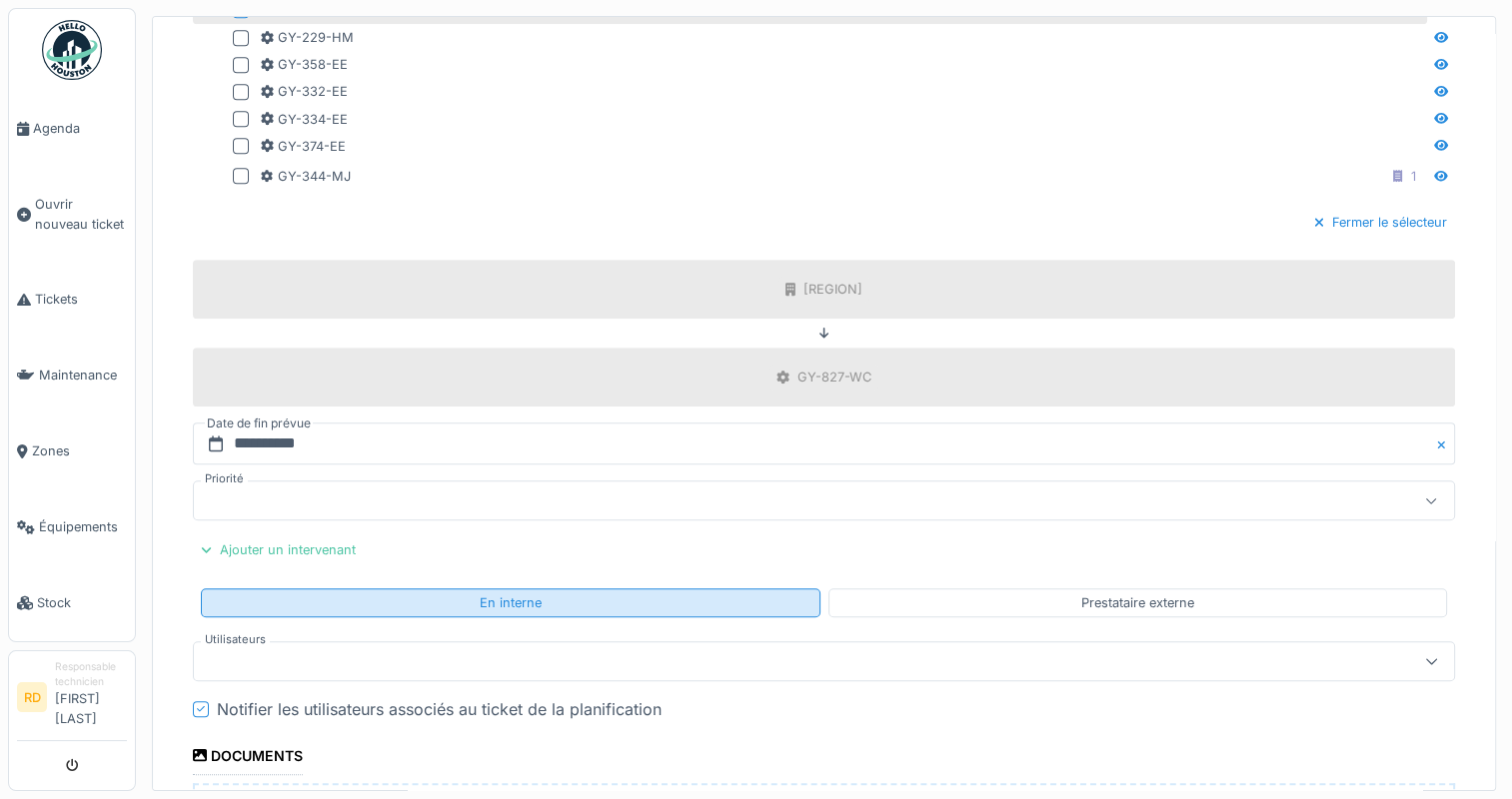 click on "En interne" at bounding box center (511, 602) 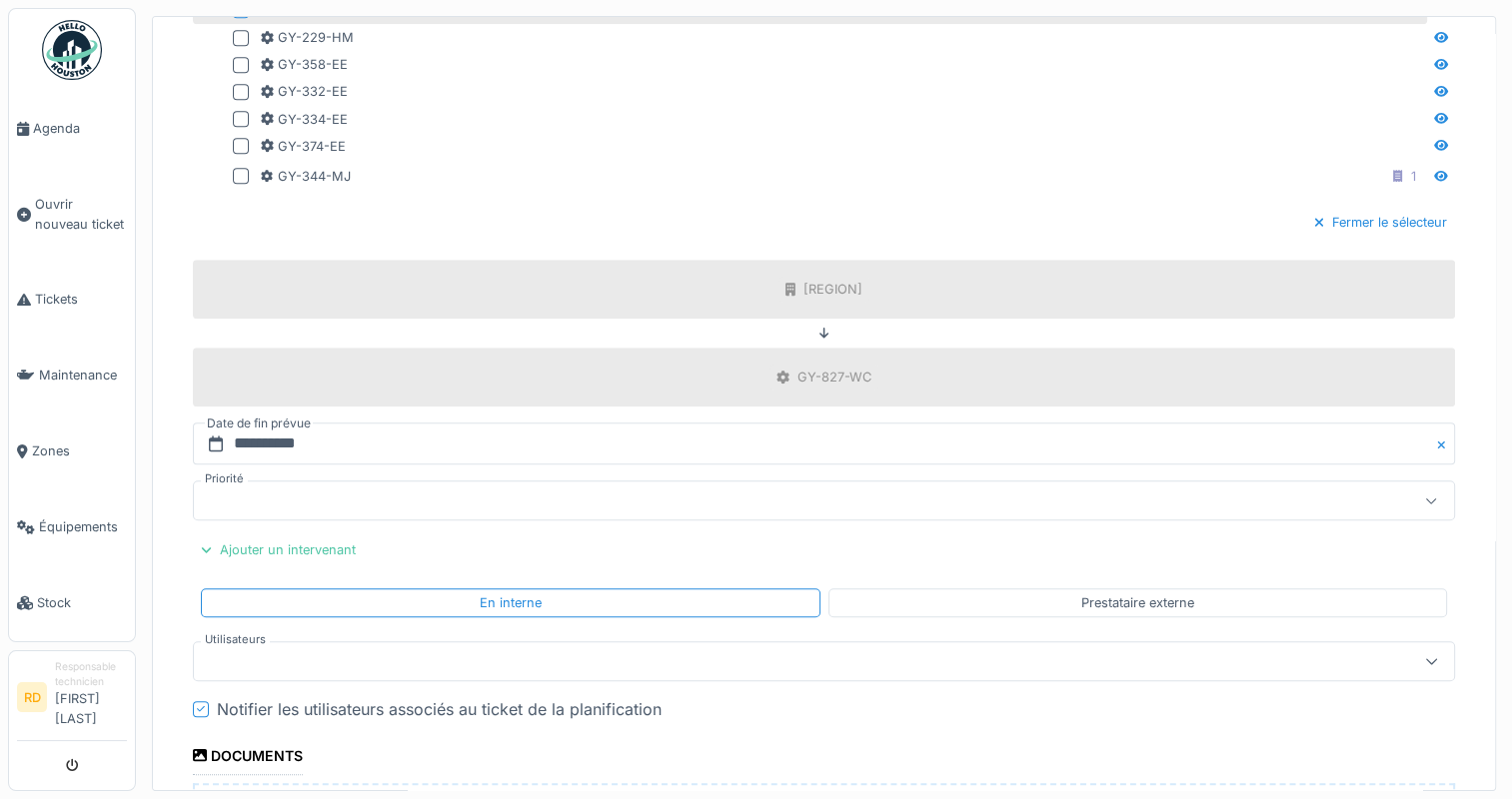 click at bounding box center [760, 661] 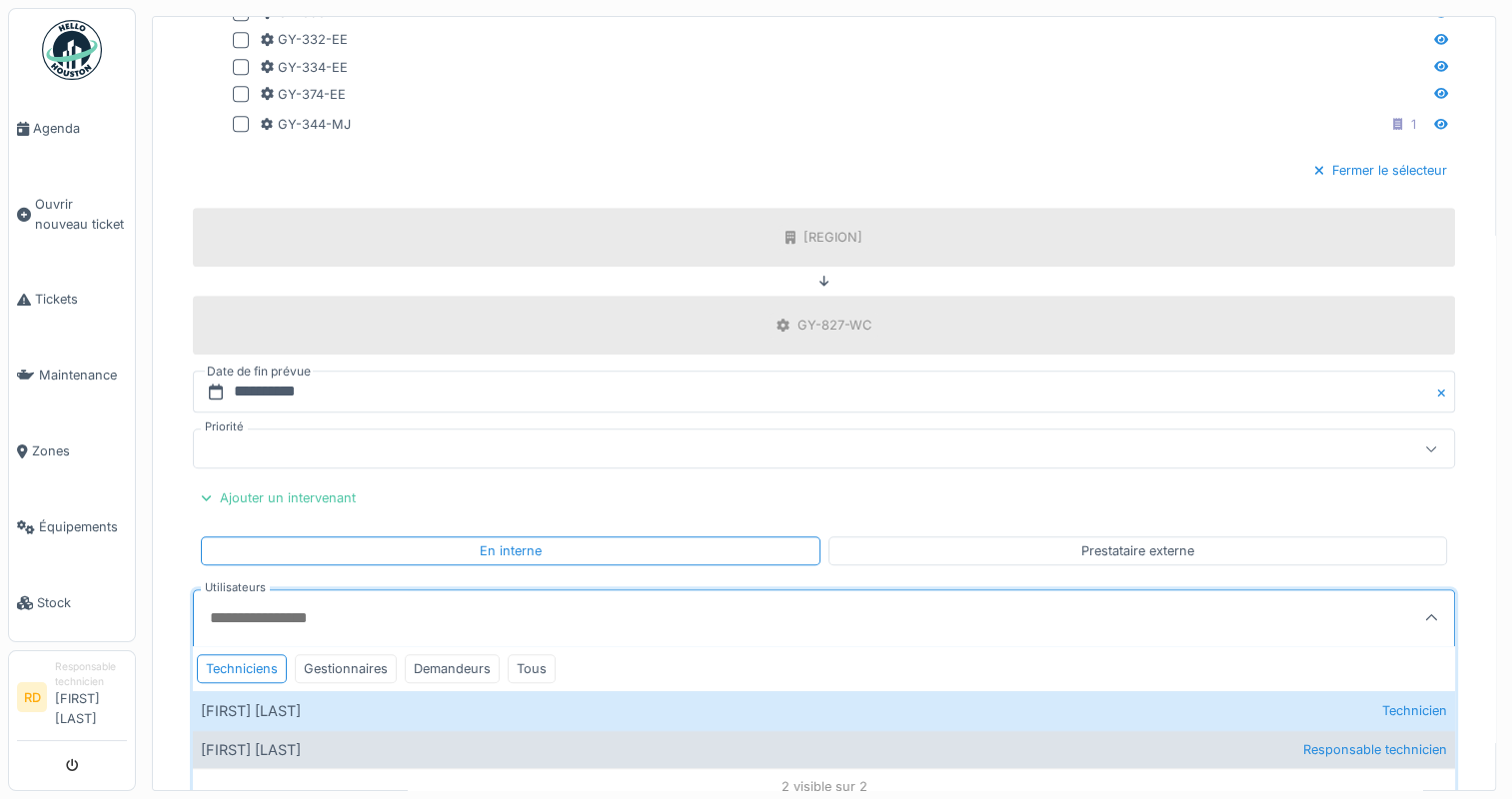 scroll, scrollTop: 1099, scrollLeft: 0, axis: vertical 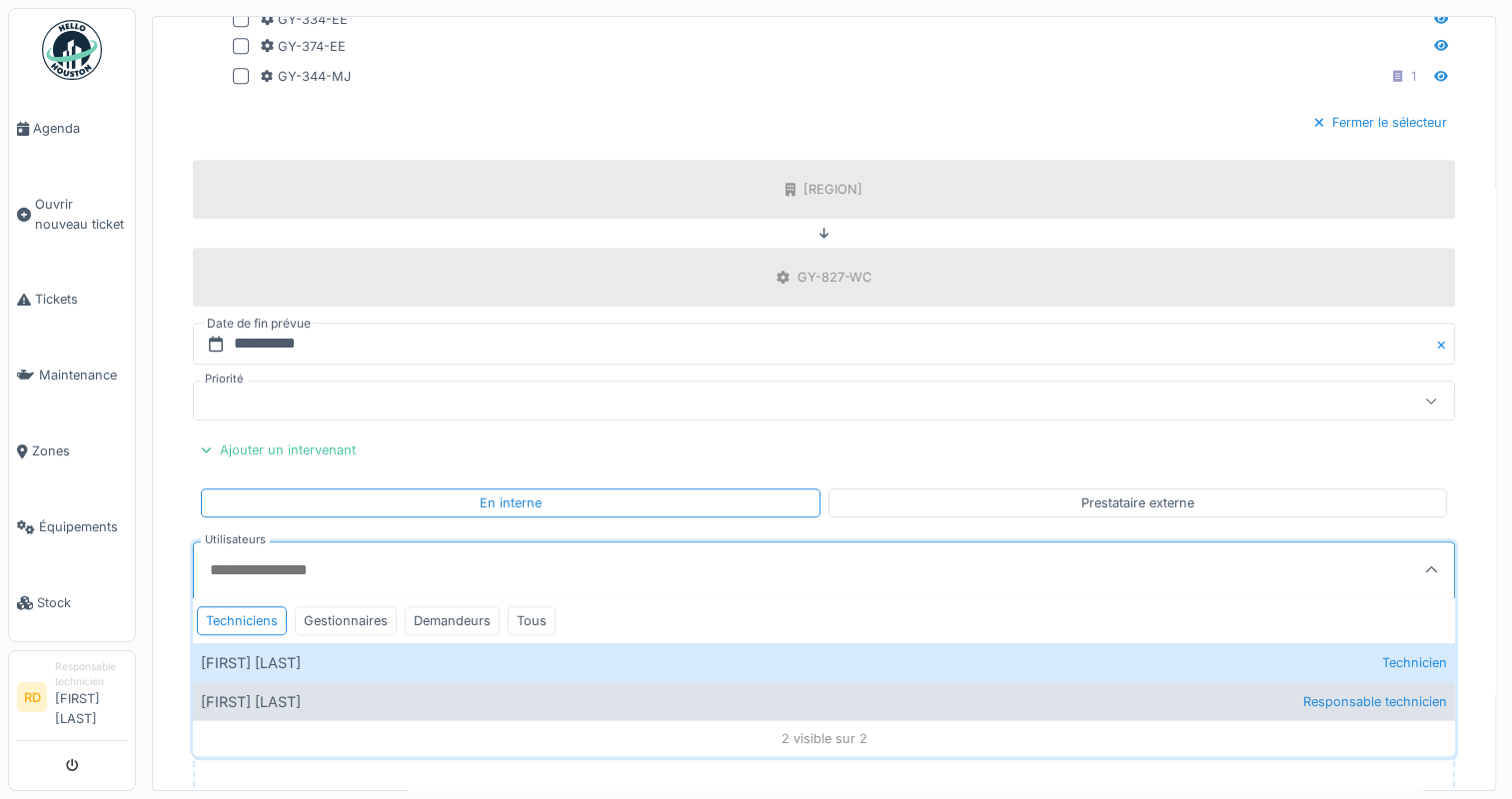 click on "[FIRST] [LAST]   Responsable technicien" at bounding box center (823, 701) 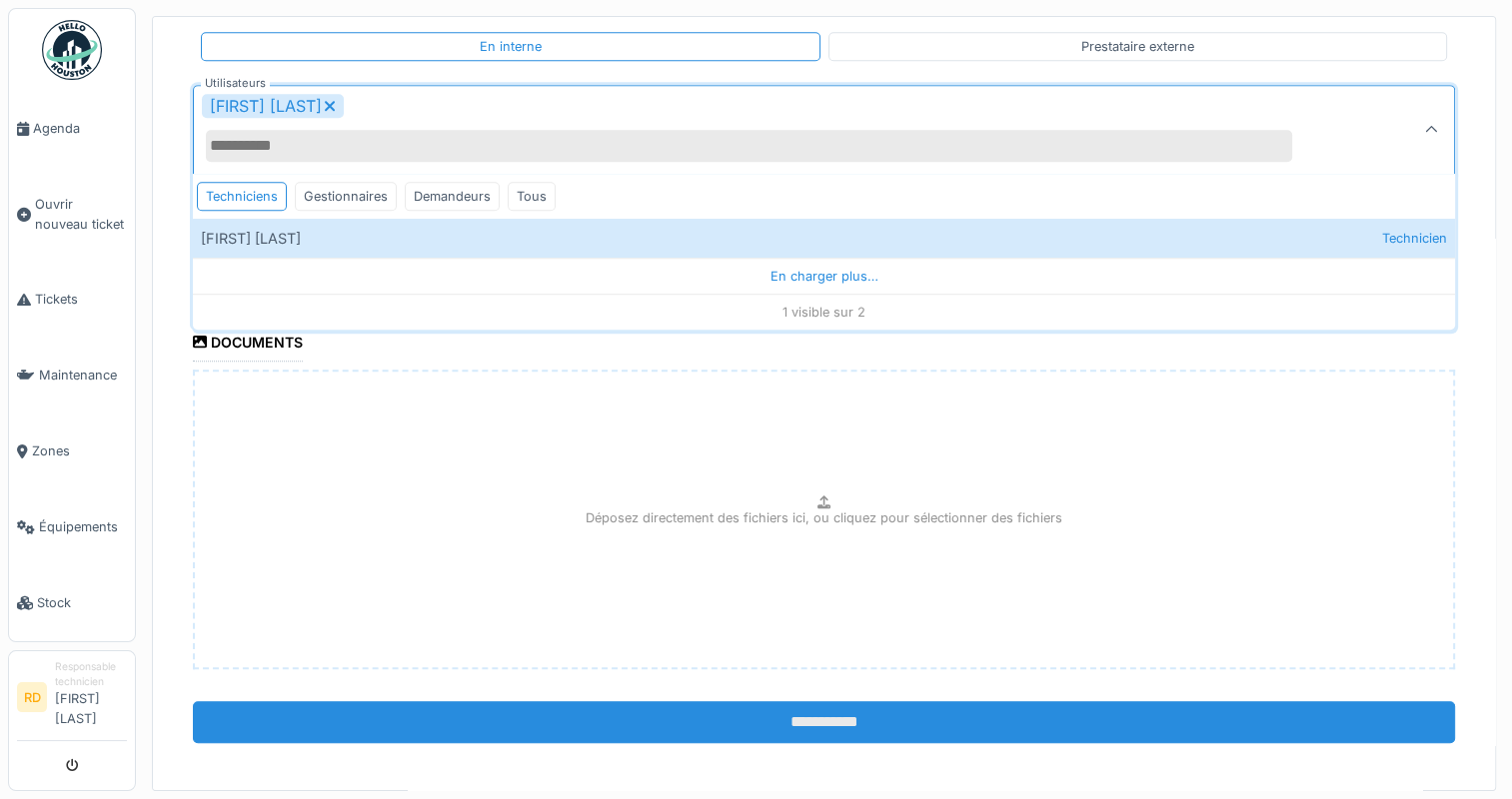 click on "**********" at bounding box center (823, 722) 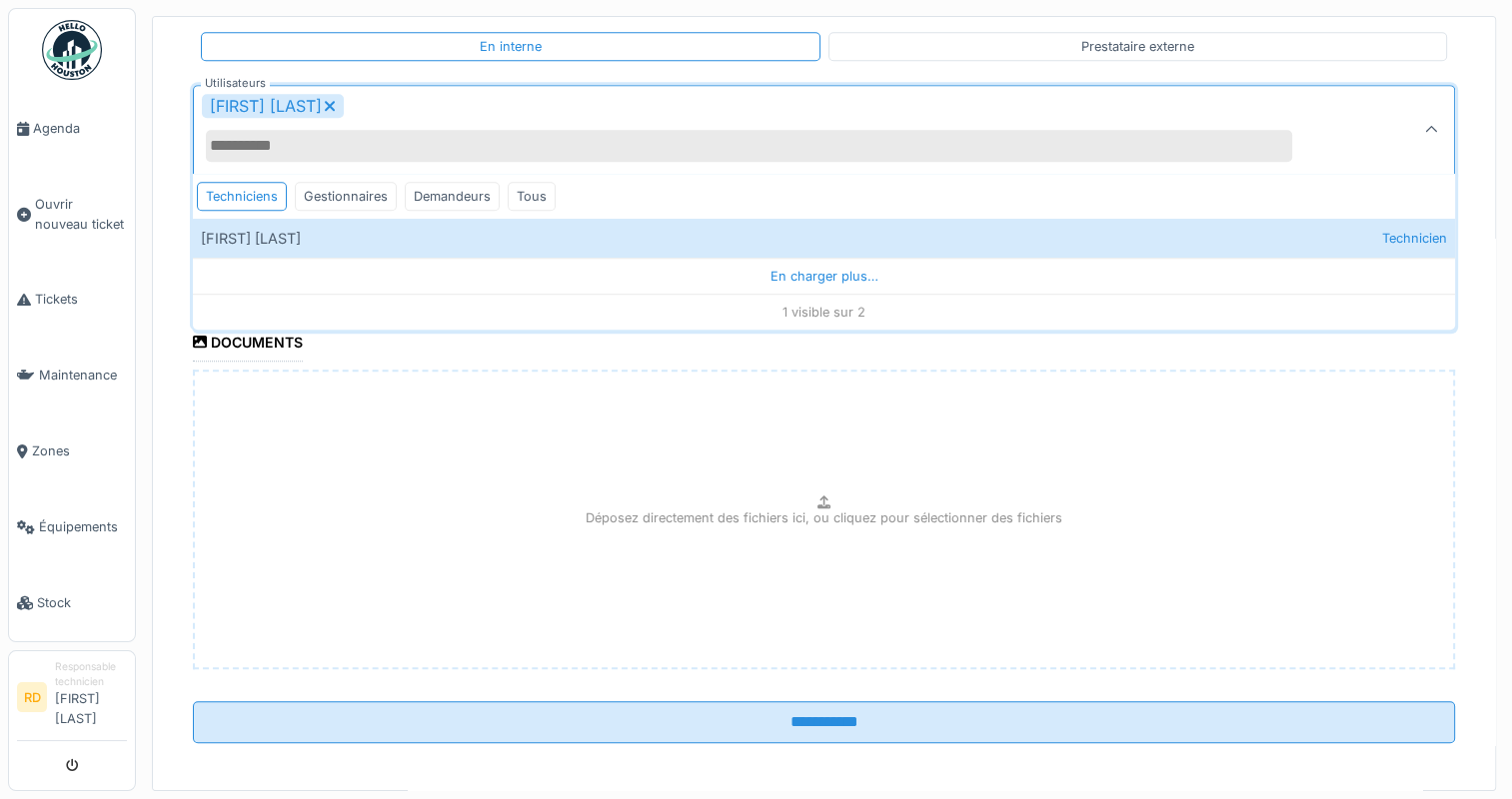 scroll, scrollTop: 1508, scrollLeft: 0, axis: vertical 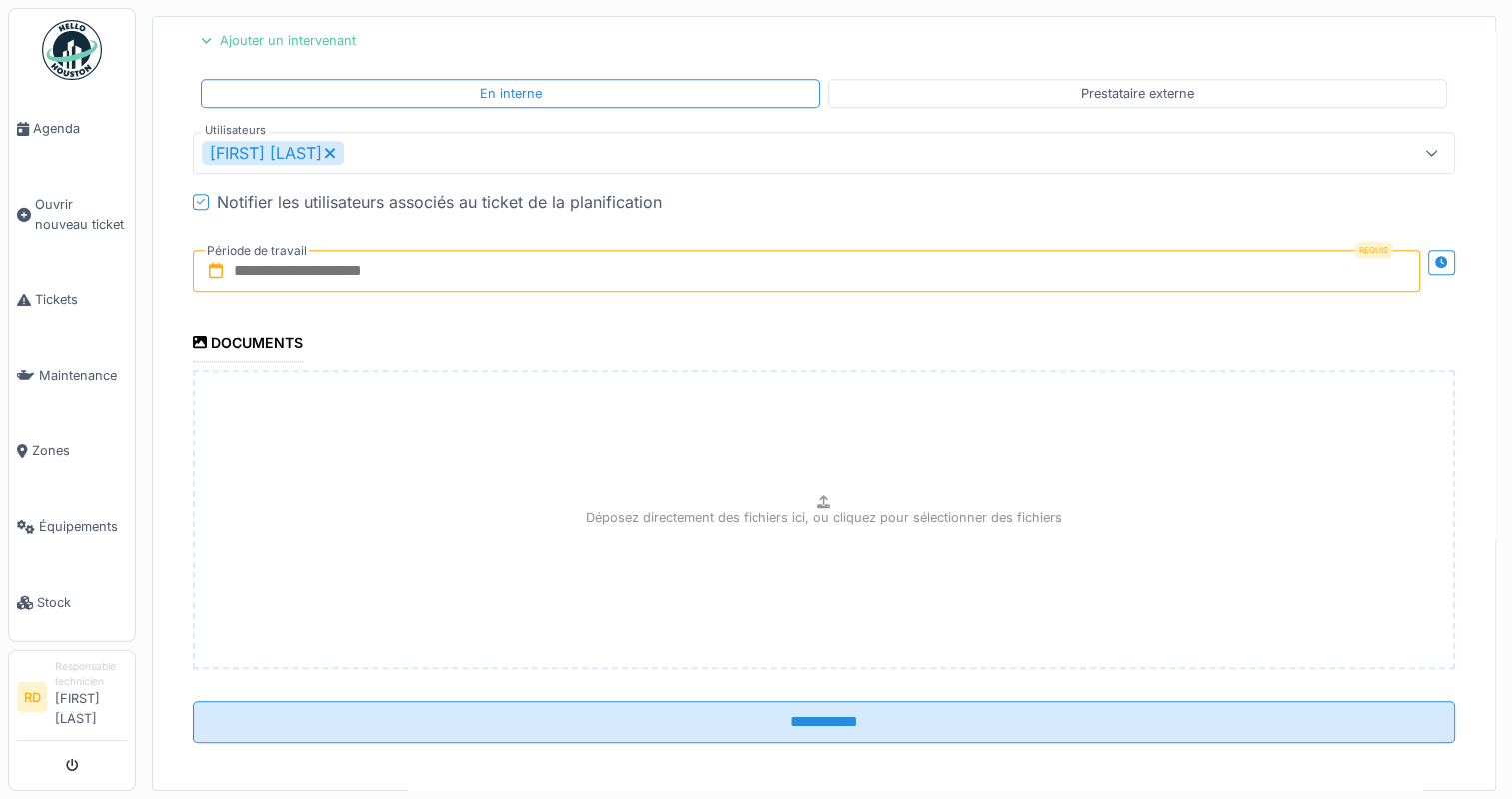 click at bounding box center [806, 271] 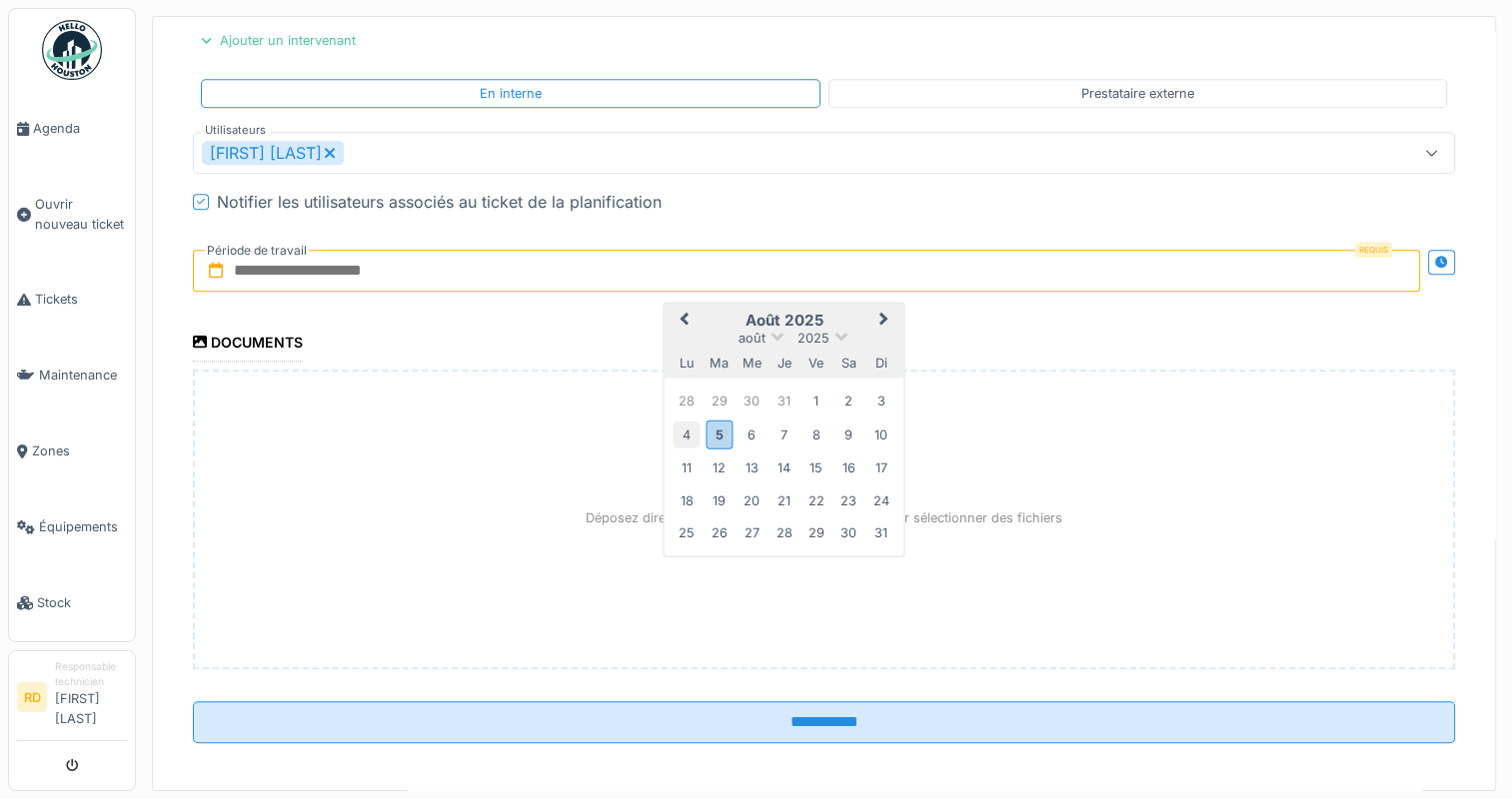 click on "4" at bounding box center (686, 433) 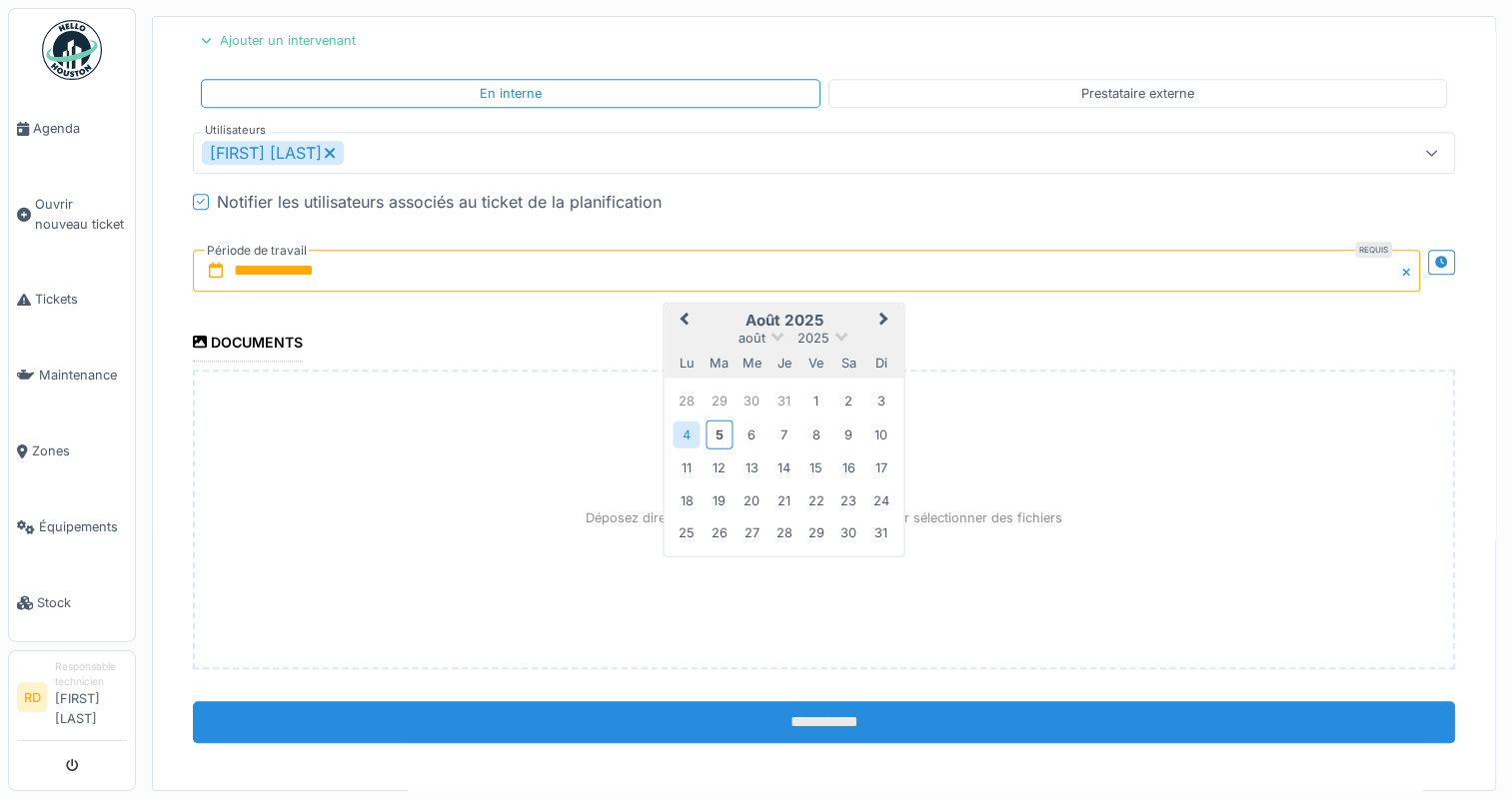 click on "**********" at bounding box center [823, 722] 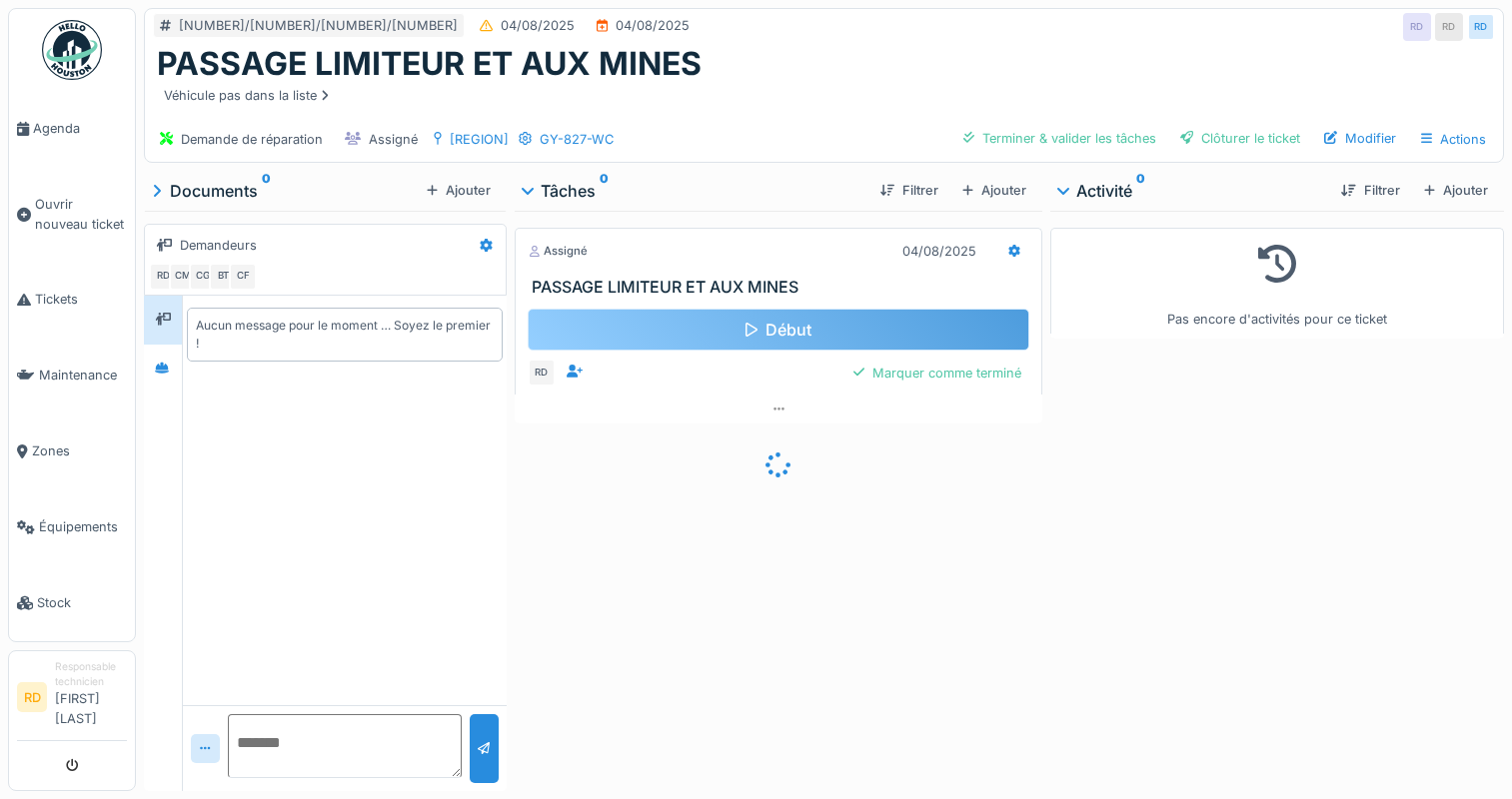 scroll, scrollTop: 0, scrollLeft: 0, axis: both 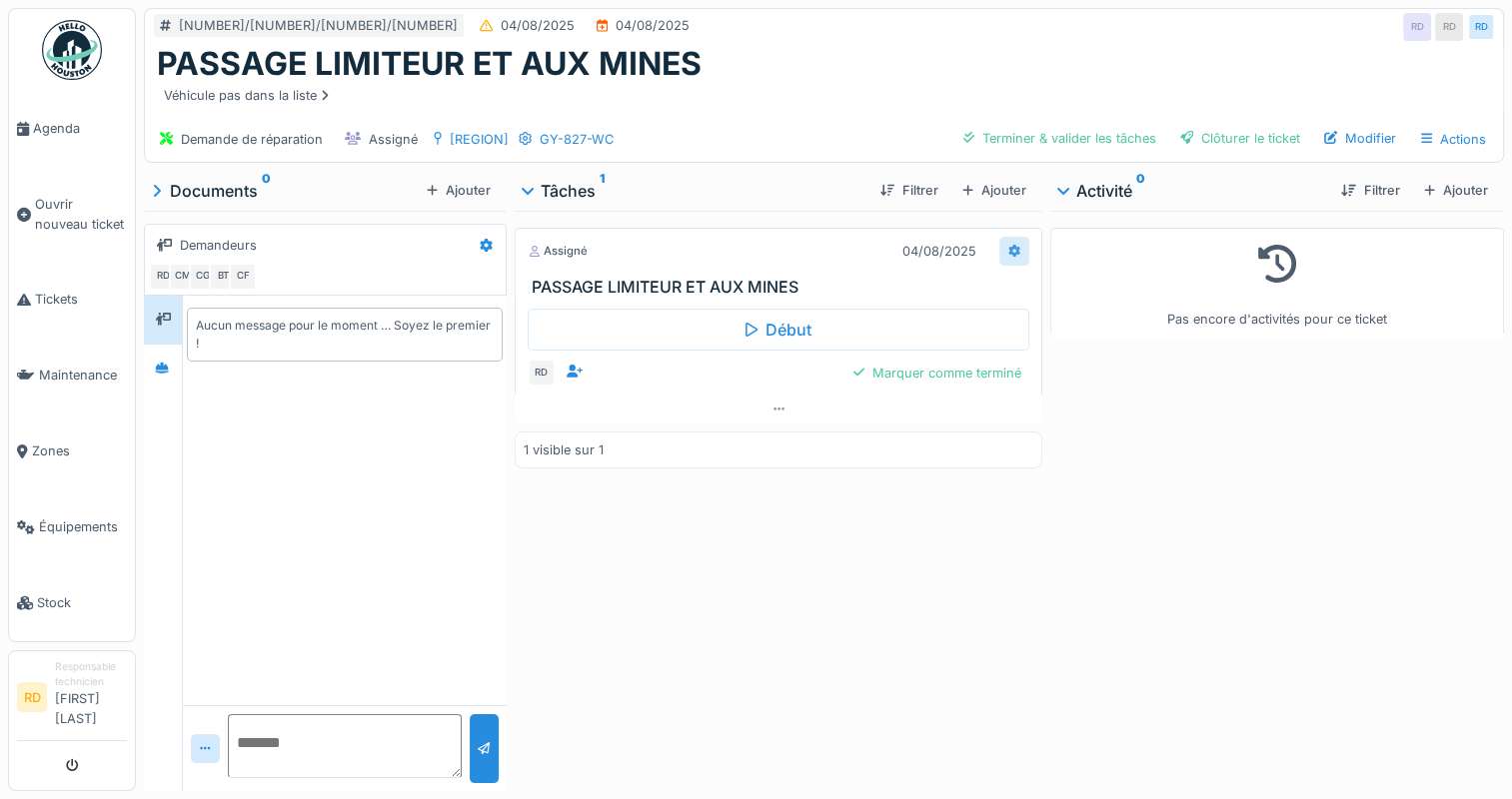 click 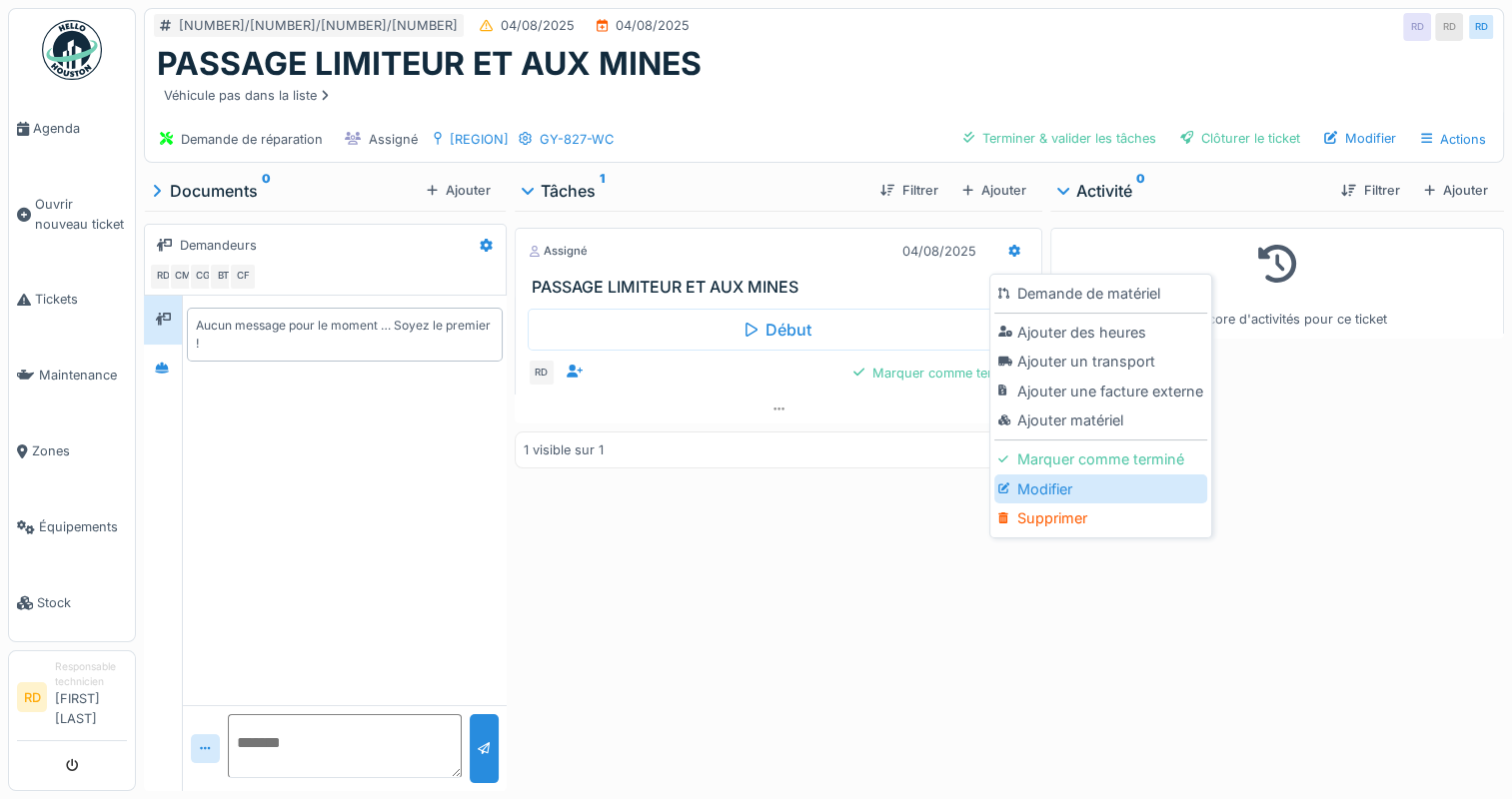click on "Modifier" at bounding box center (1100, 489) 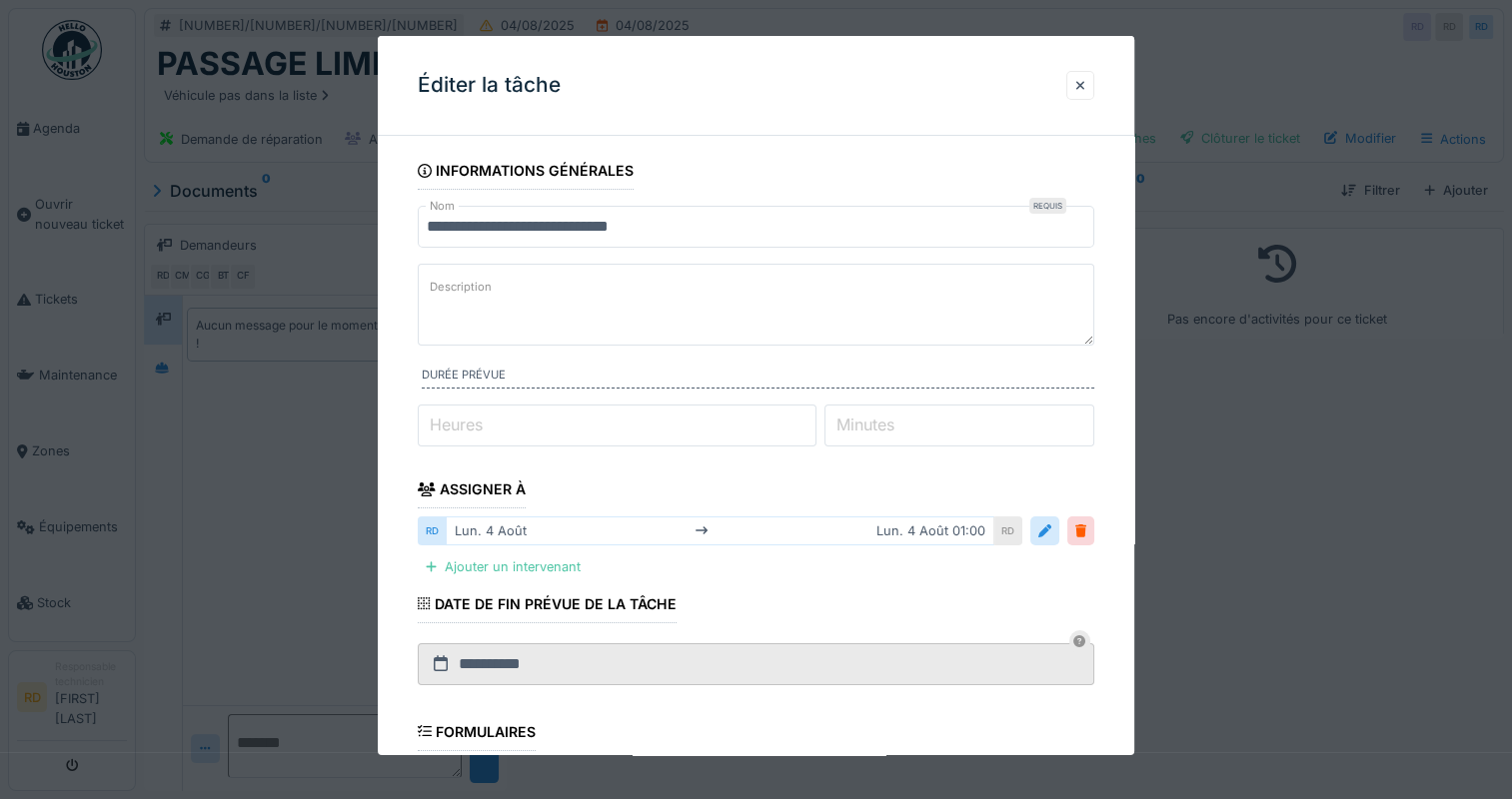 click on "Heures" at bounding box center [456, 424] 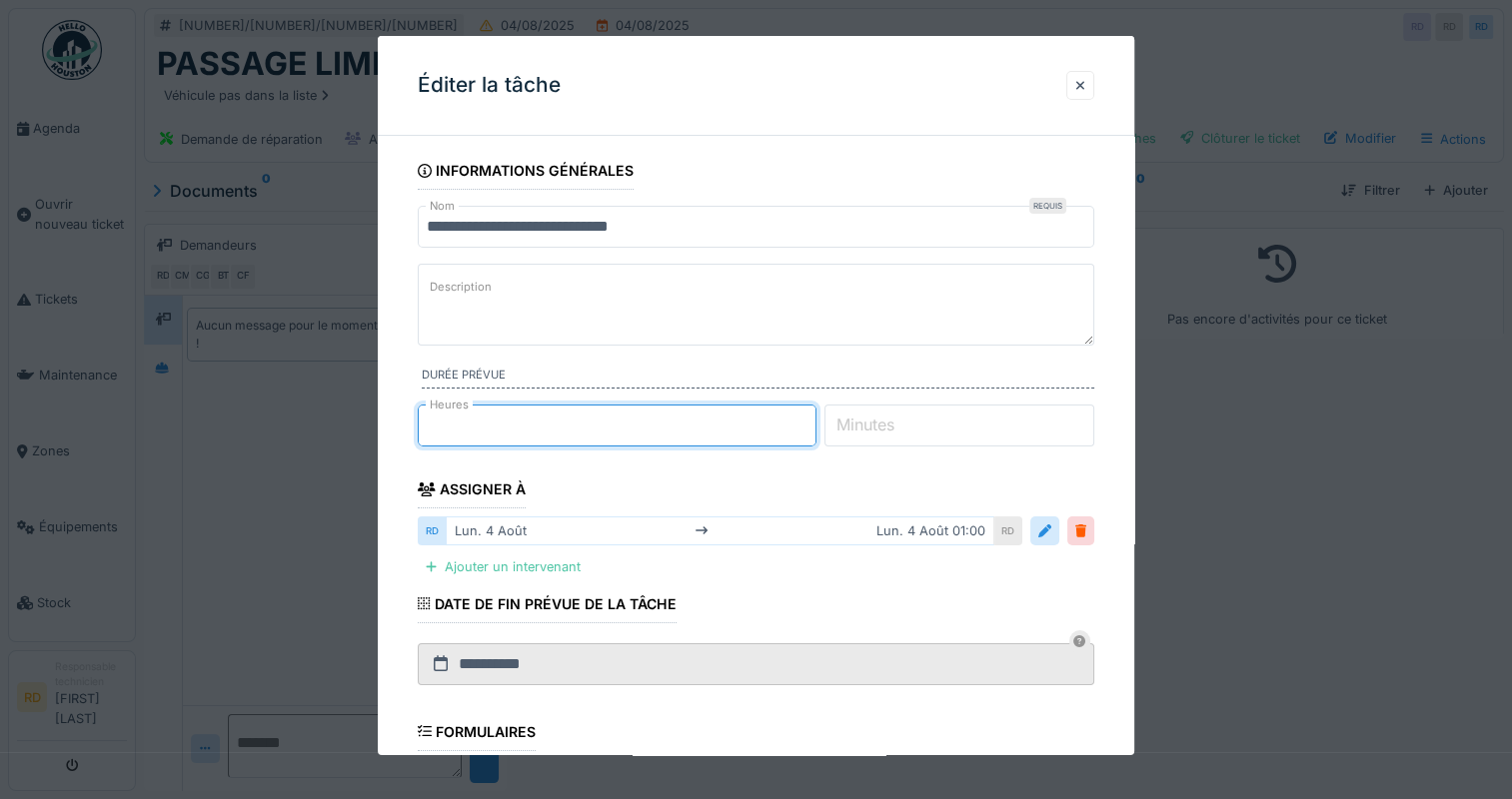 type on "**" 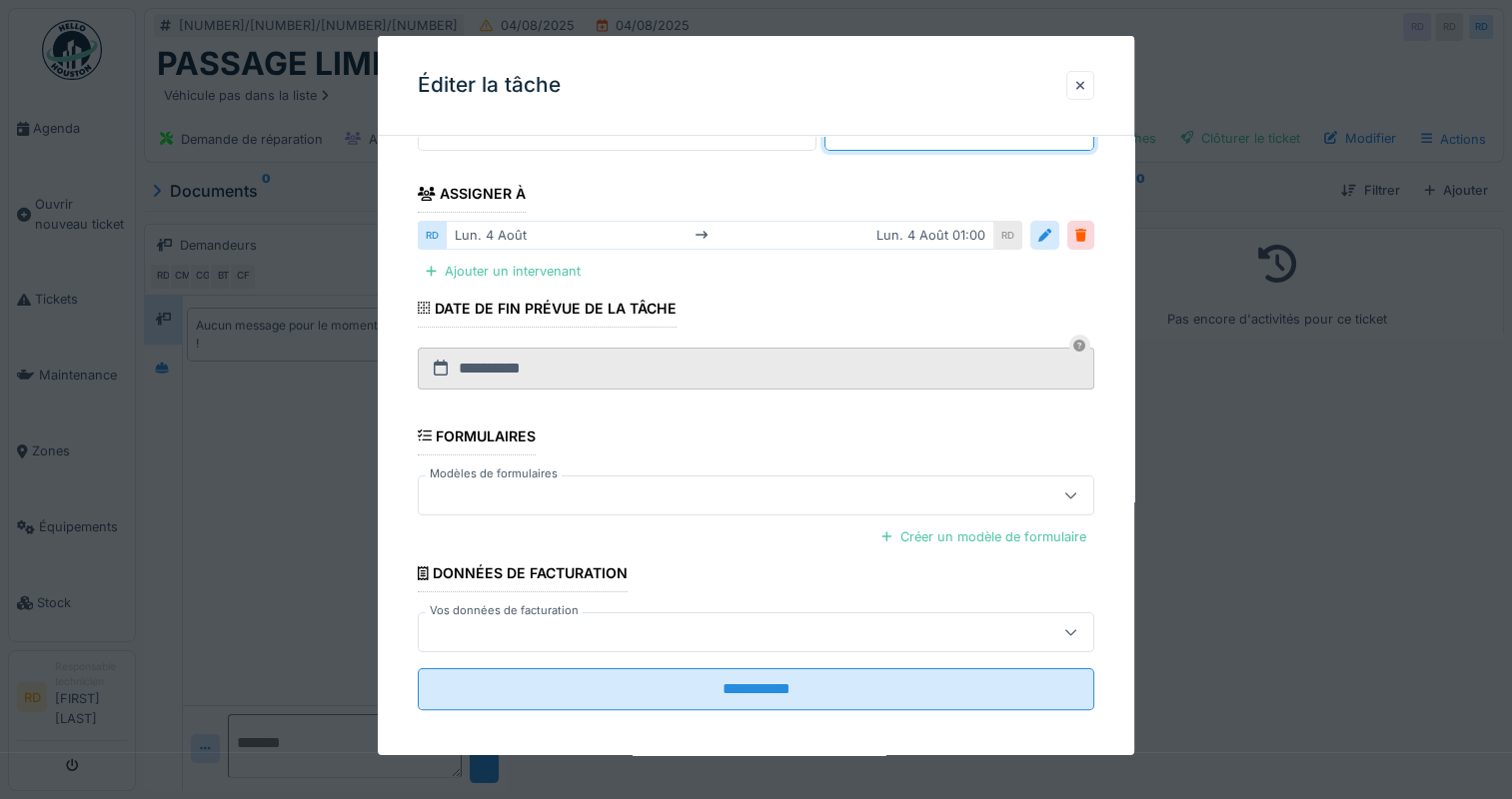 scroll, scrollTop: 300, scrollLeft: 0, axis: vertical 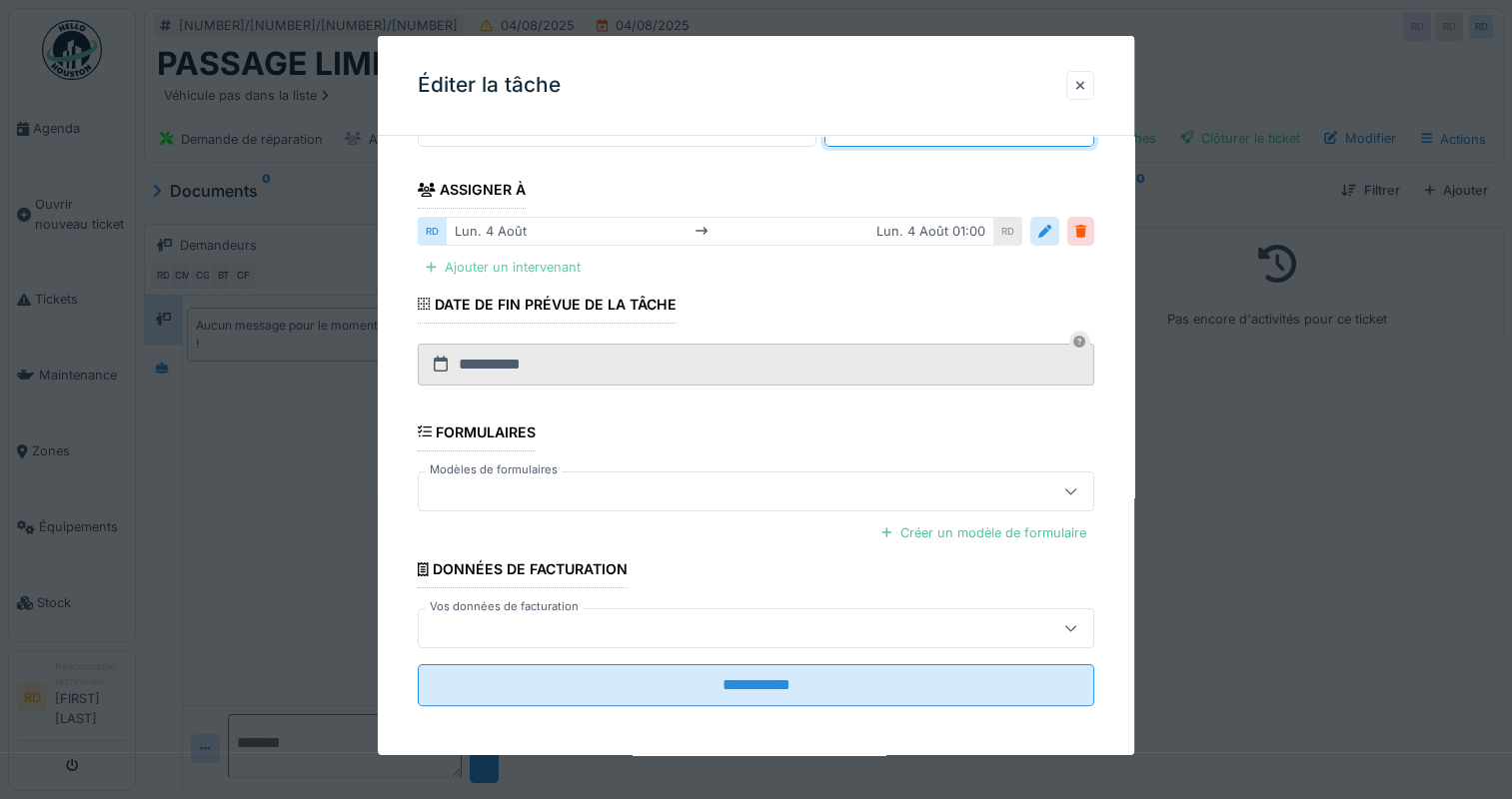 type on "**" 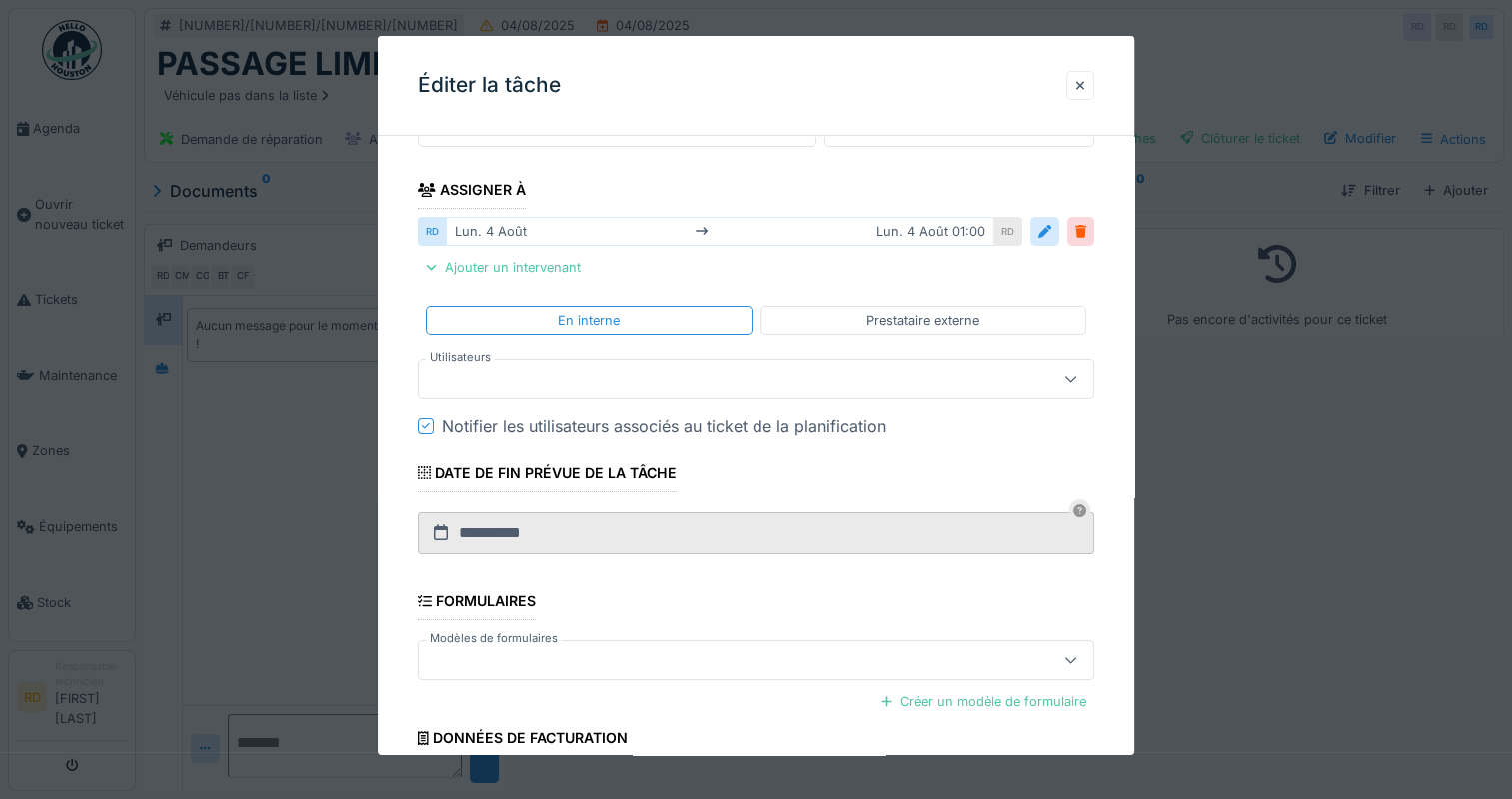 click at bounding box center [722, 379] 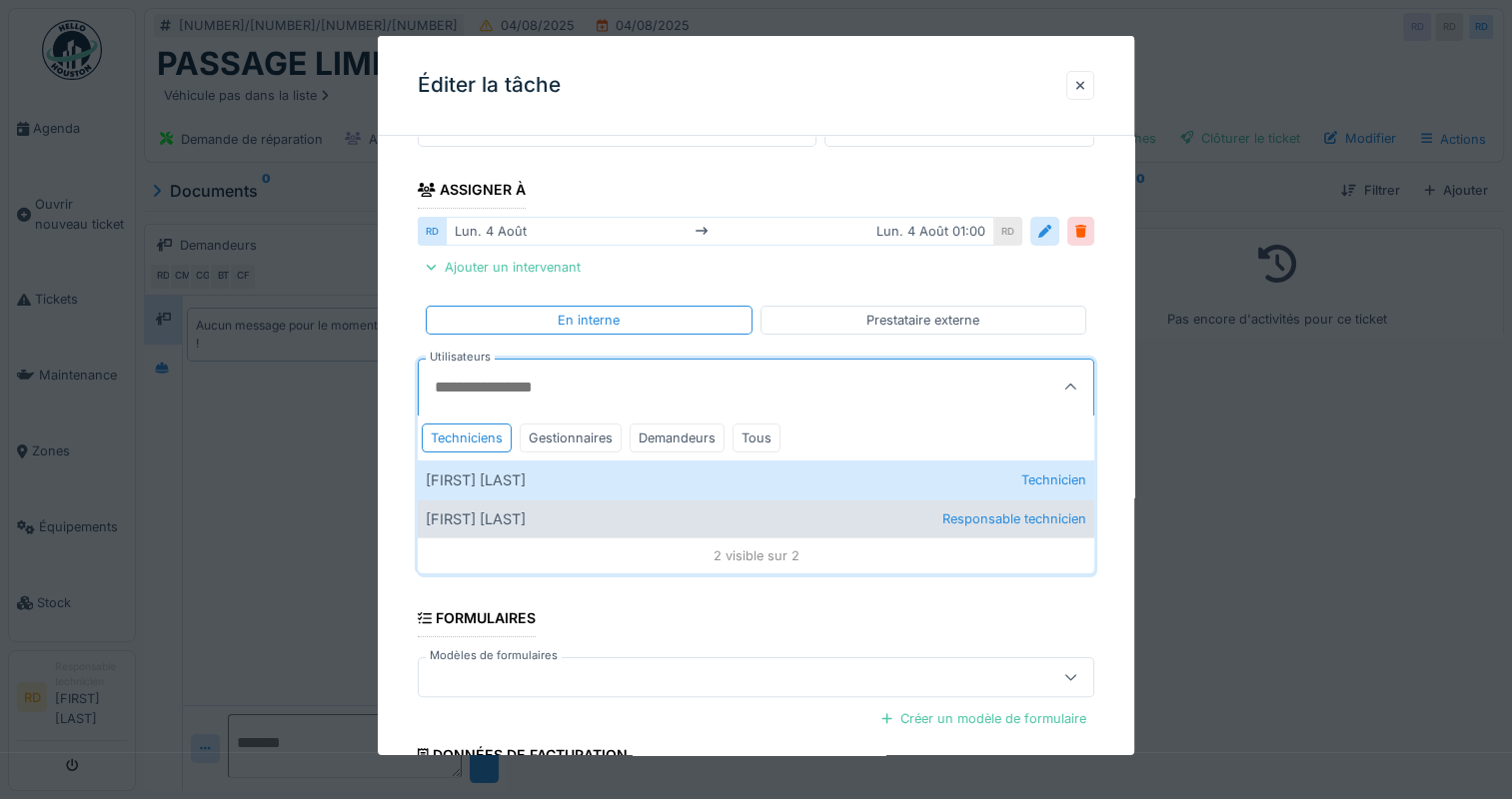 click on "[FIRST] [LAST]   Responsable technicien" at bounding box center (756, 518) 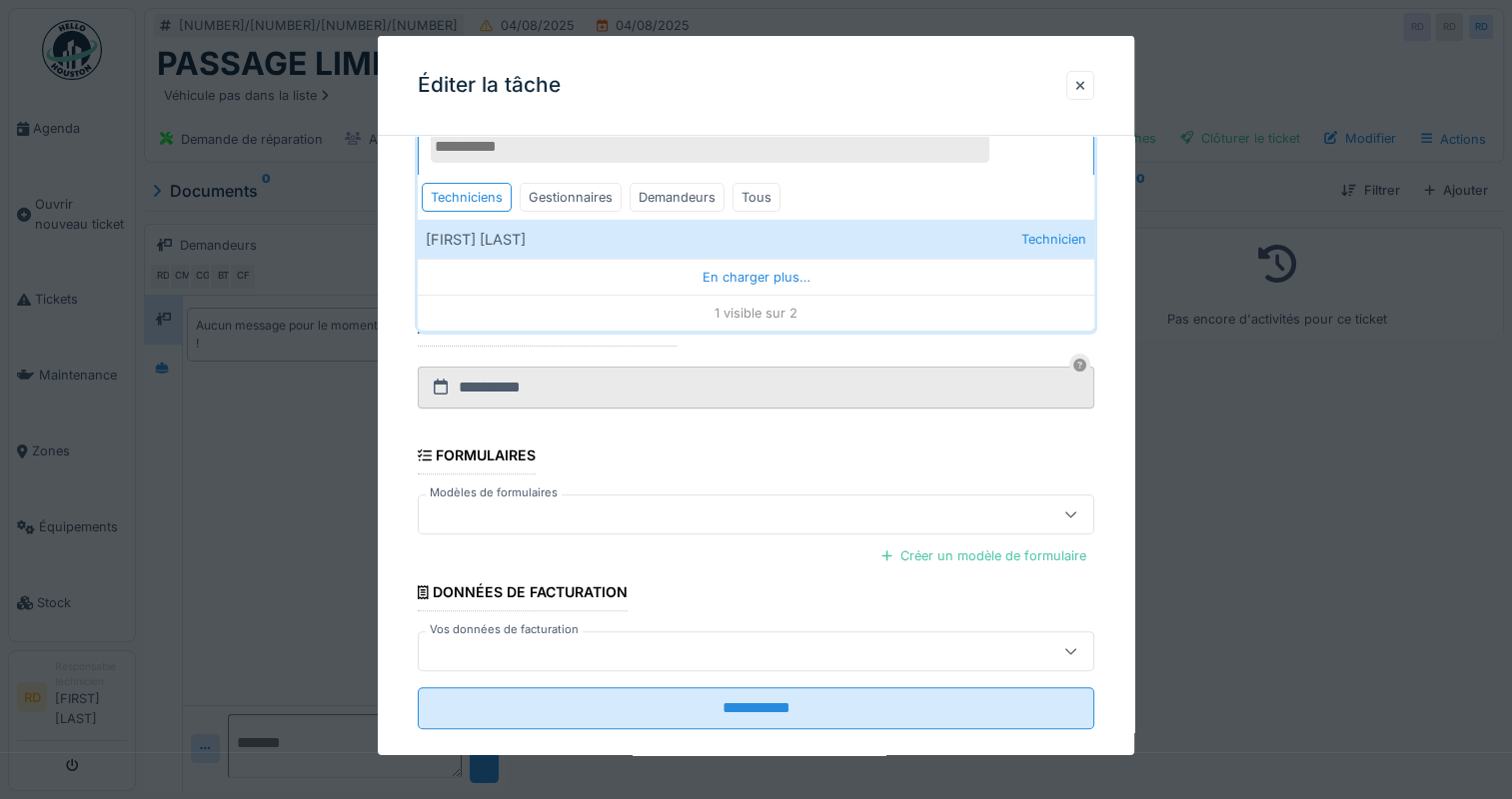 scroll, scrollTop: 597, scrollLeft: 0, axis: vertical 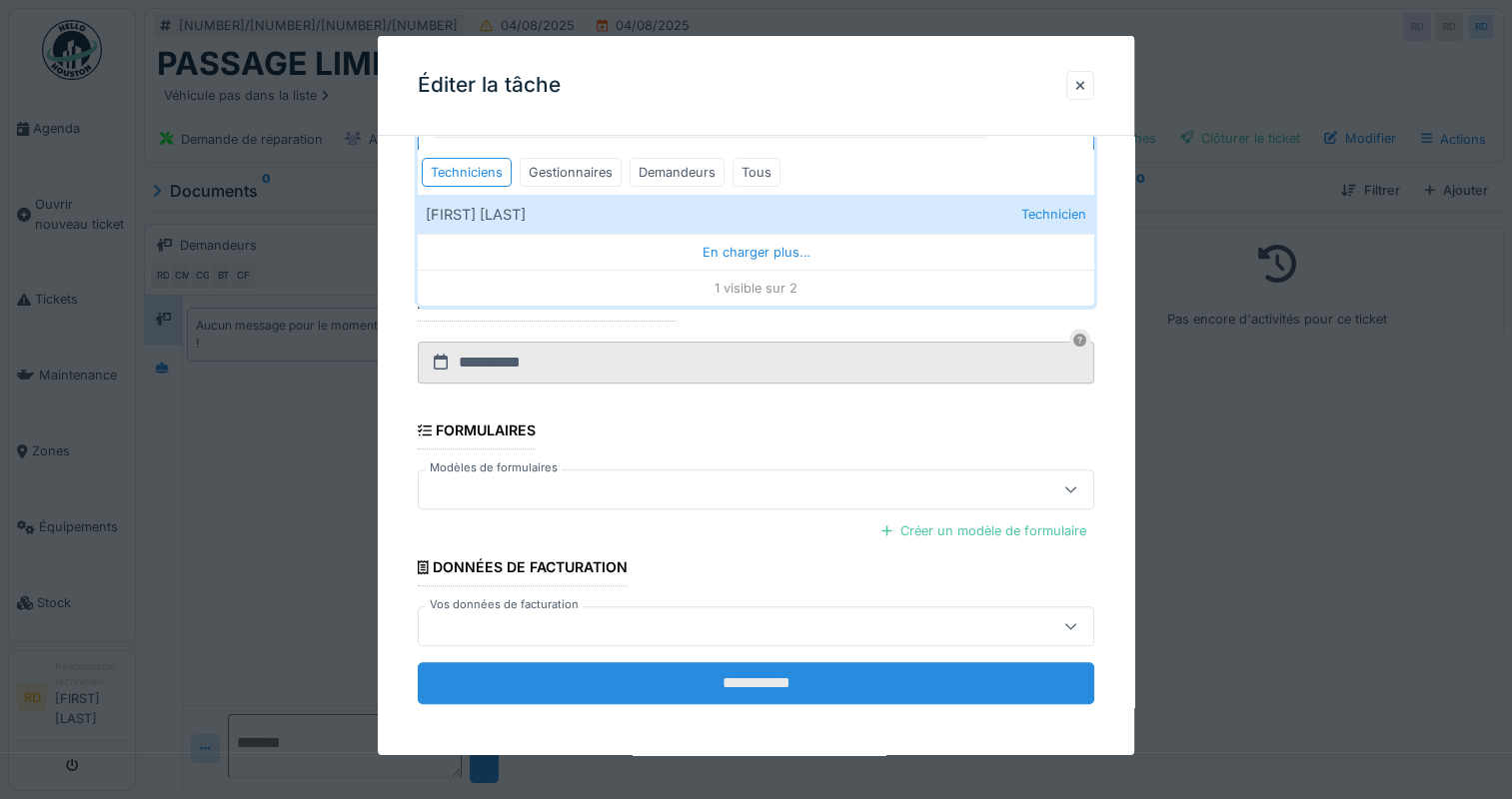 click on "**********" at bounding box center [756, 683] 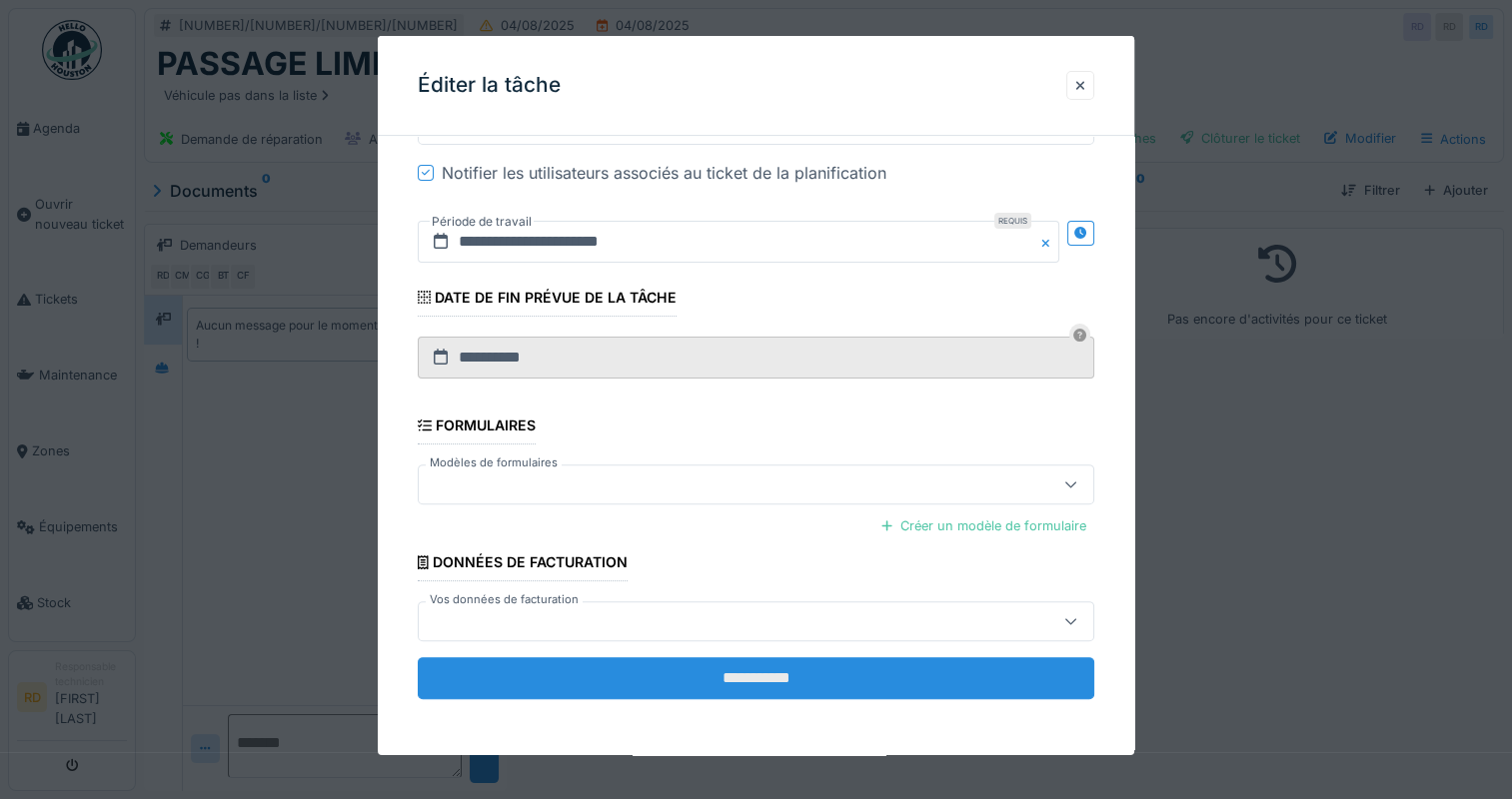 scroll, scrollTop: 550, scrollLeft: 0, axis: vertical 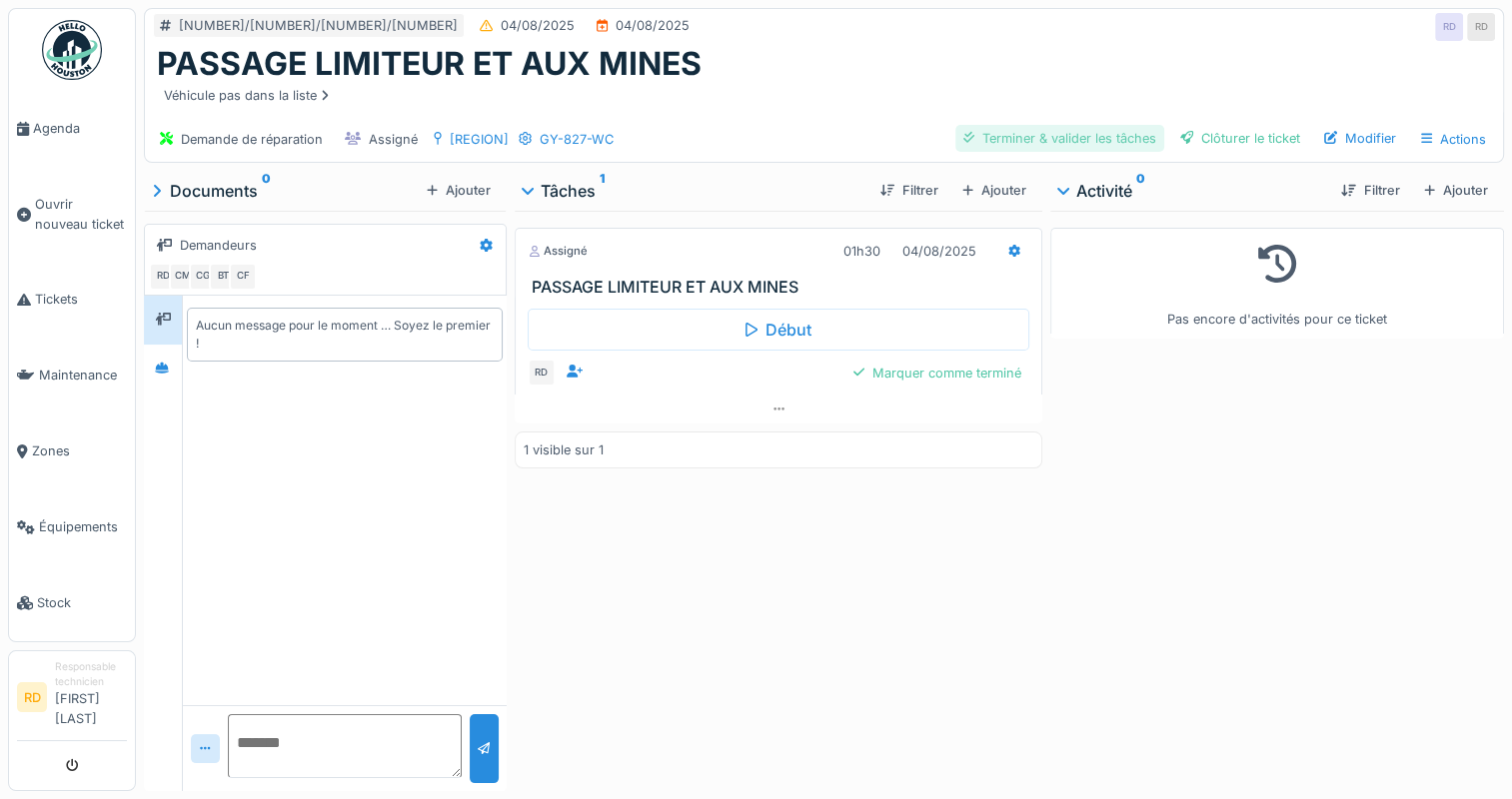 click on "Terminer & valider les tâches" at bounding box center [1059, 138] 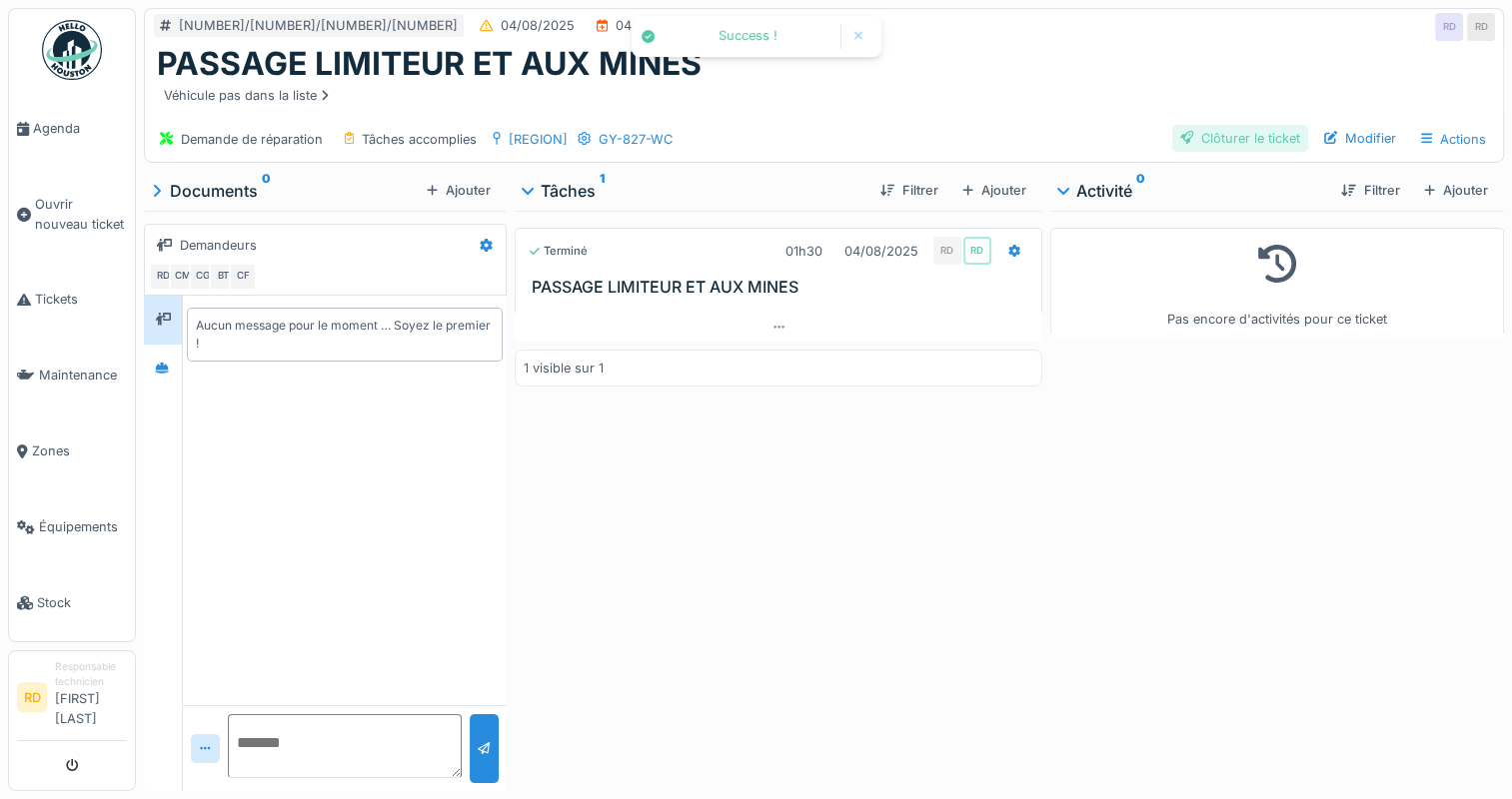 click on "Clôturer le ticket" at bounding box center (1240, 138) 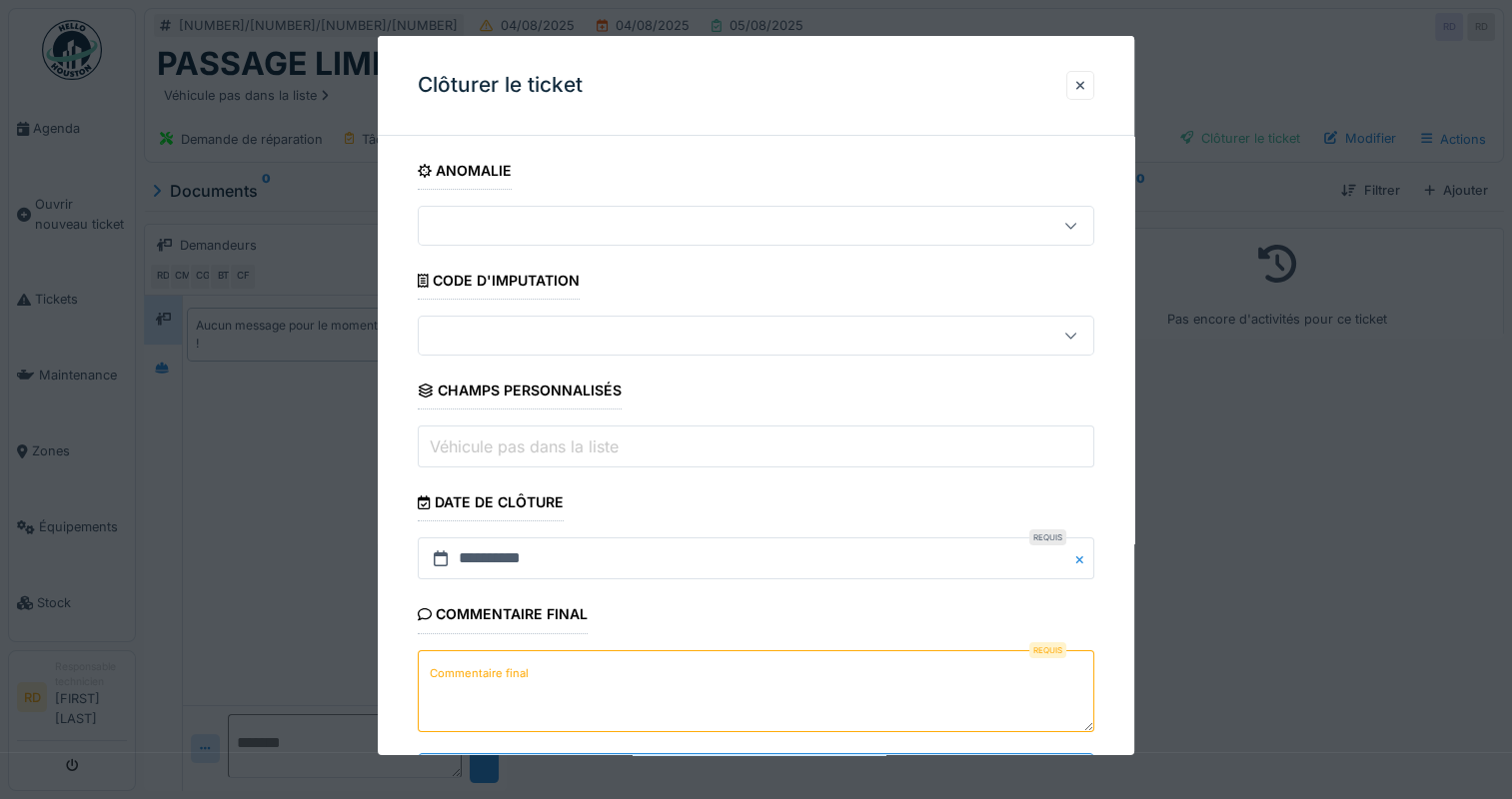 click on "Commentaire final" at bounding box center [479, 673] 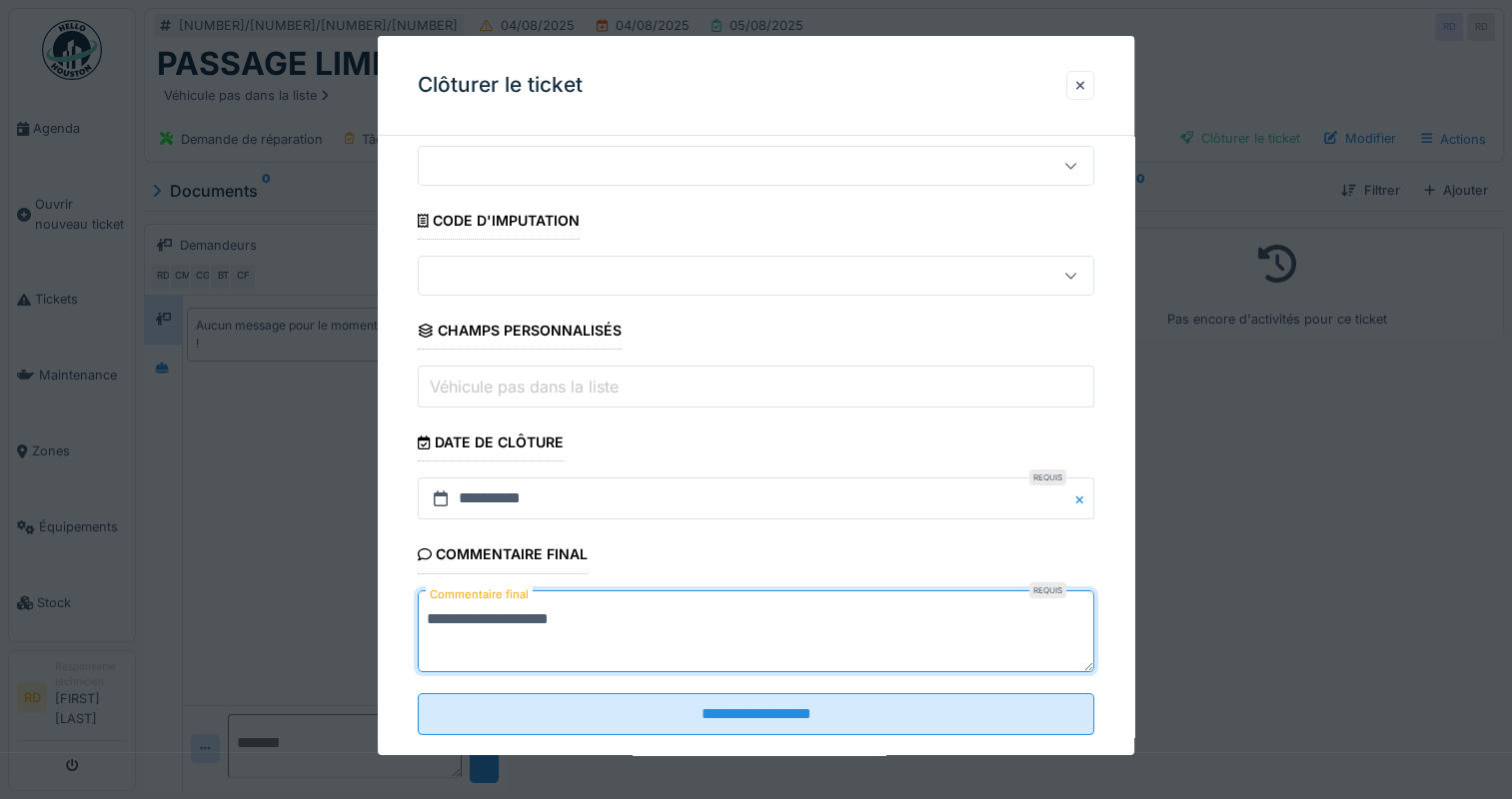 scroll, scrollTop: 92, scrollLeft: 0, axis: vertical 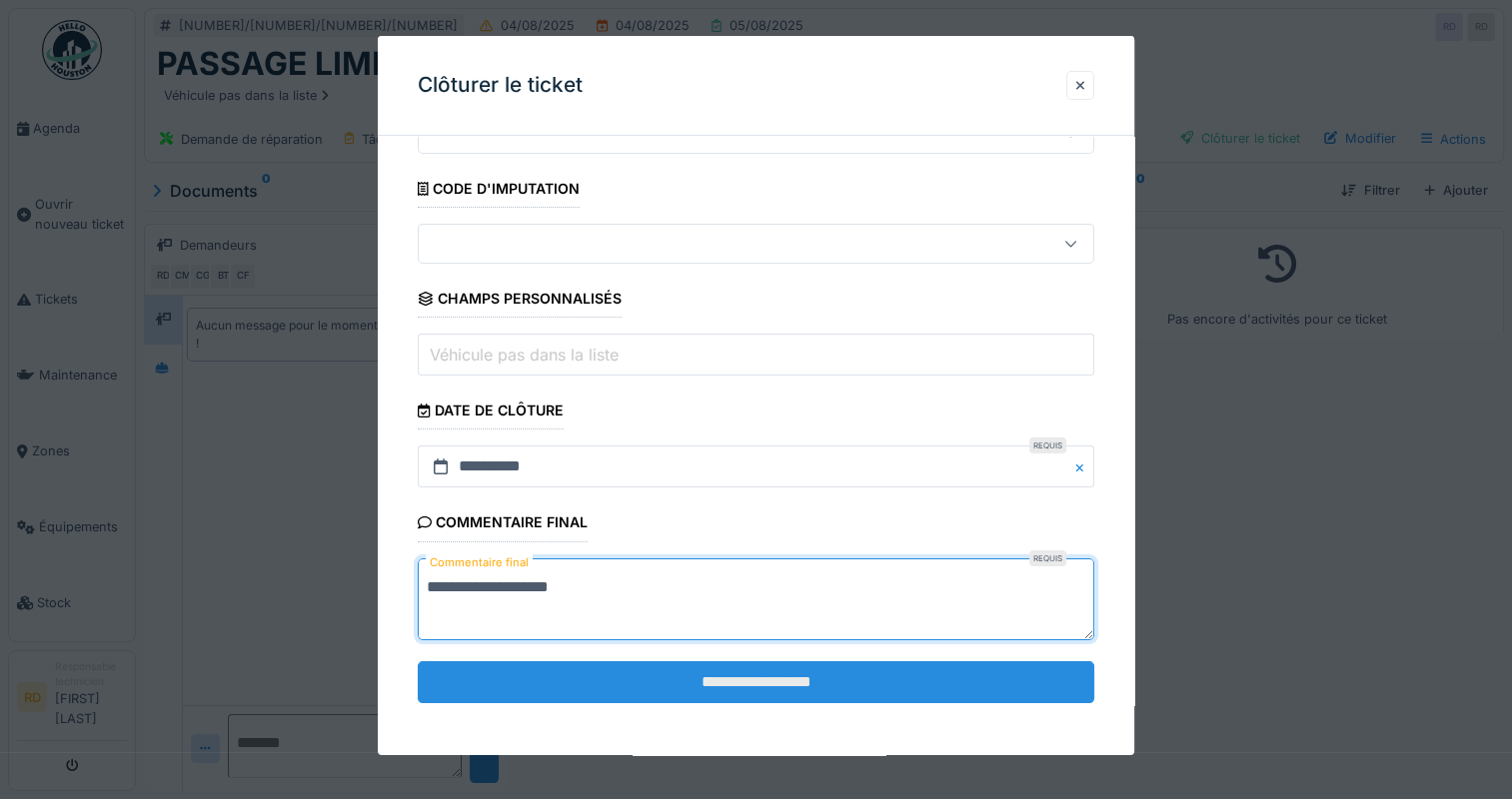 type on "**********" 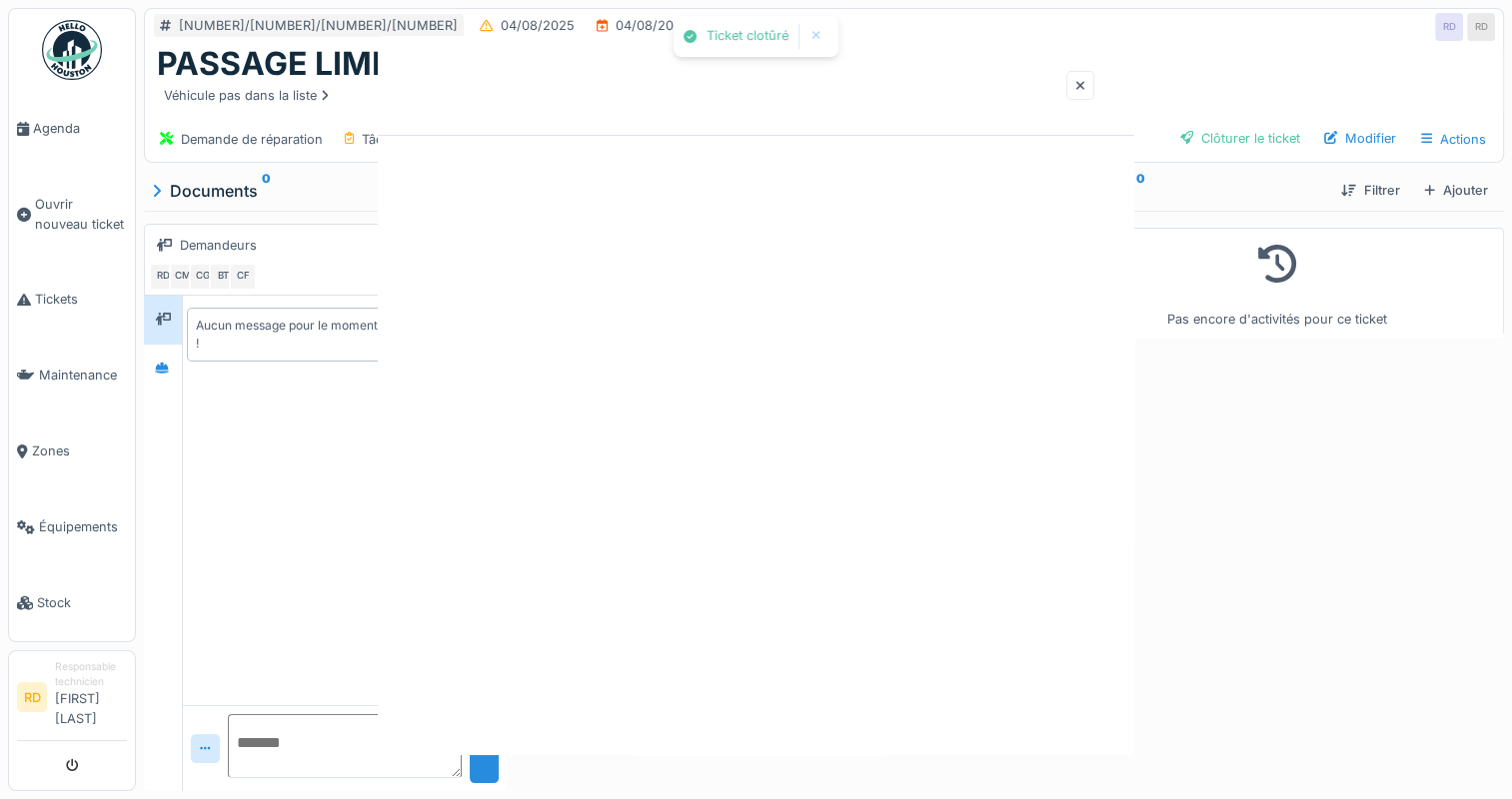 scroll, scrollTop: 0, scrollLeft: 0, axis: both 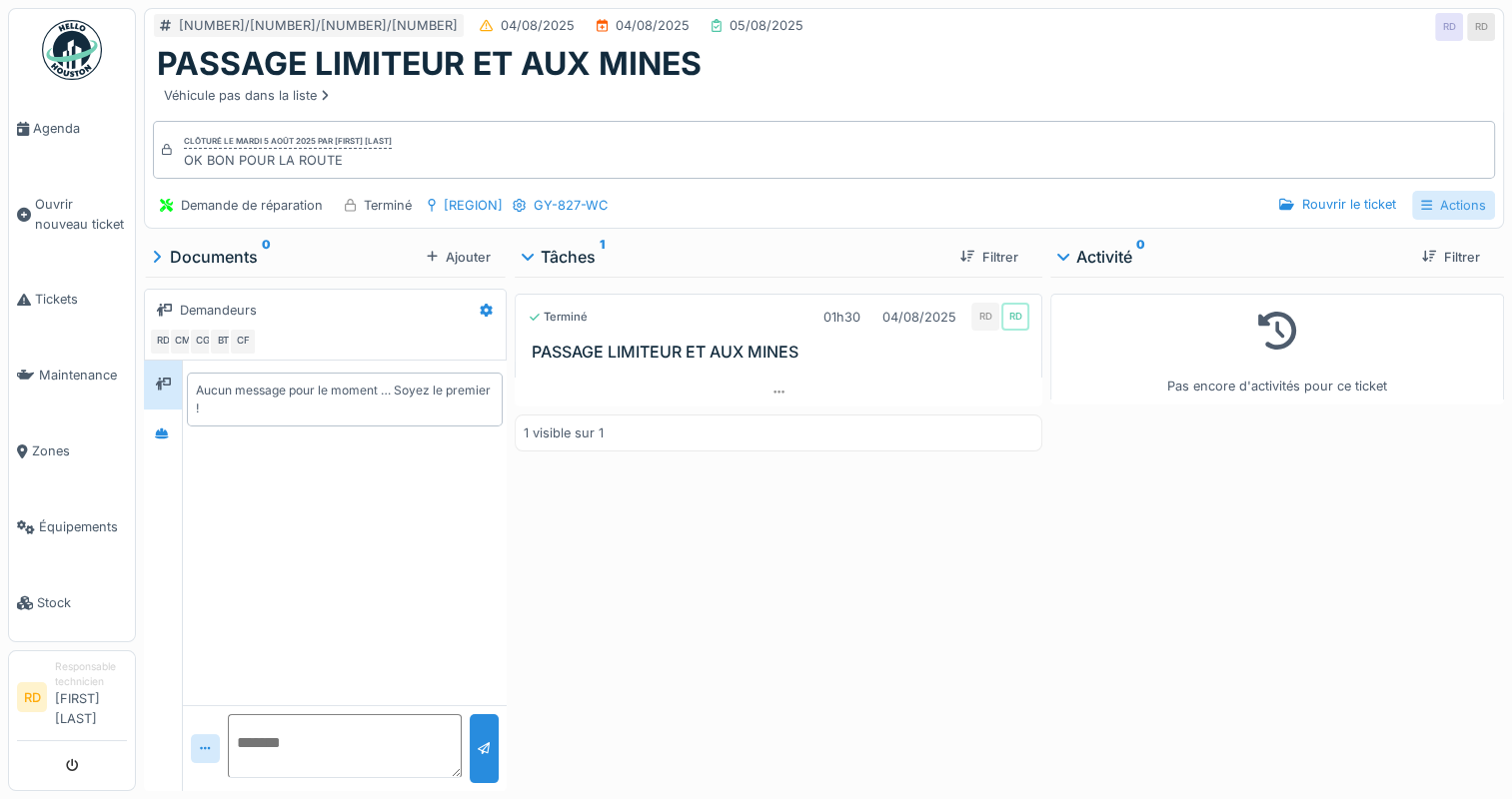 click on "Actions" at bounding box center (1453, 205) 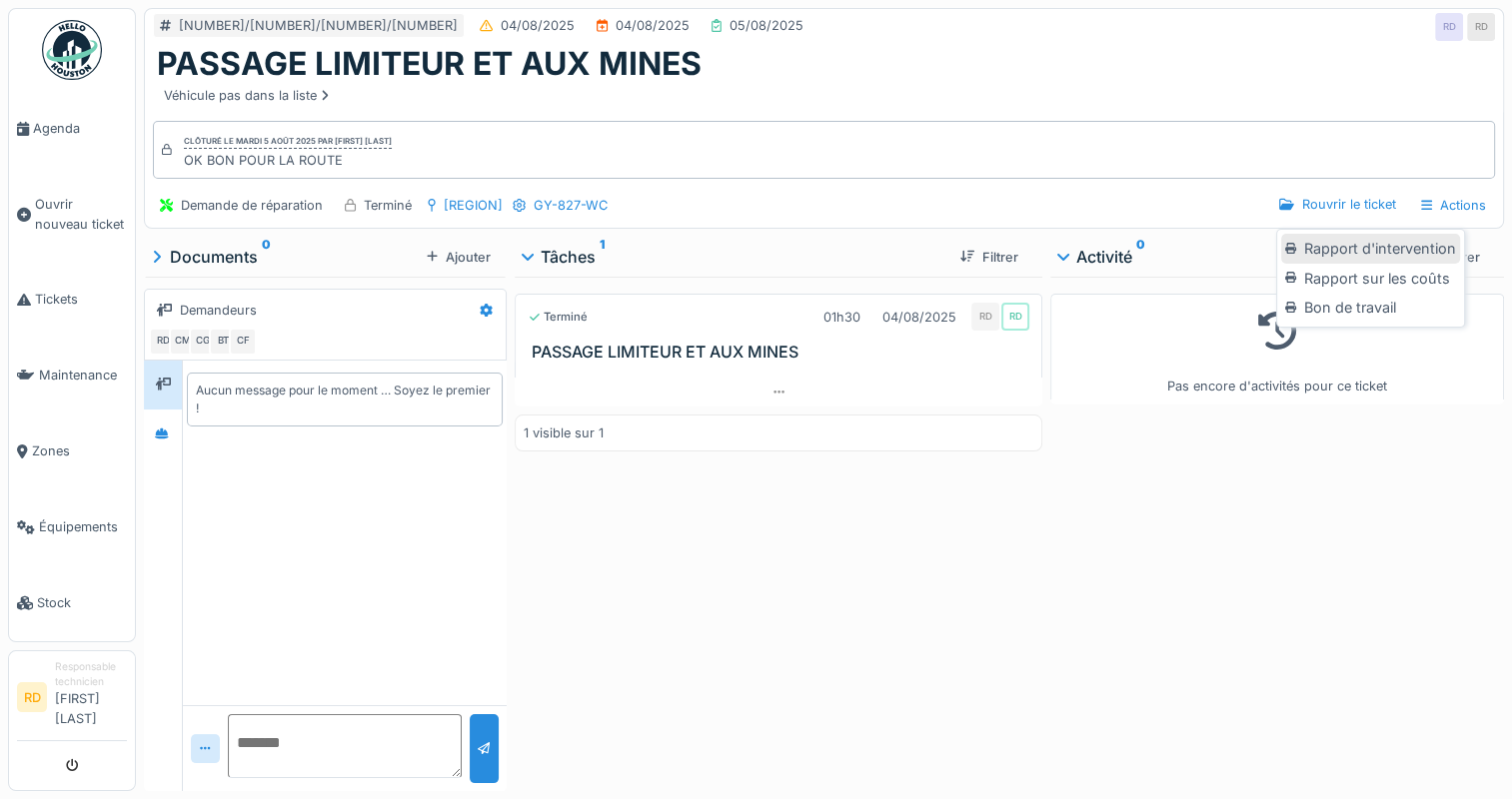 click on "Rapport d'intervention" at bounding box center [1370, 249] 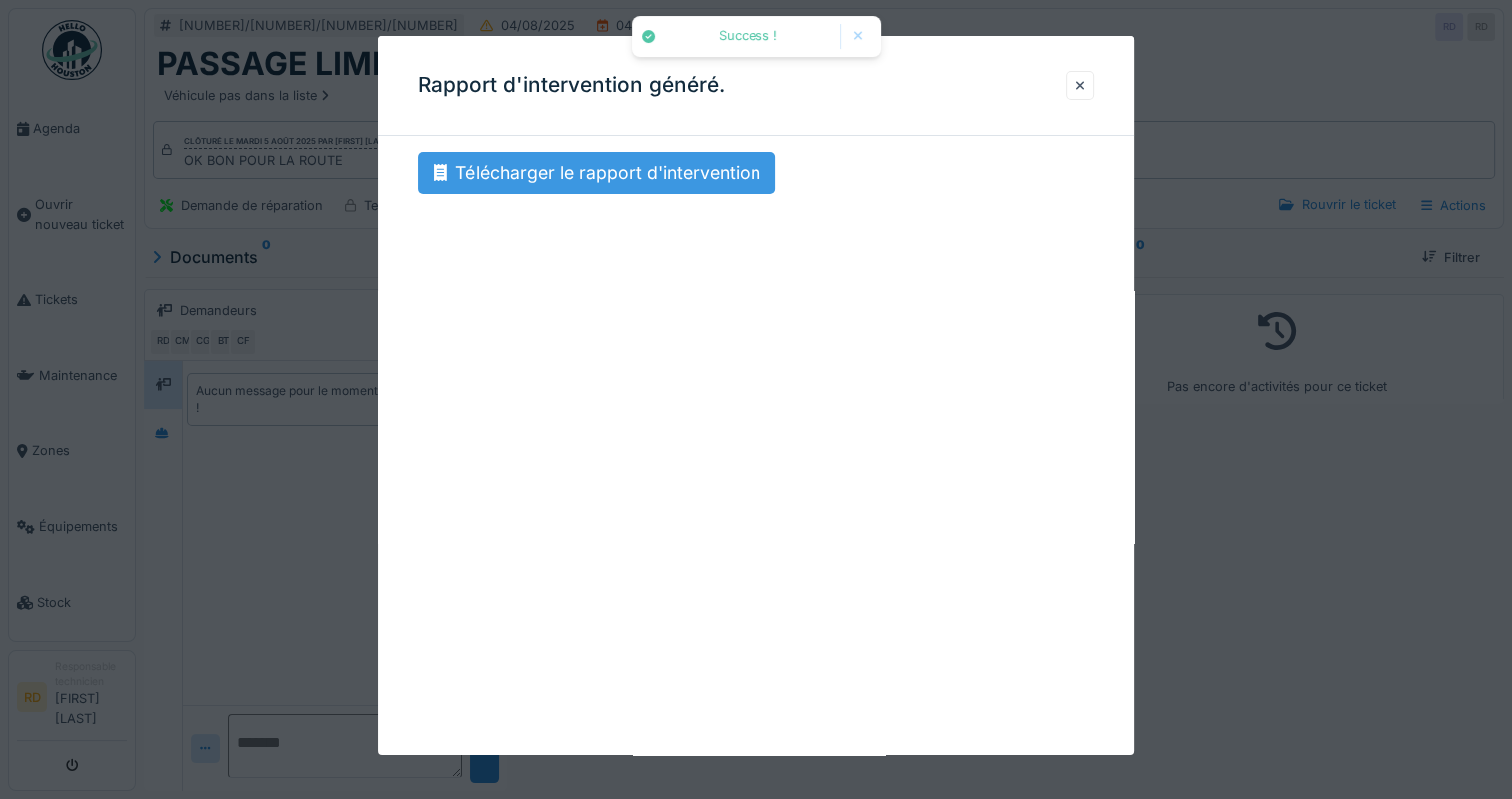 click on "Télécharger le rapport d'intervention" at bounding box center [597, 173] 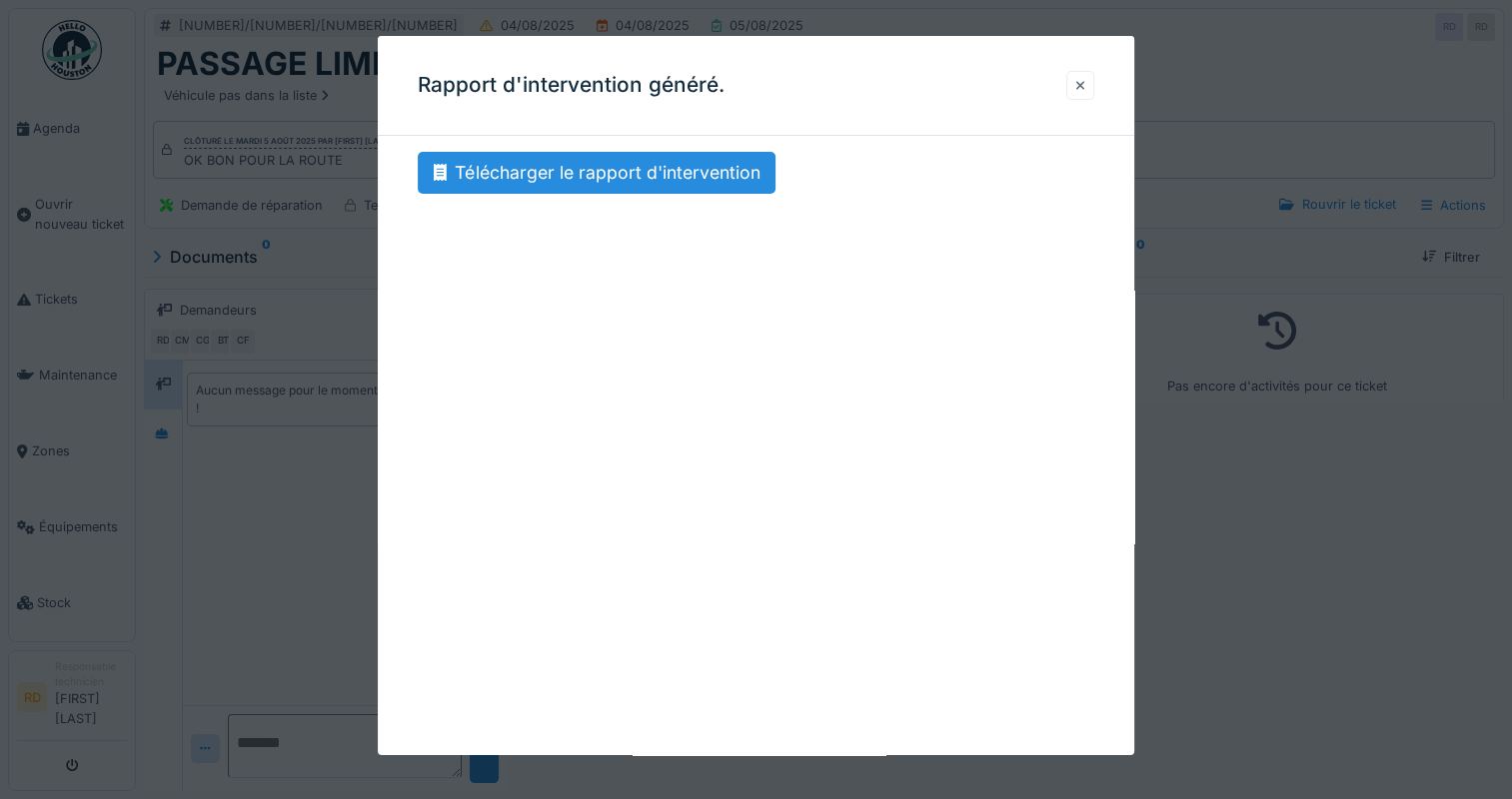 click at bounding box center [1080, 85] 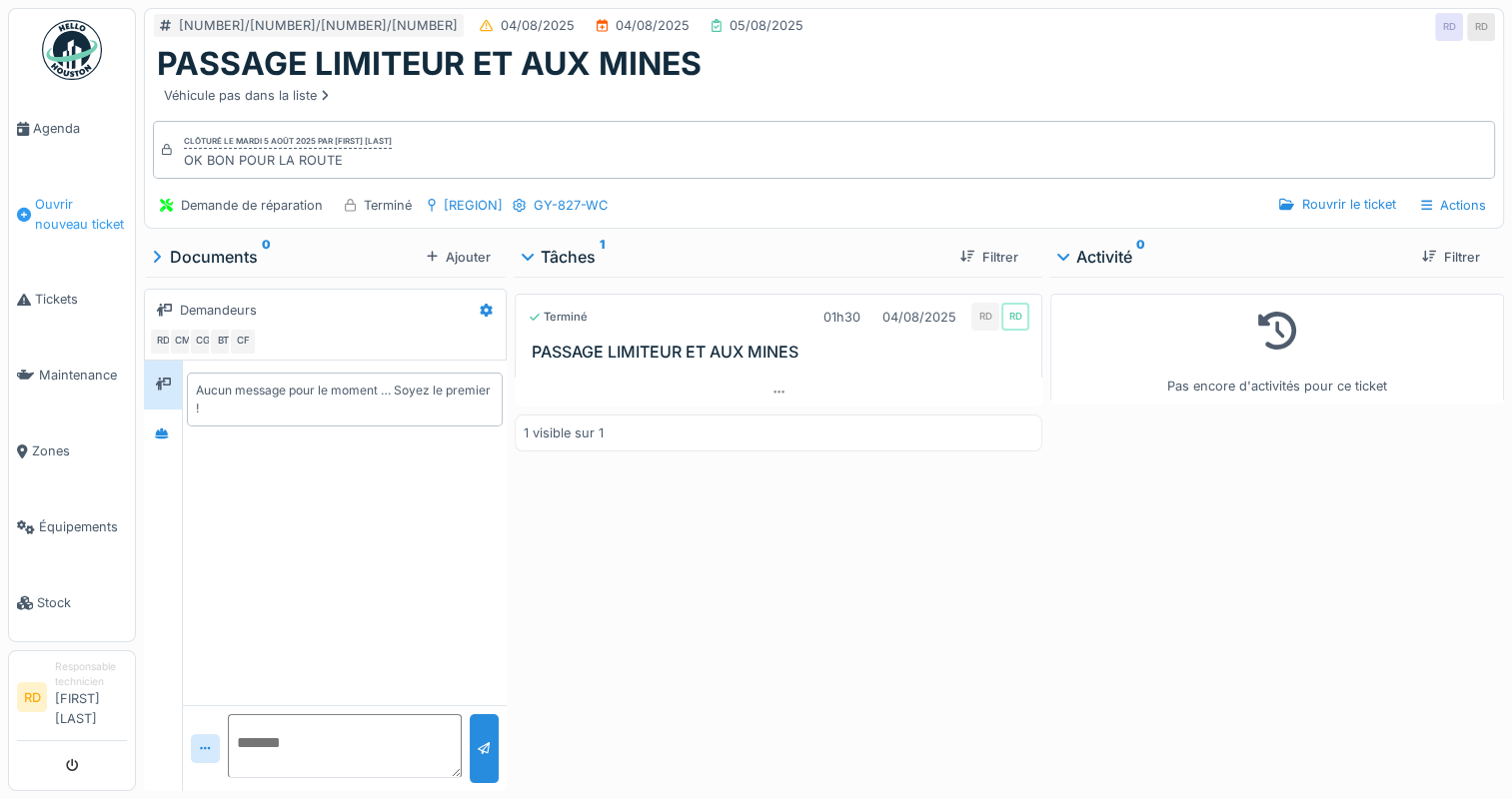 click on "Ouvrir nouveau ticket" at bounding box center [81, 214] 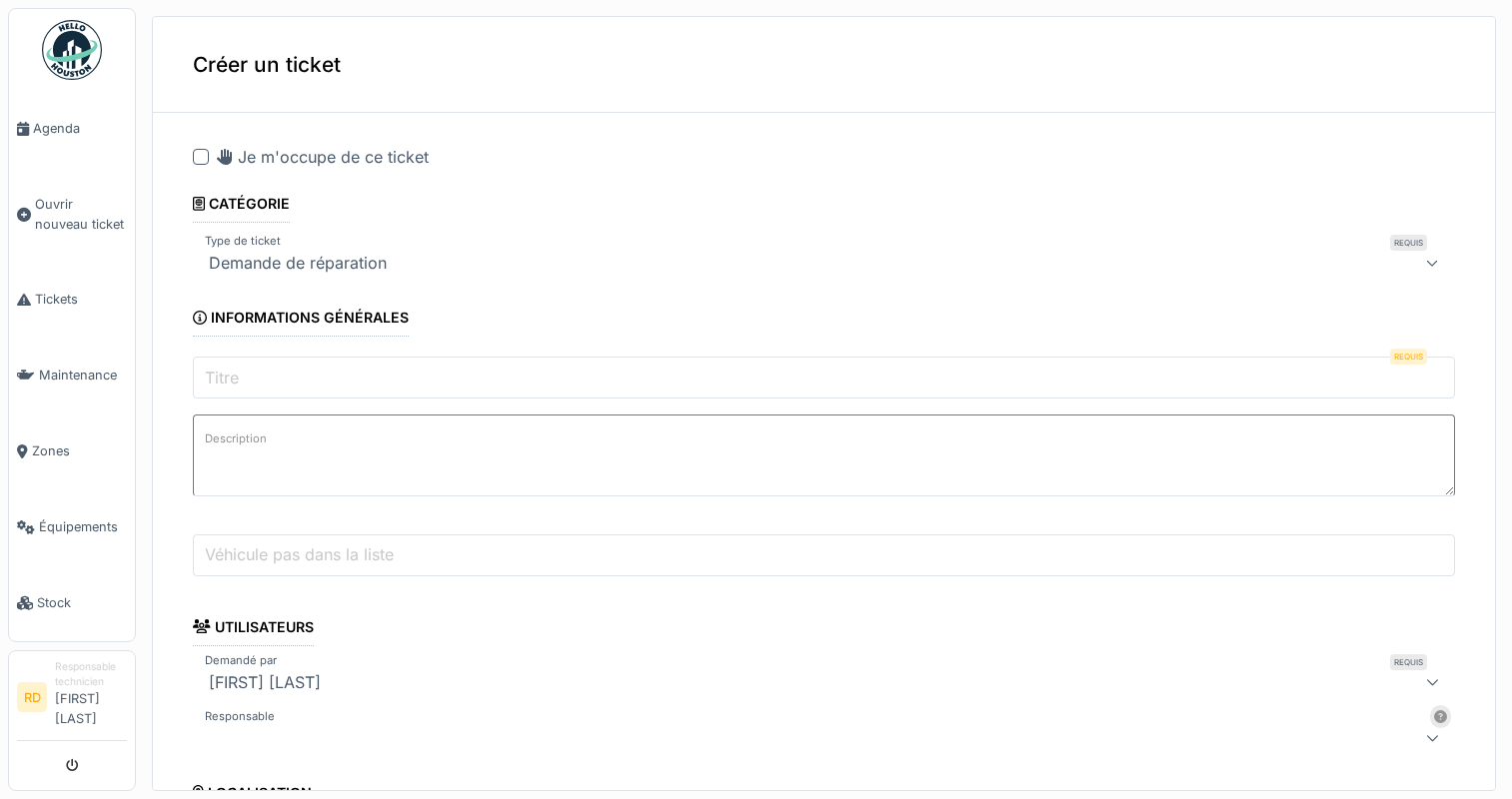 scroll, scrollTop: 0, scrollLeft: 0, axis: both 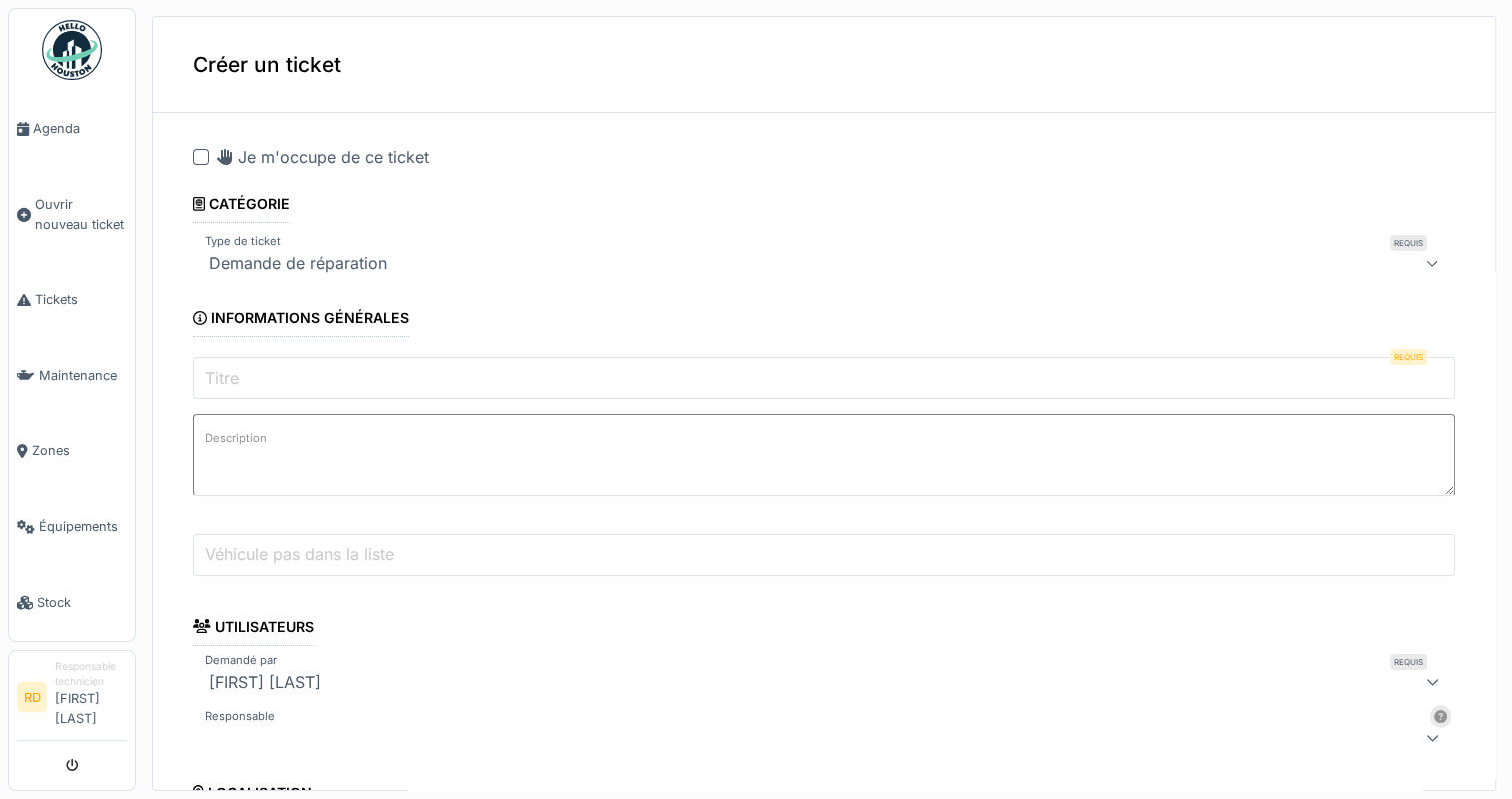 click on "Titre" at bounding box center [823, 378] 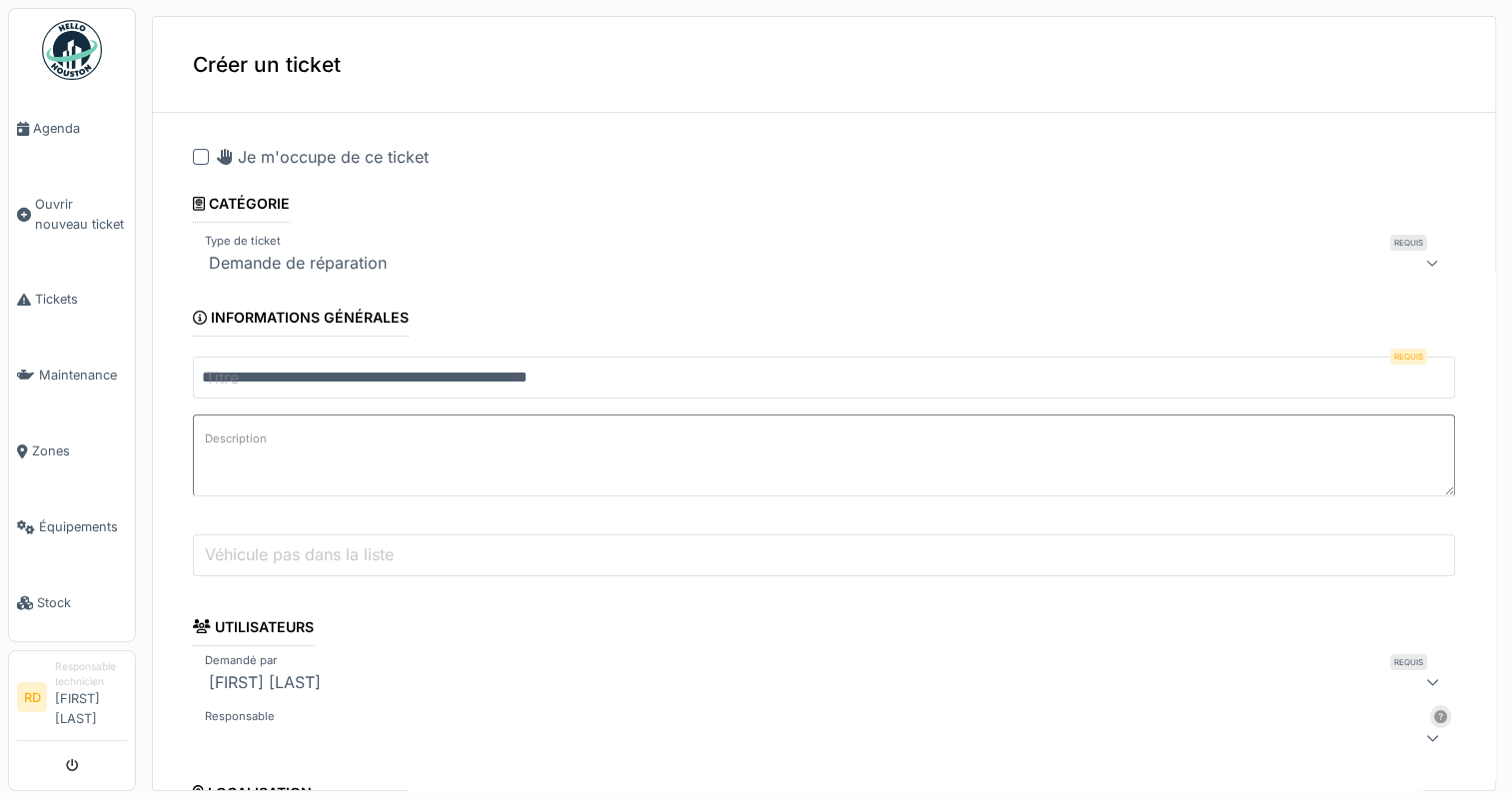 type 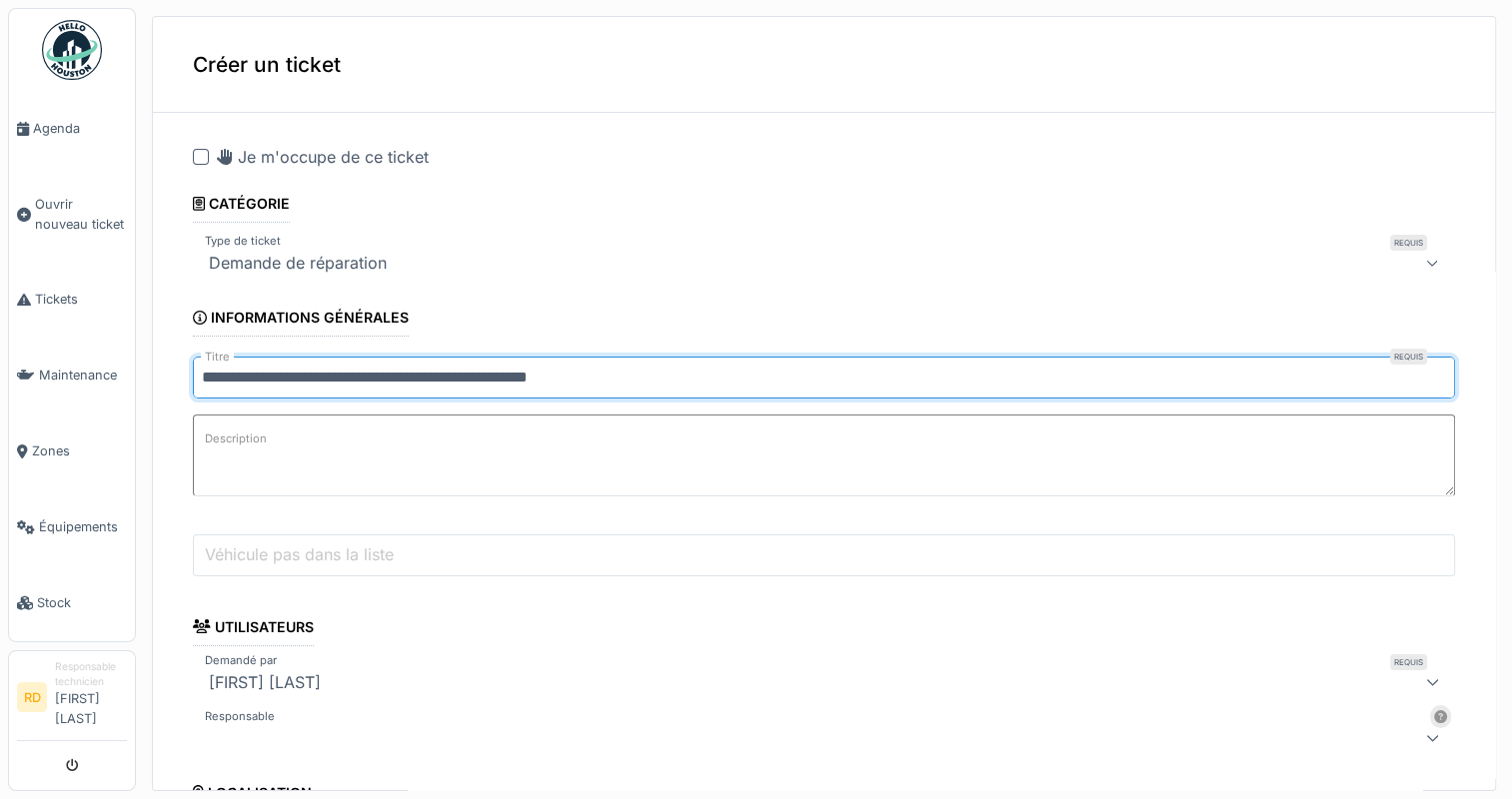 click on "**********" at bounding box center (823, 378) 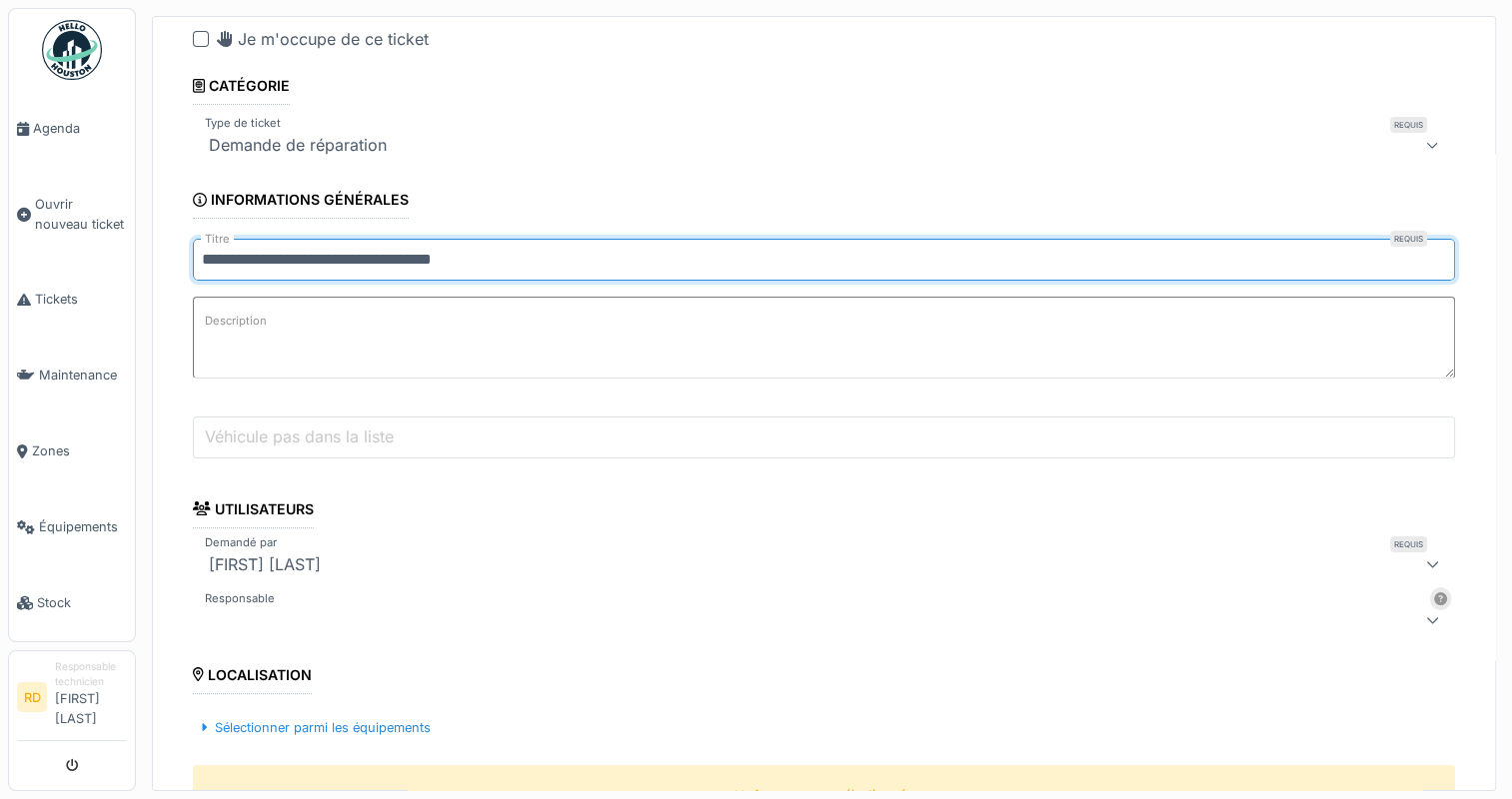 scroll, scrollTop: 200, scrollLeft: 0, axis: vertical 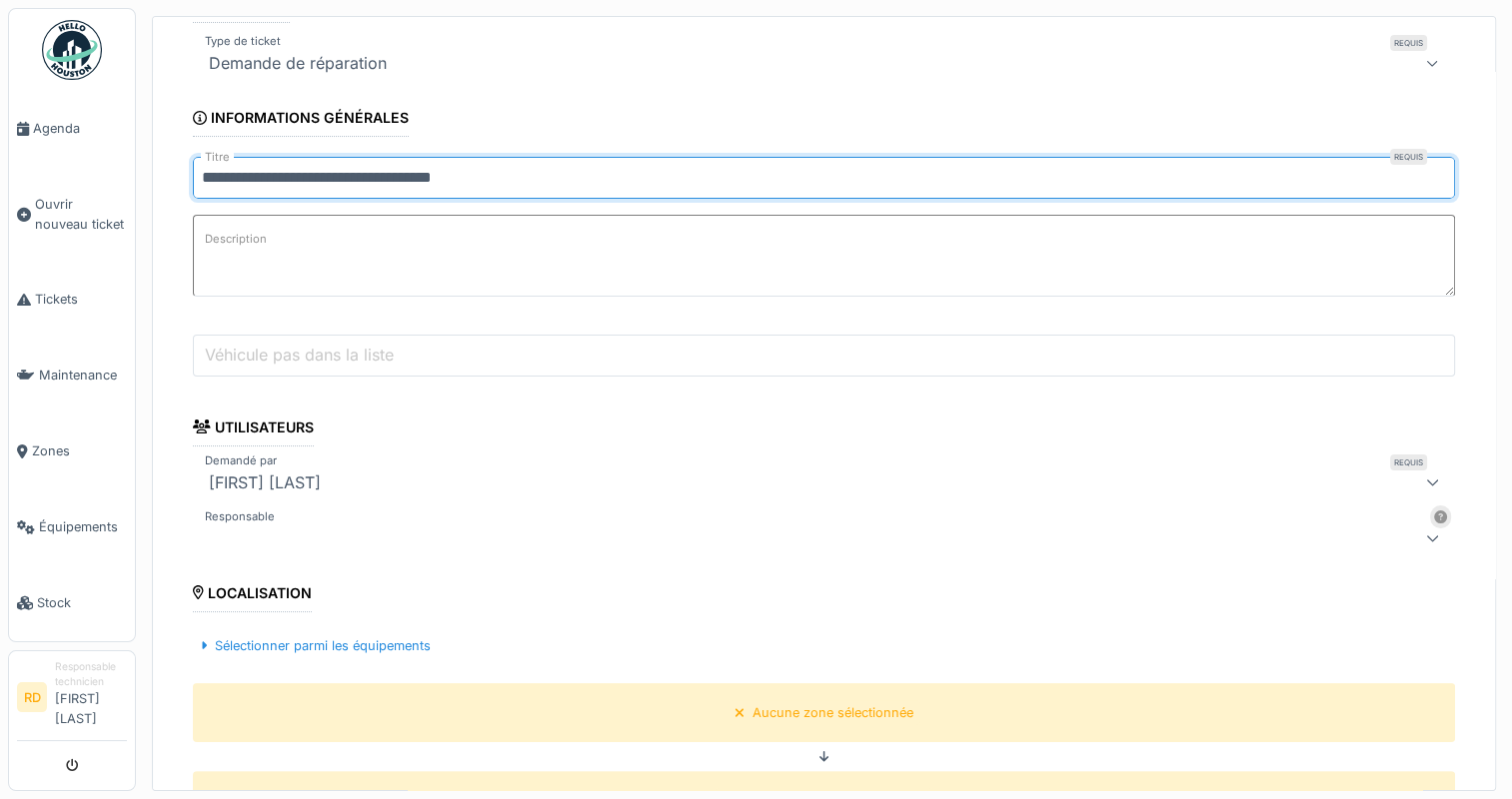 type on "**********" 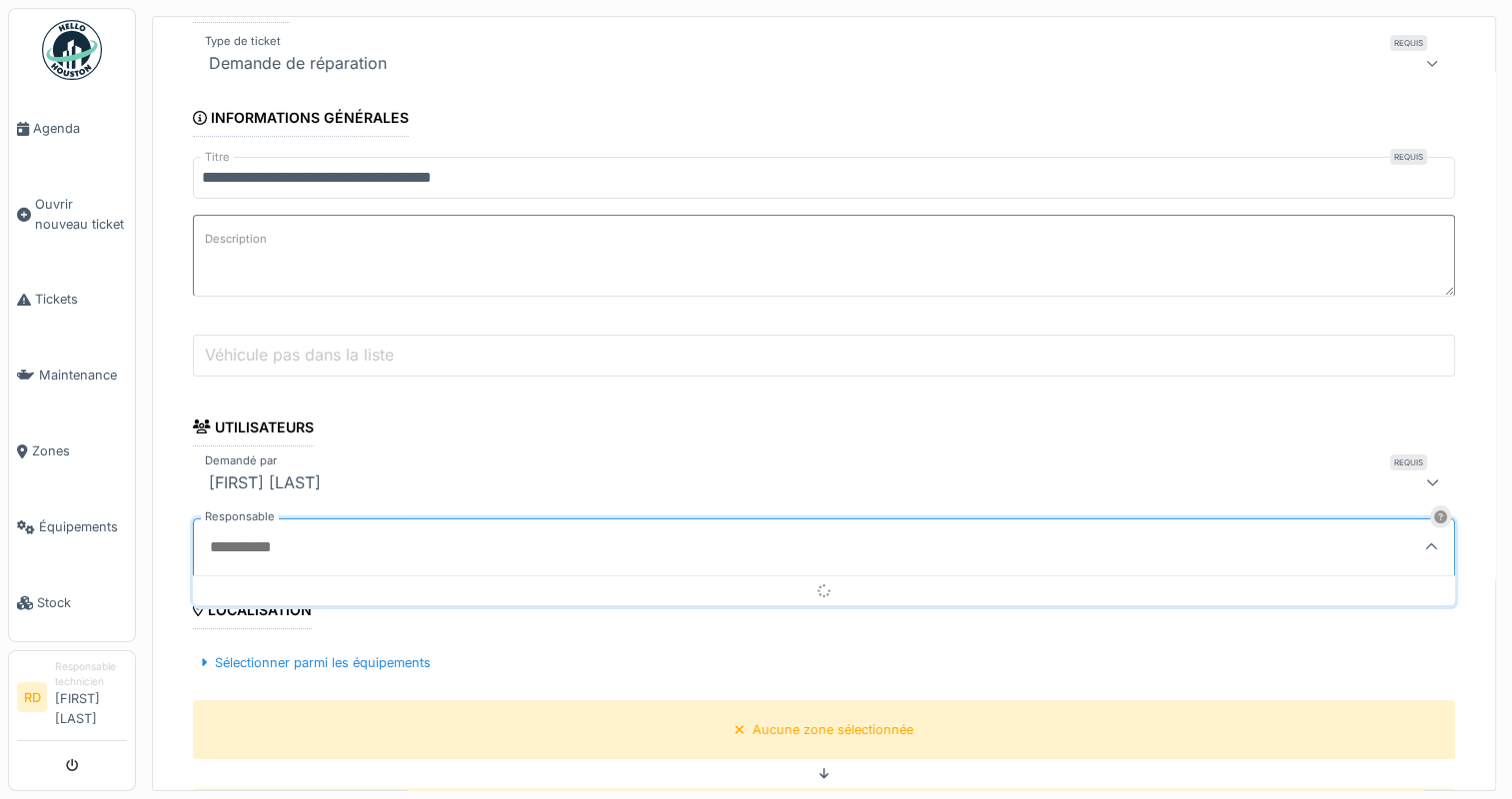 scroll, scrollTop: 4, scrollLeft: 0, axis: vertical 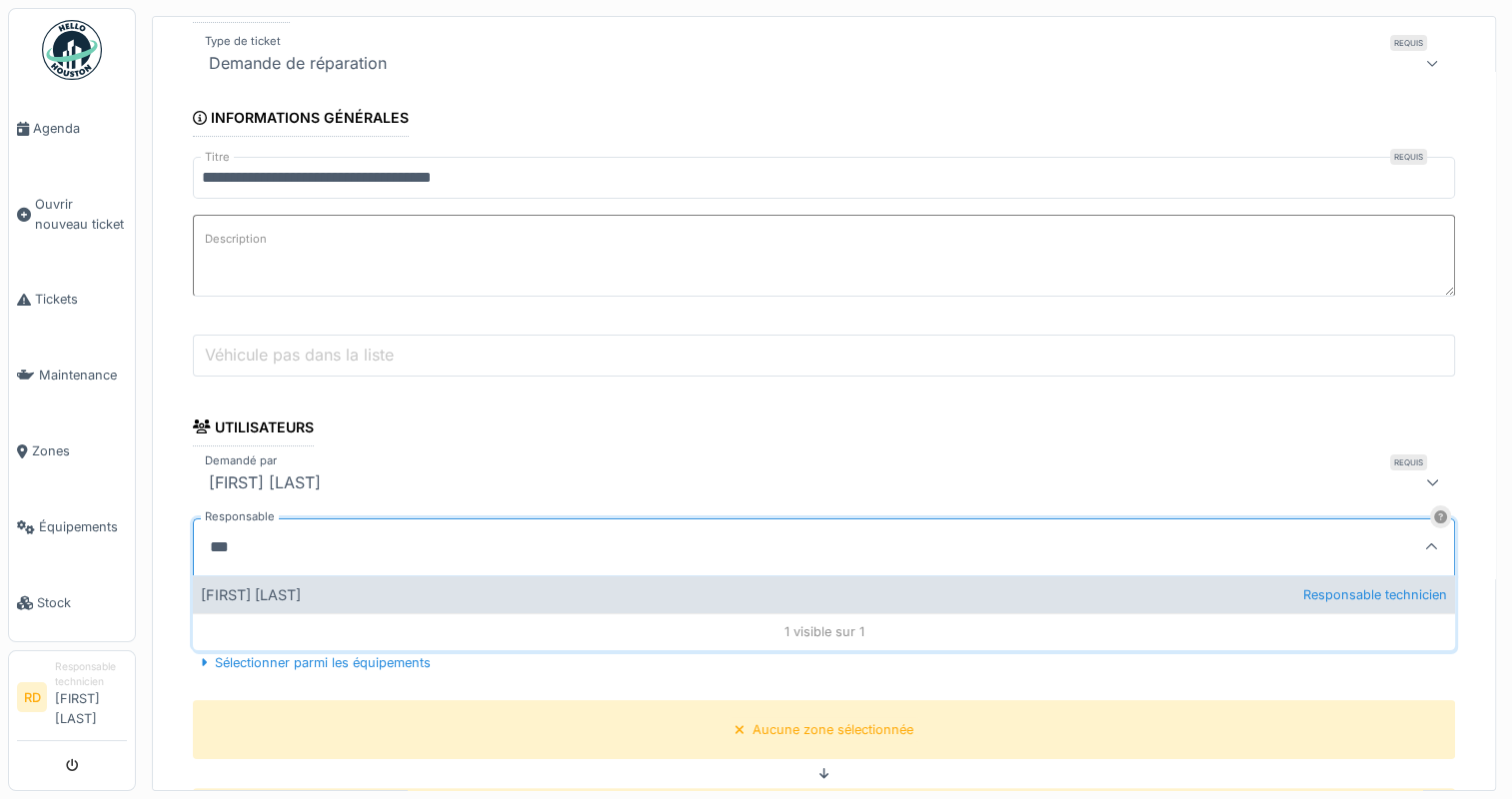 type on "***" 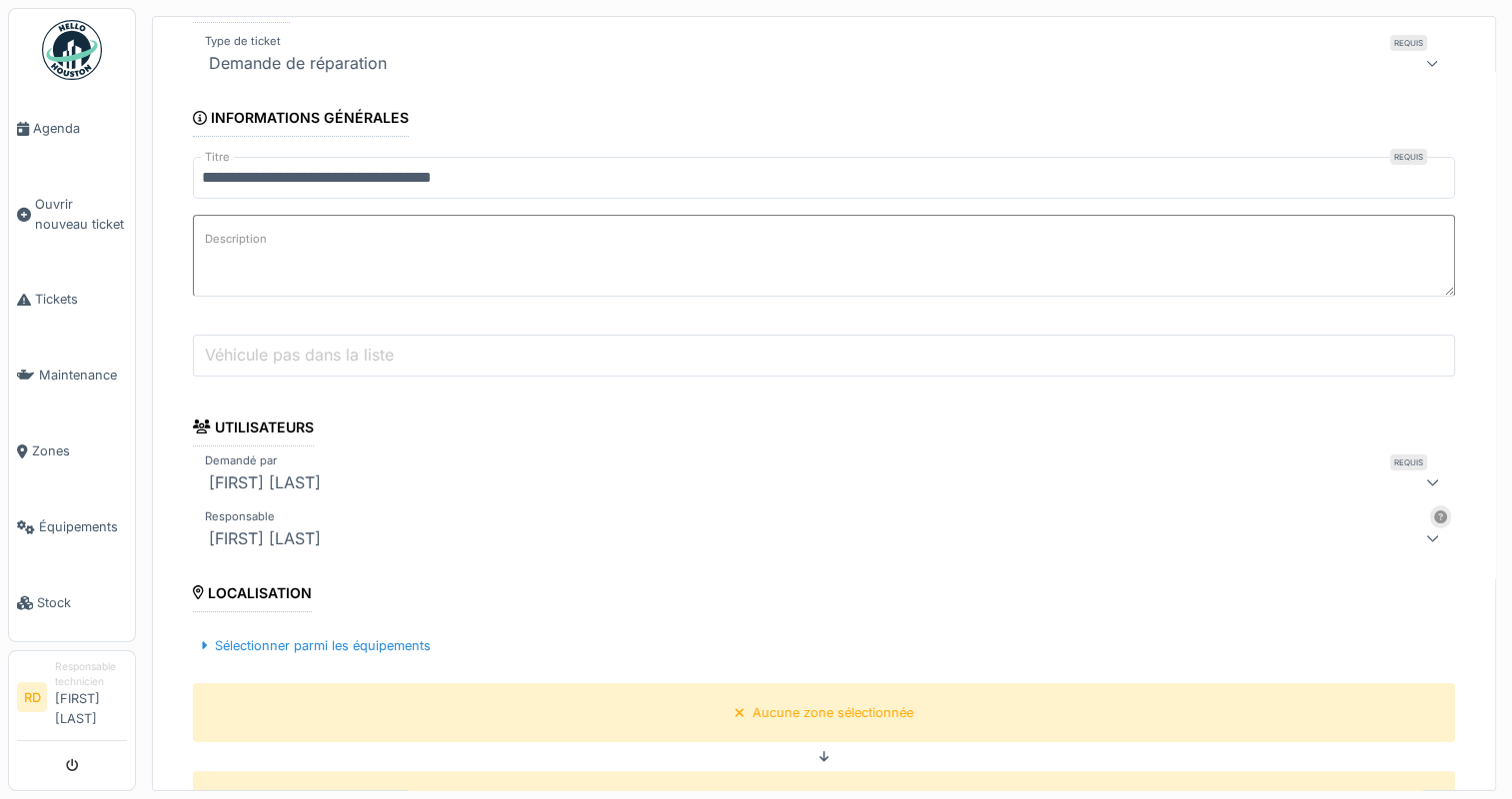 scroll, scrollTop: 400, scrollLeft: 0, axis: vertical 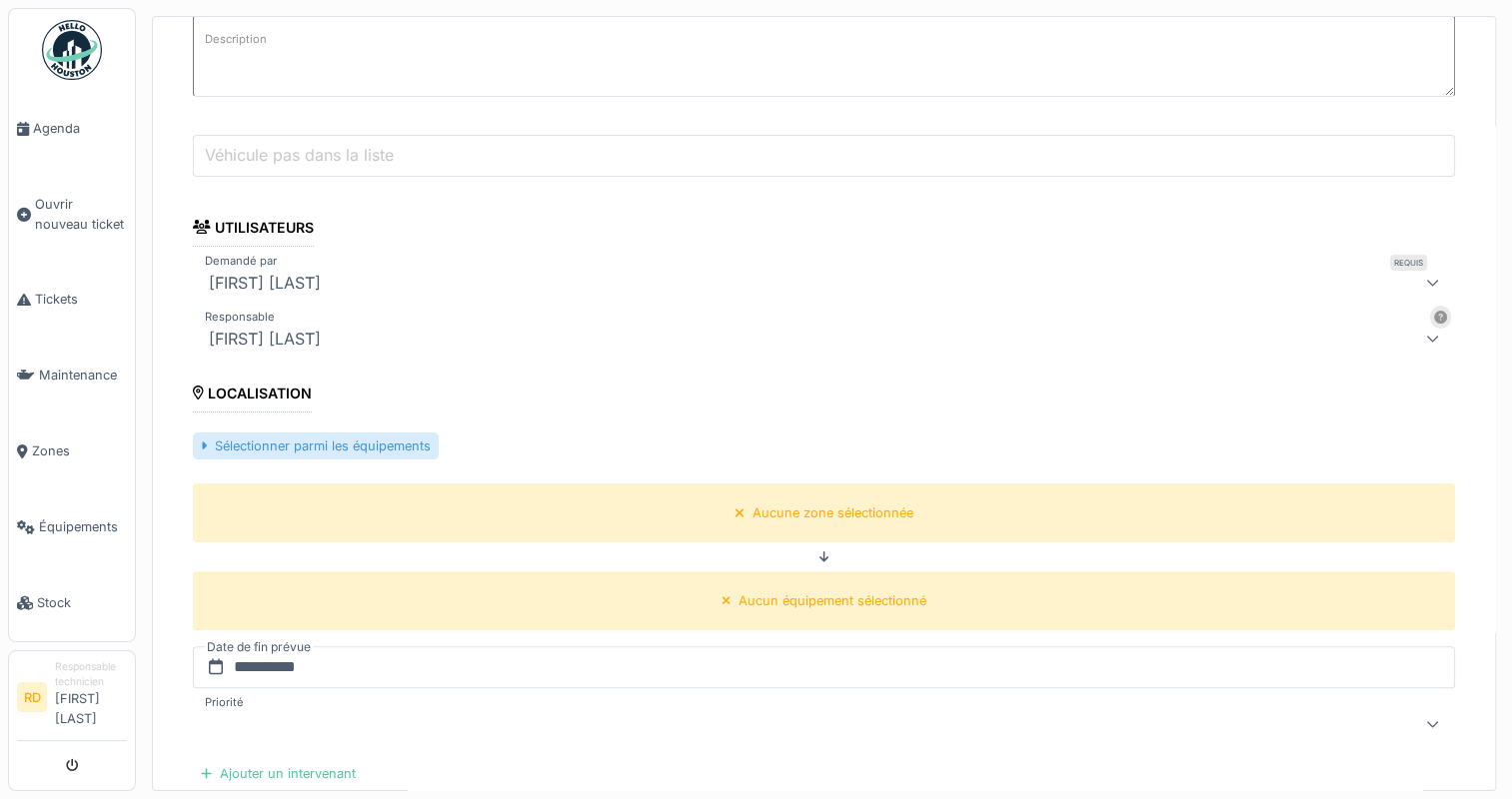 click on "Sélectionner parmi les équipements" at bounding box center [316, 445] 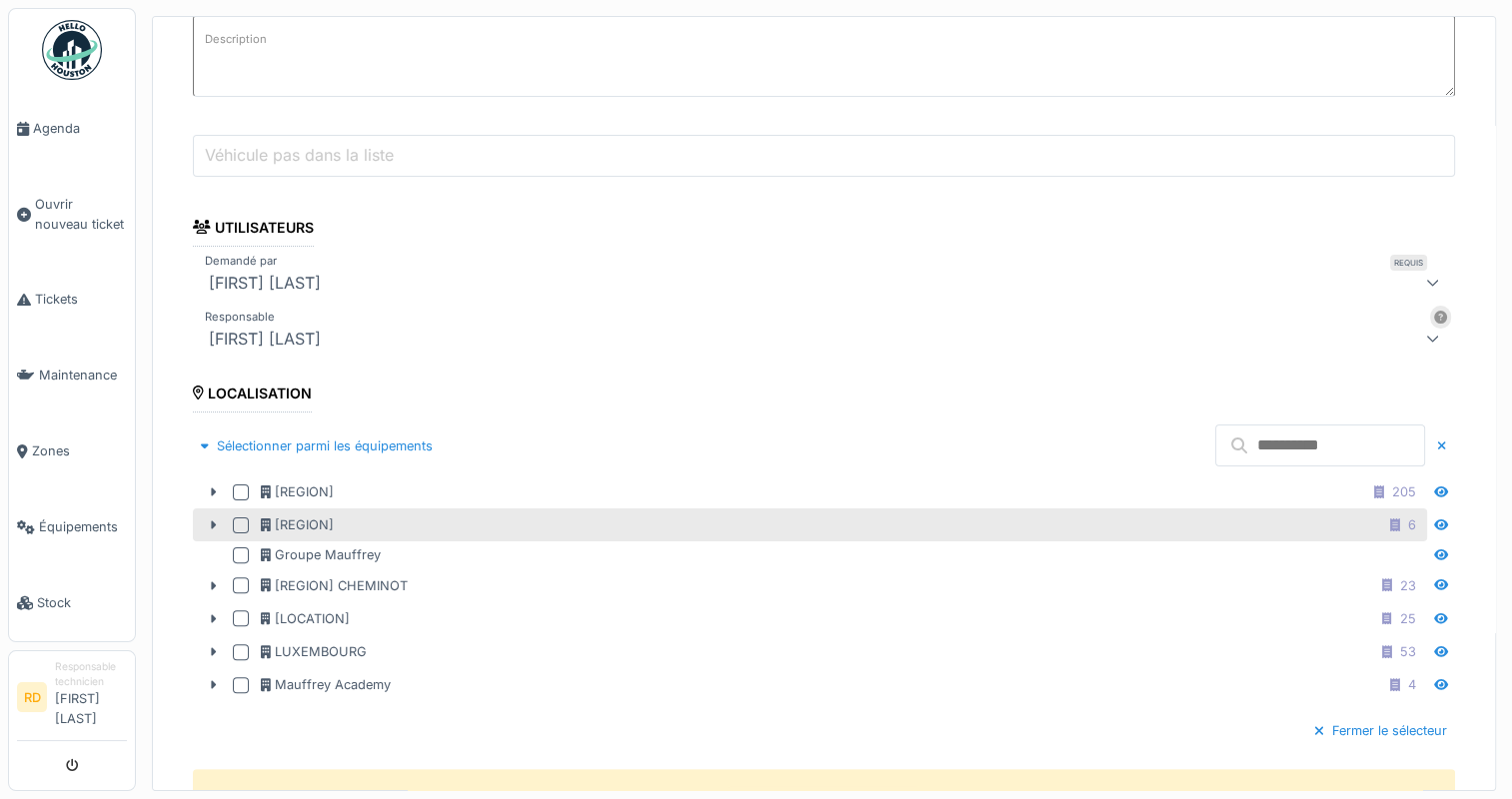 click at bounding box center (241, 525) 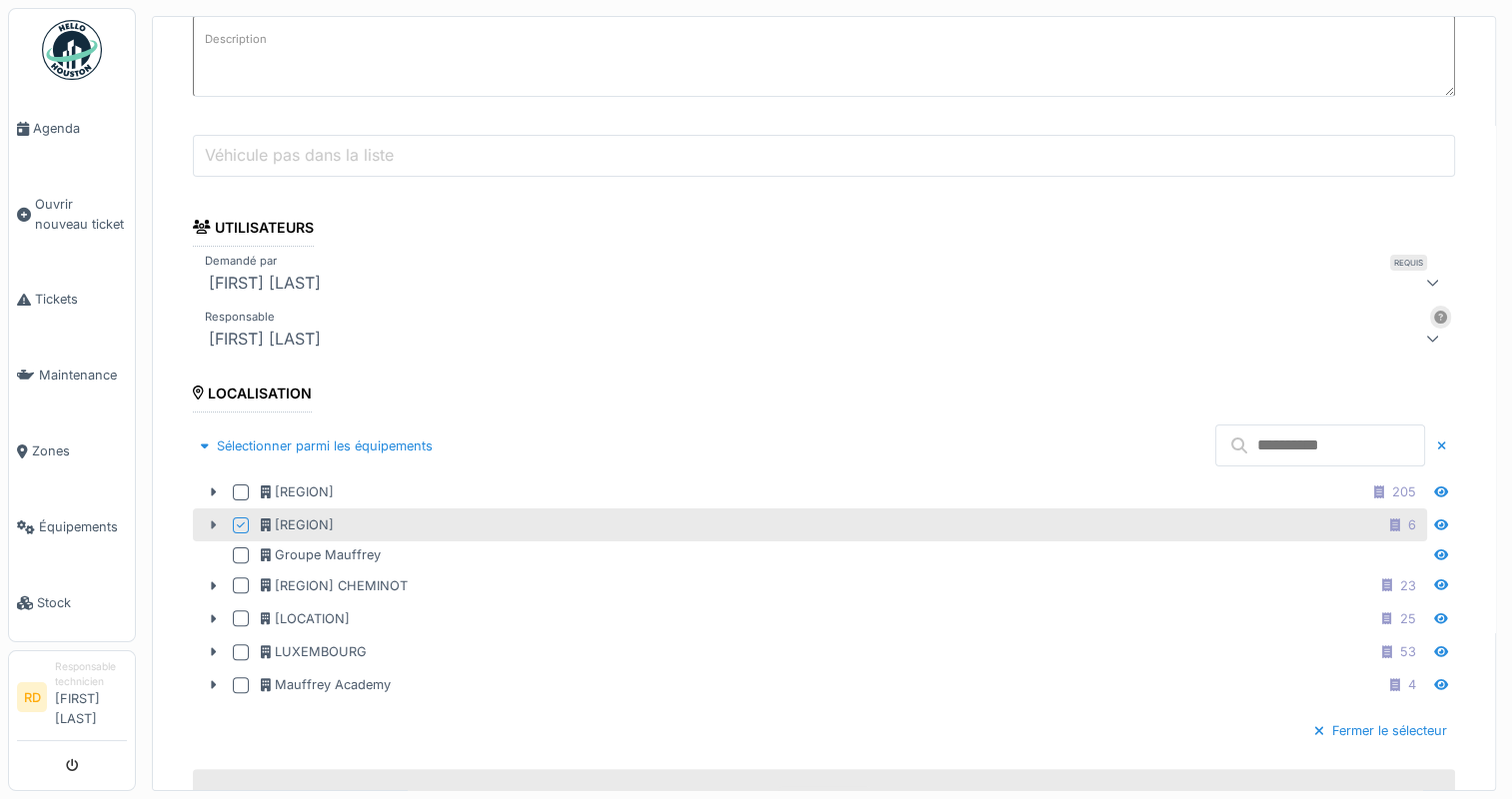 click 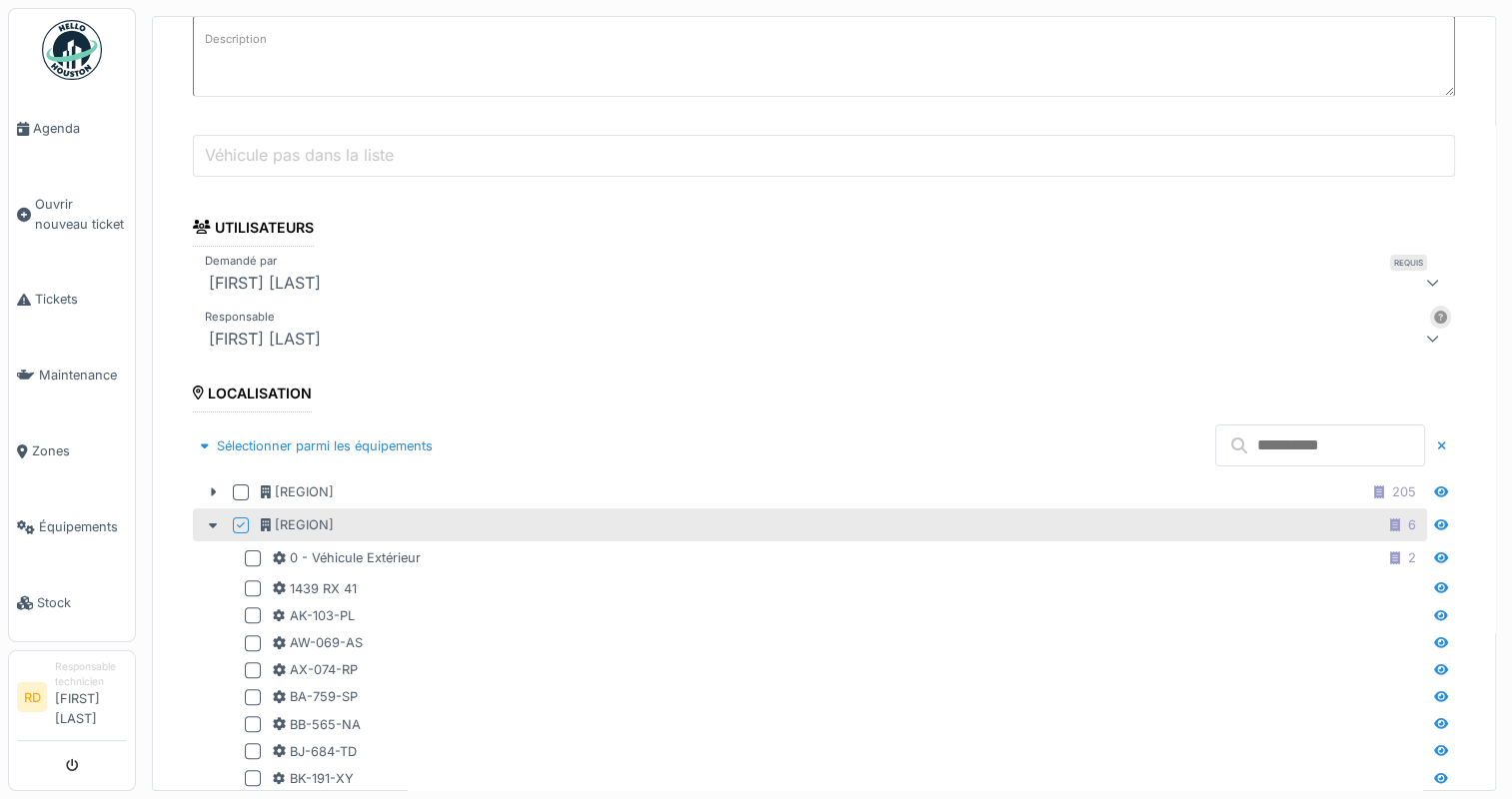 click at bounding box center (1320, 445) 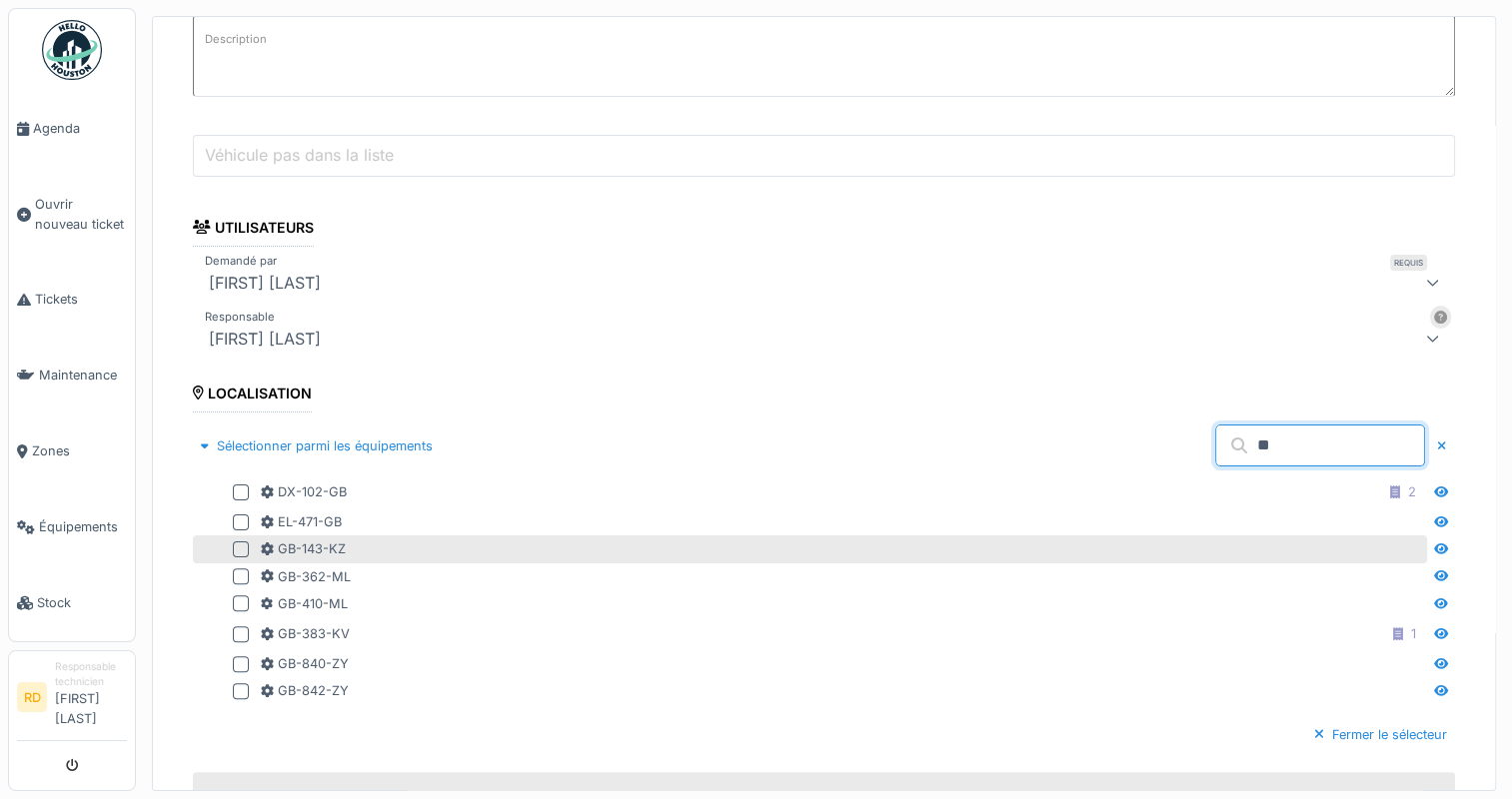 type on "**" 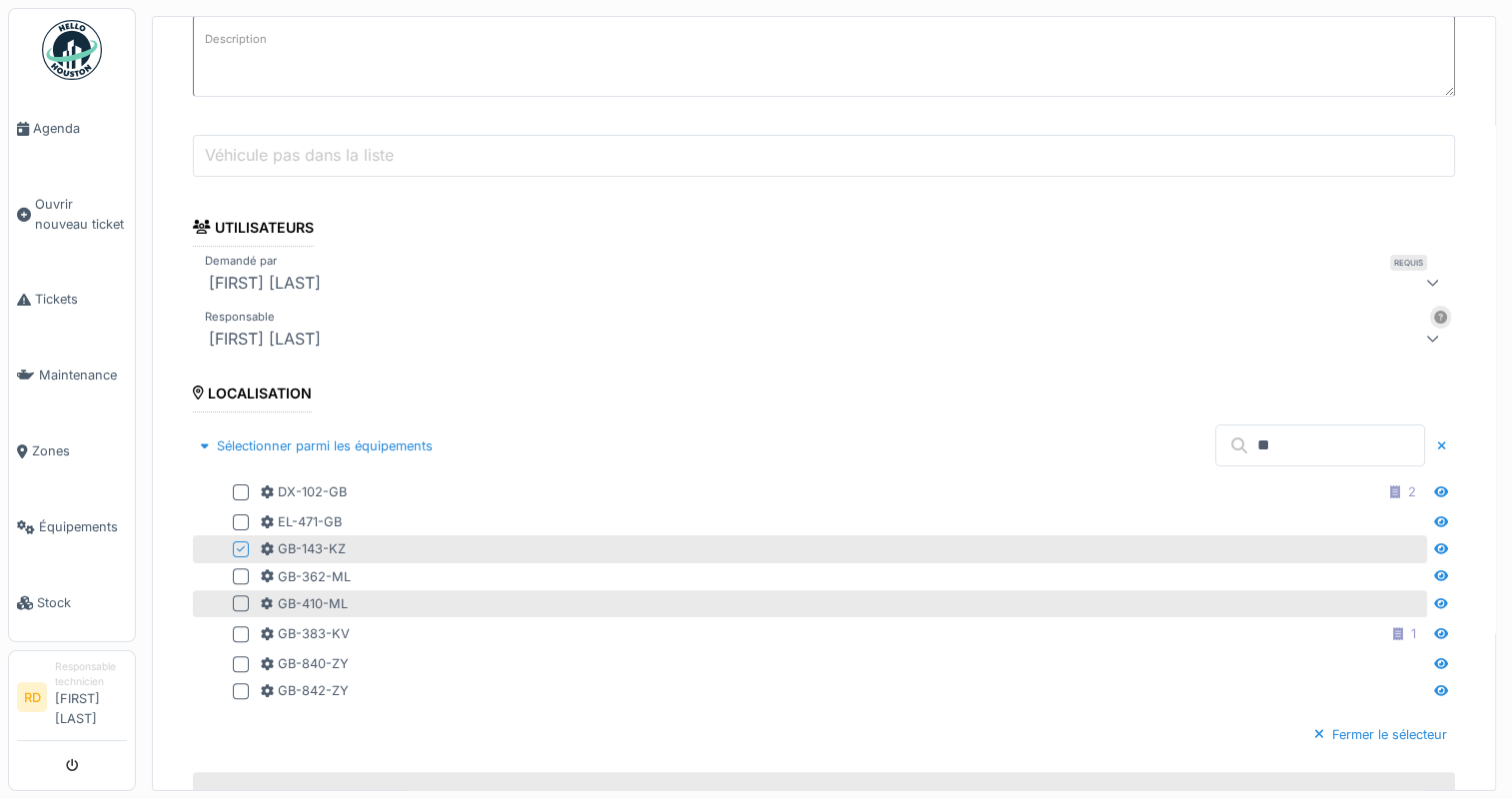 scroll, scrollTop: 699, scrollLeft: 0, axis: vertical 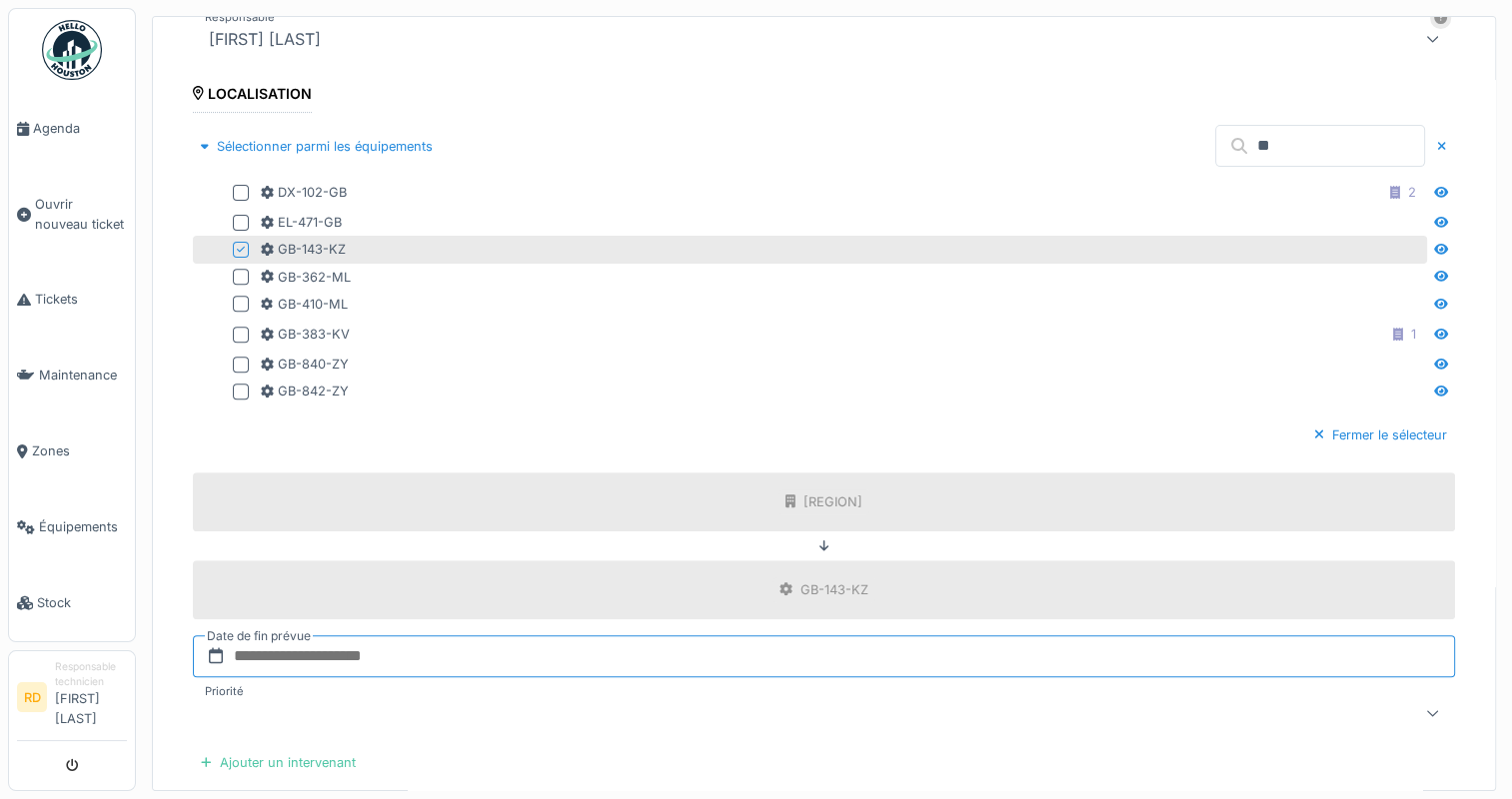 click at bounding box center [823, 656] 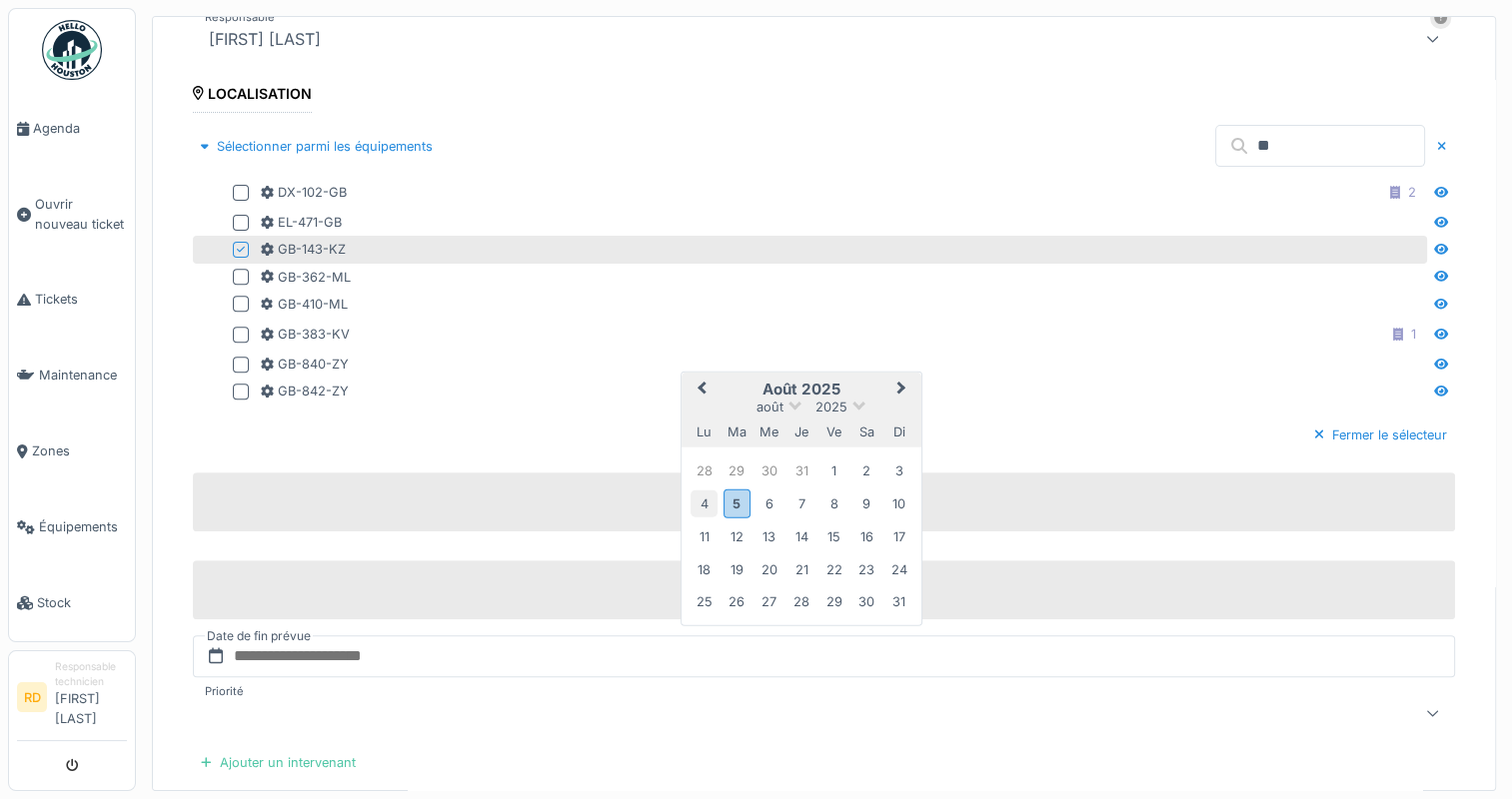click on "4" at bounding box center (704, 503) 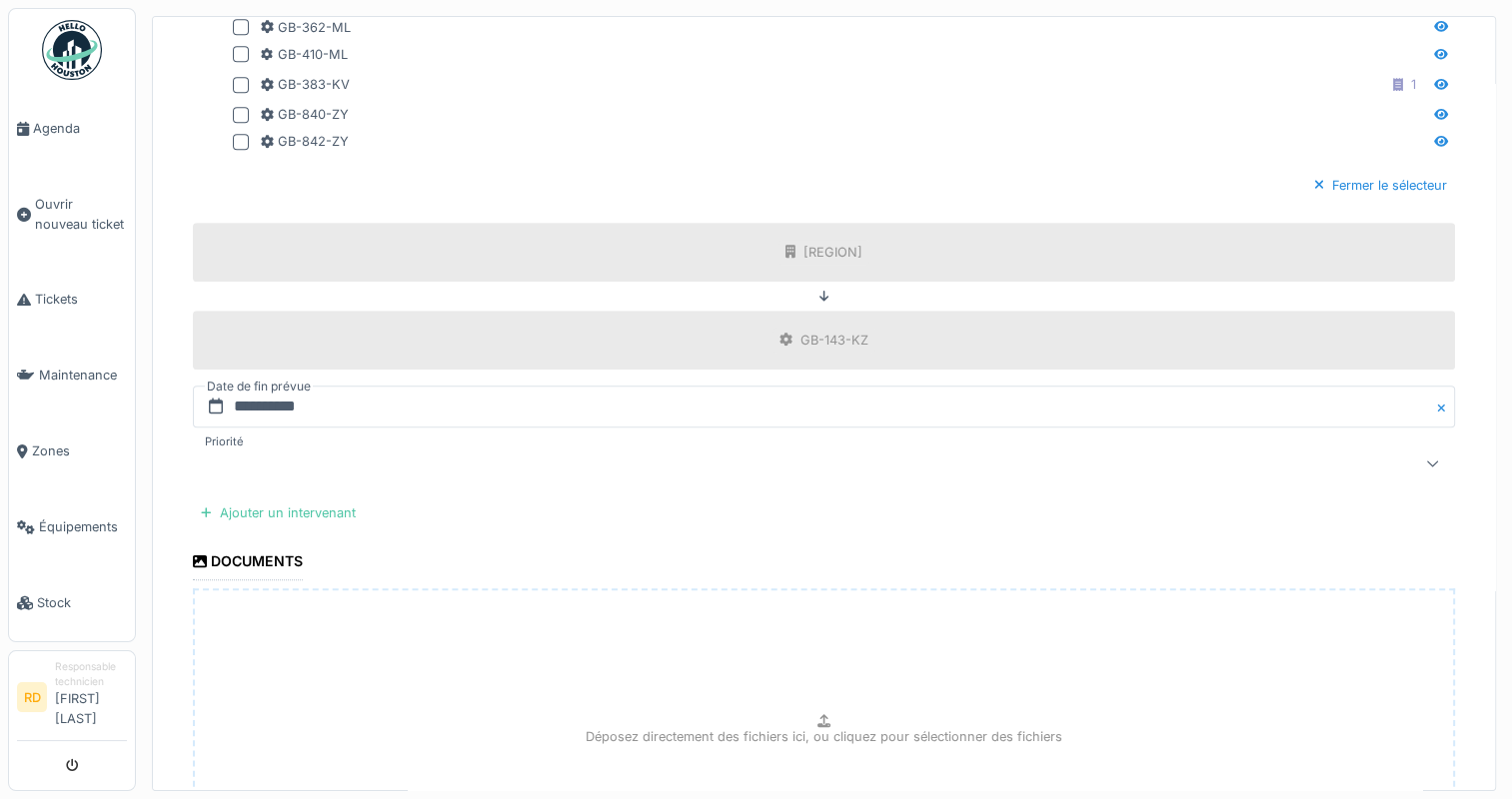 scroll, scrollTop: 999, scrollLeft: 0, axis: vertical 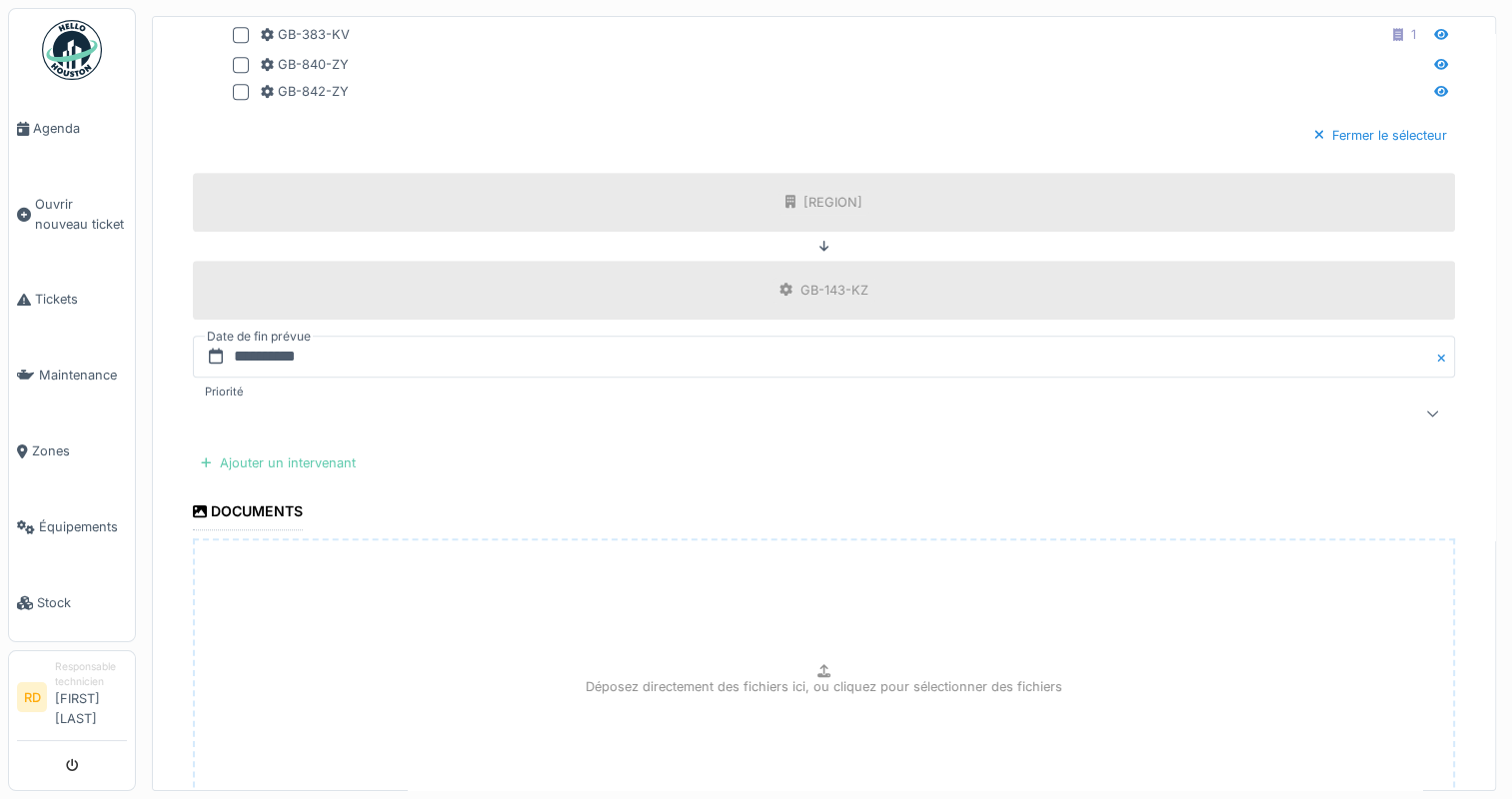 click on "Ajouter un intervenant" at bounding box center (278, 462) 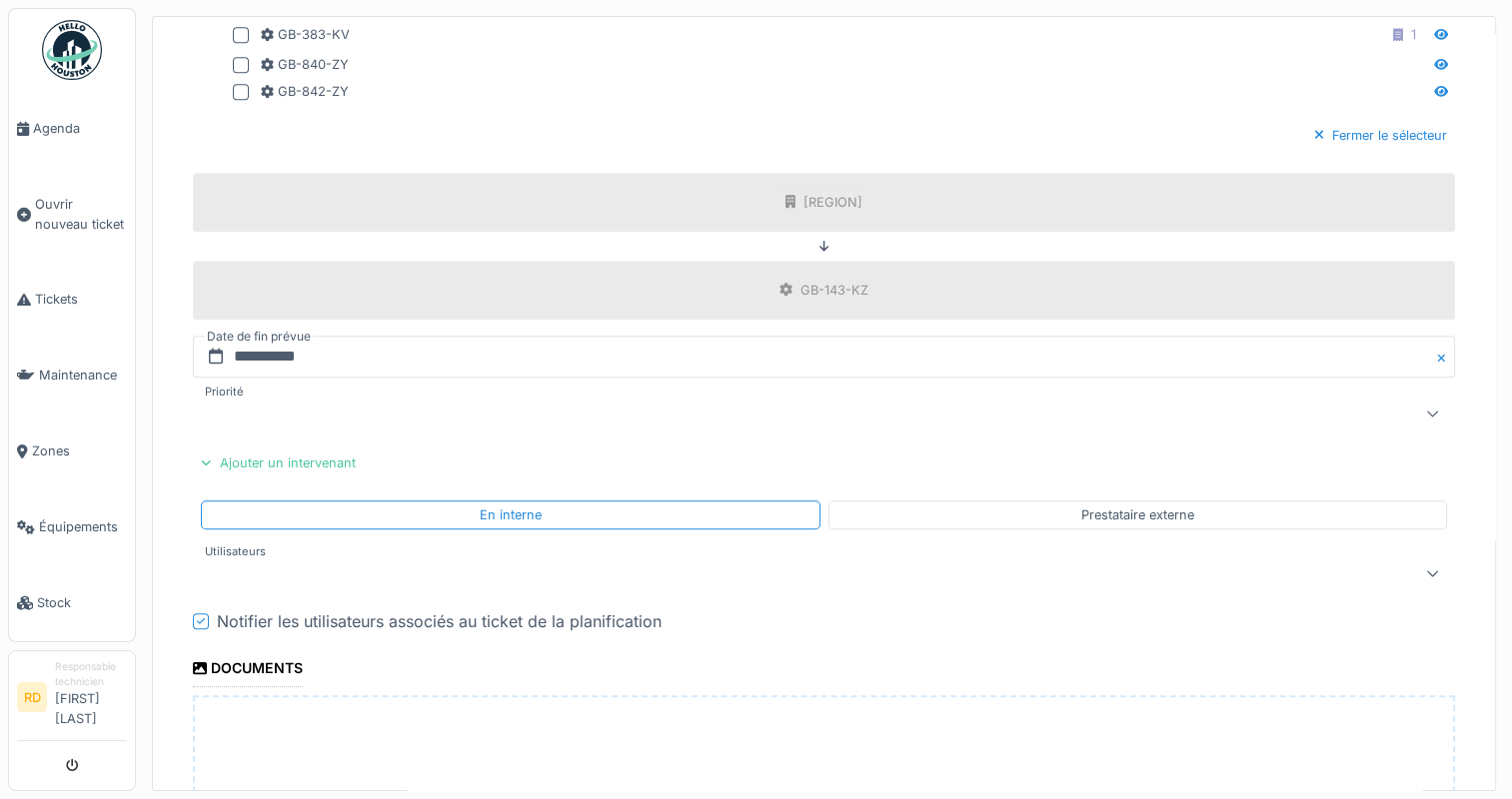 click at bounding box center [760, 573] 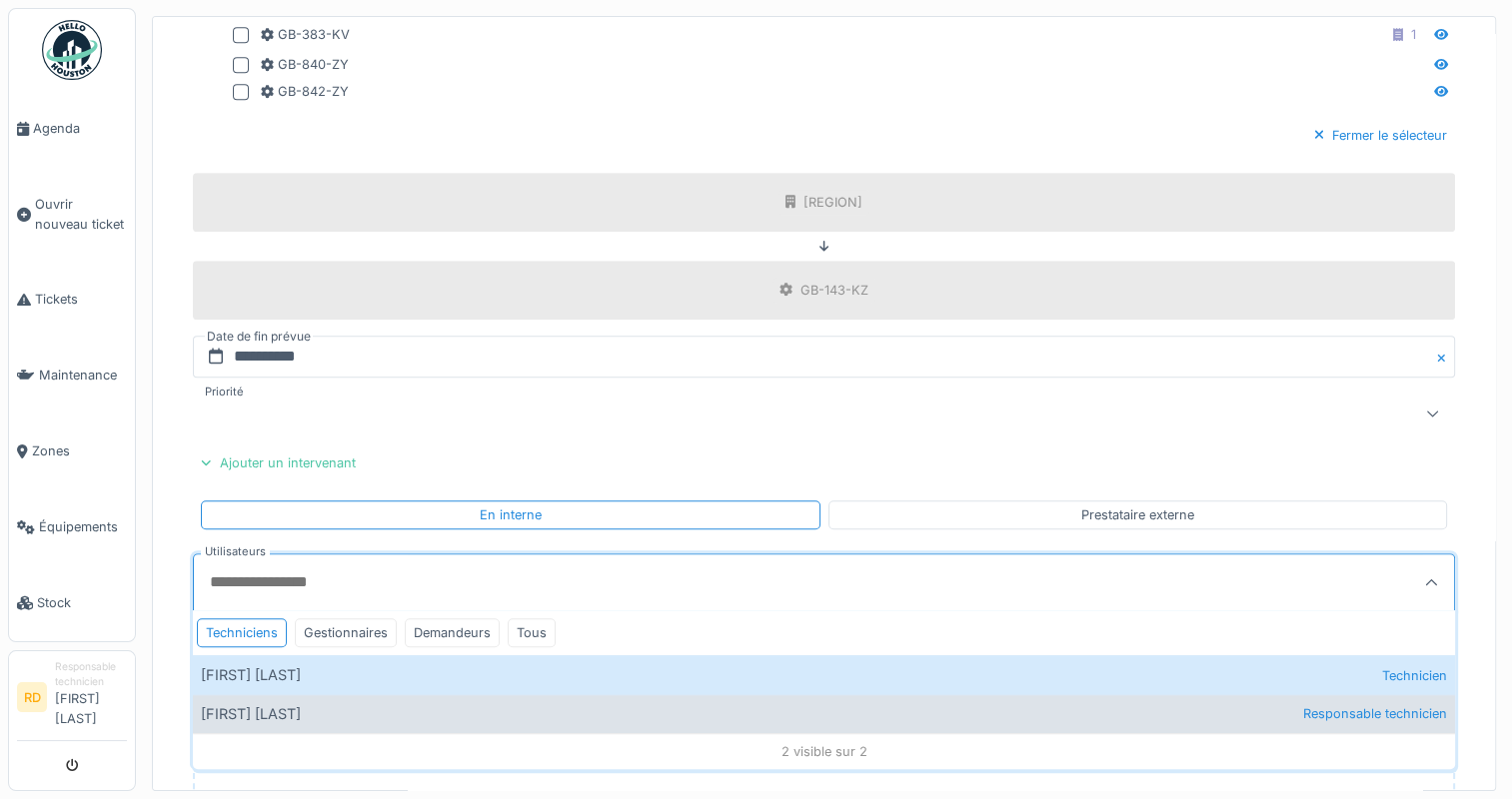 click on "[FIRST] [LAST]   Responsable technicien" at bounding box center [823, 713] 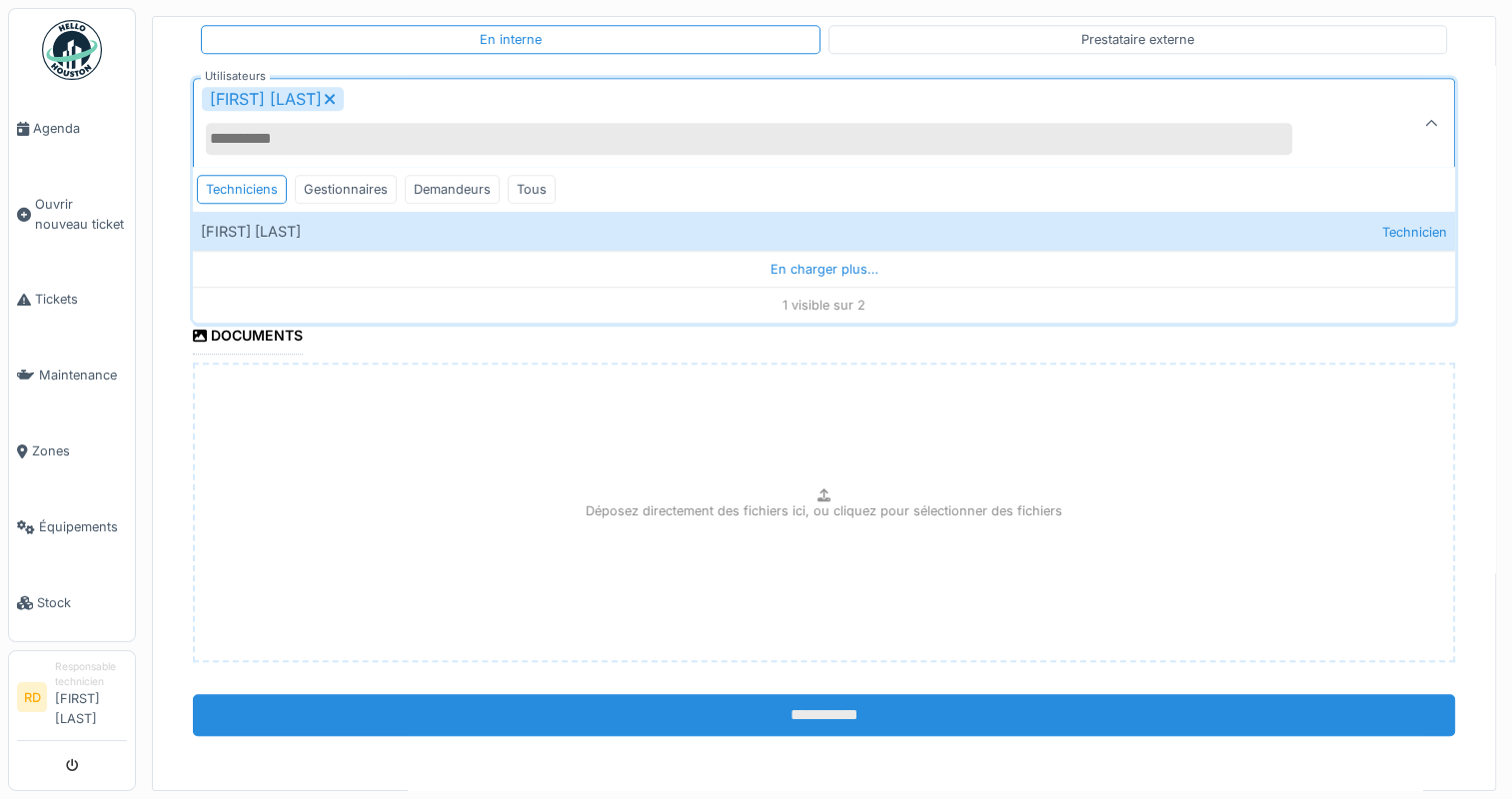 click on "**********" at bounding box center (823, 715) 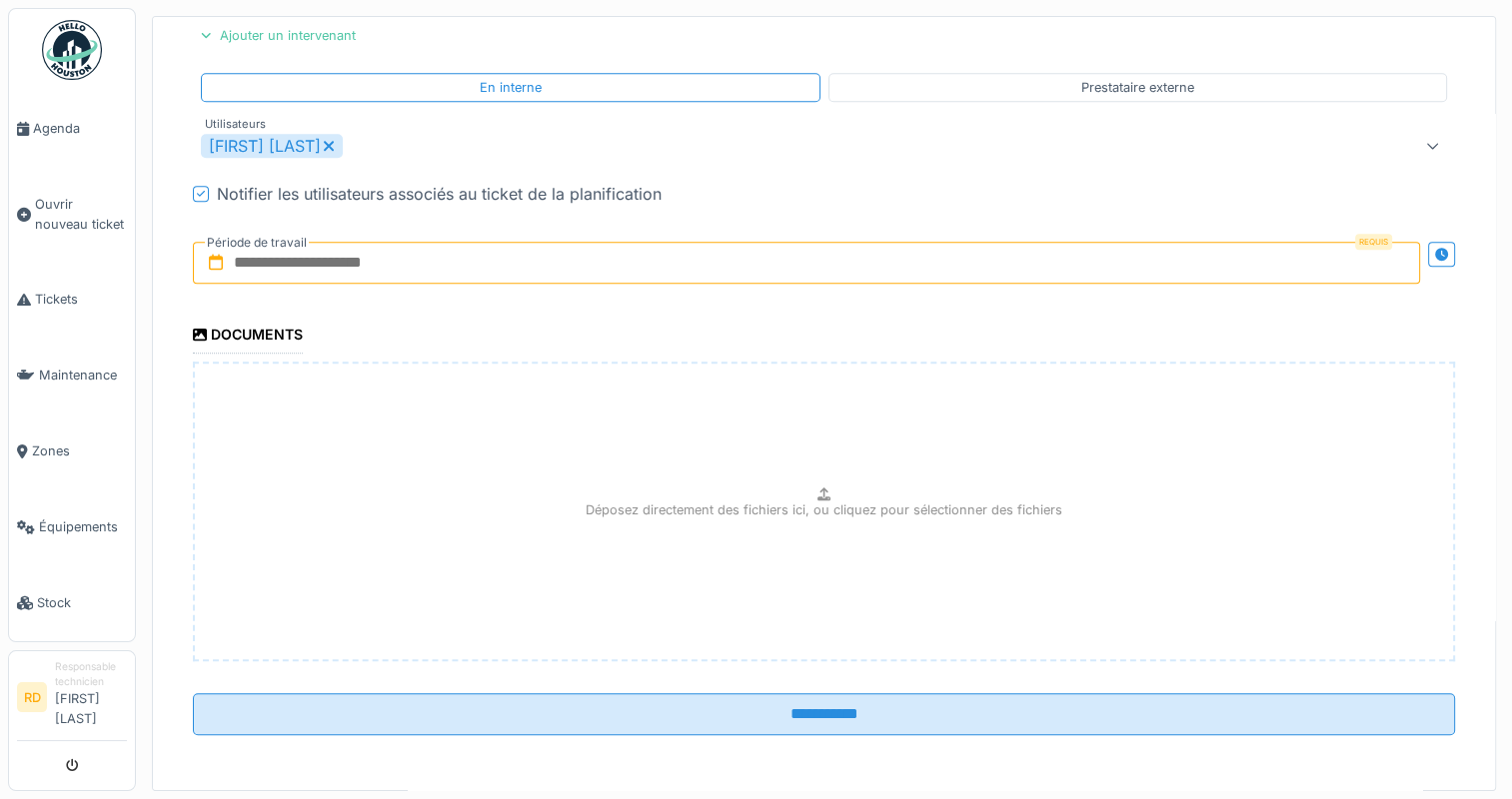 click at bounding box center (806, 263) 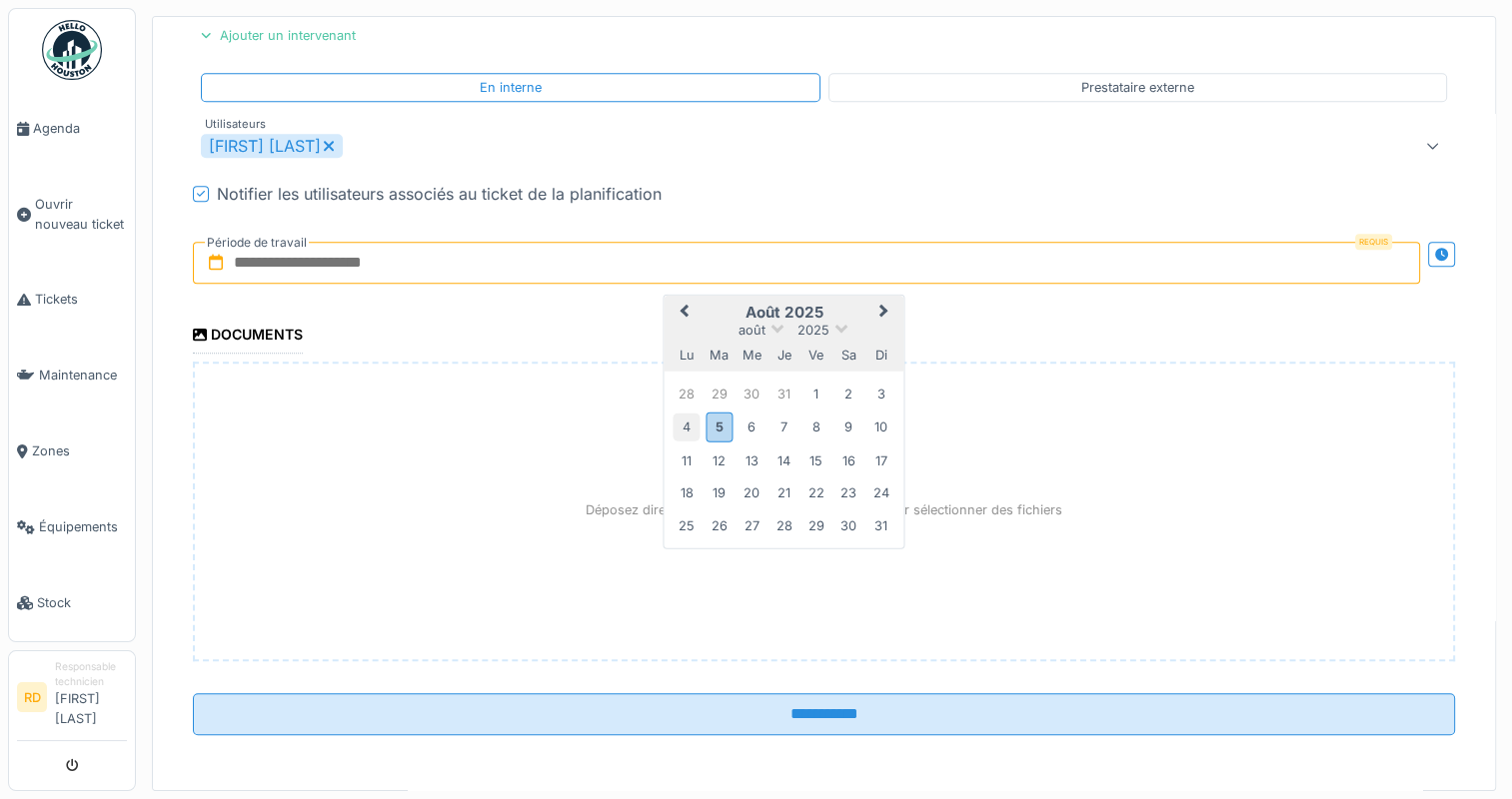 click on "4" at bounding box center (686, 426) 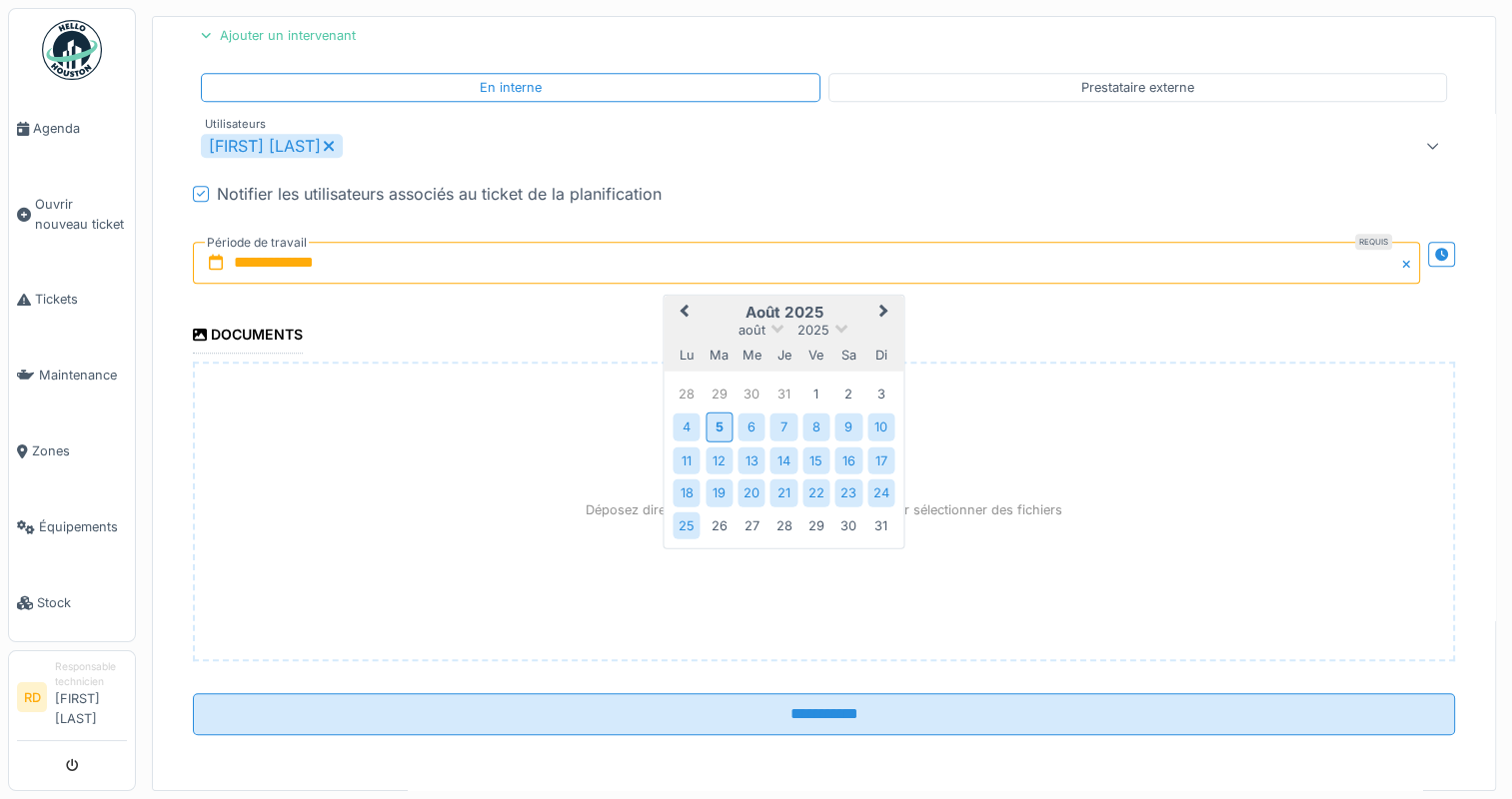 scroll, scrollTop: 7, scrollLeft: 0, axis: vertical 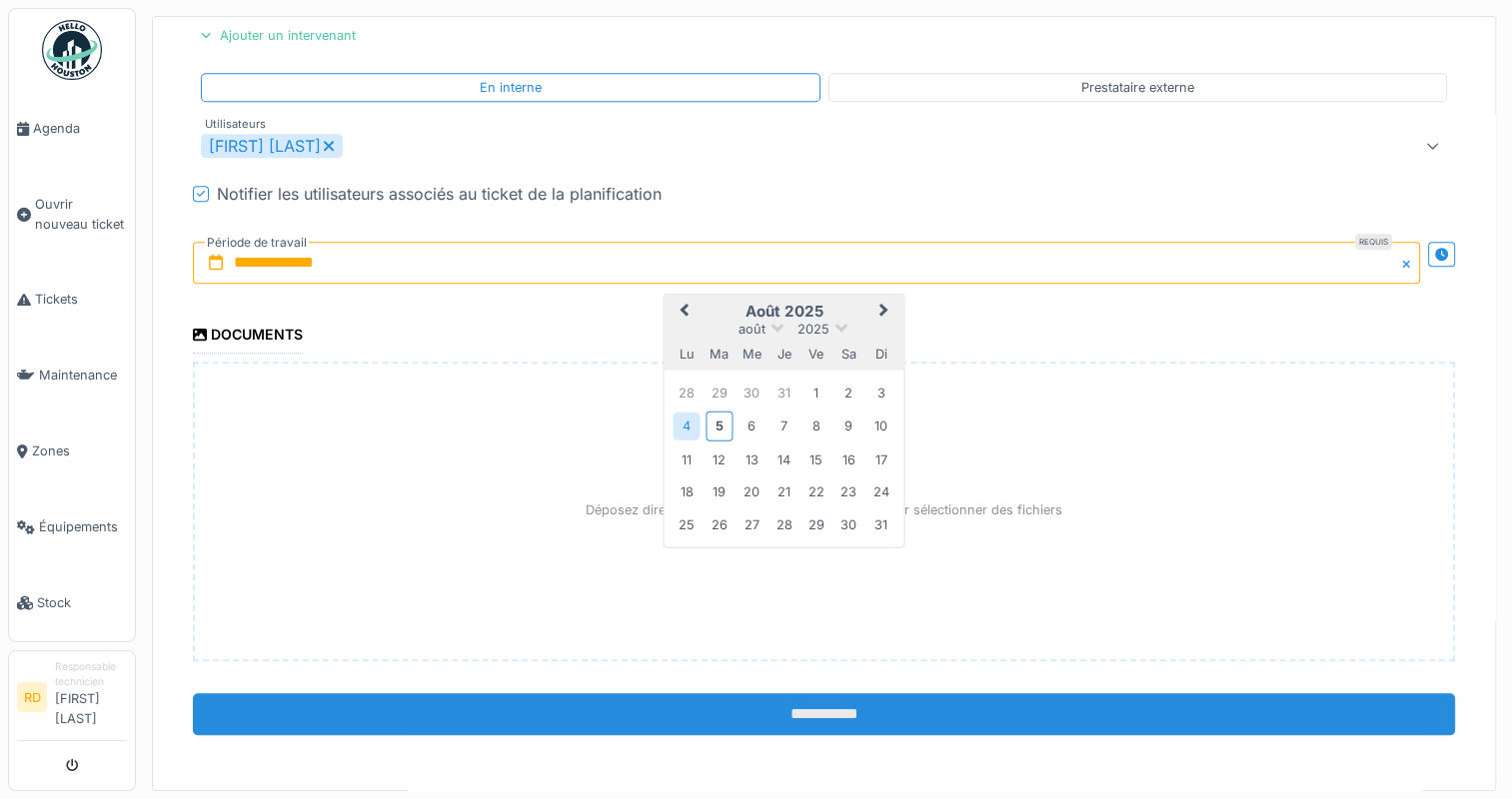 click on "**********" at bounding box center (823, 714) 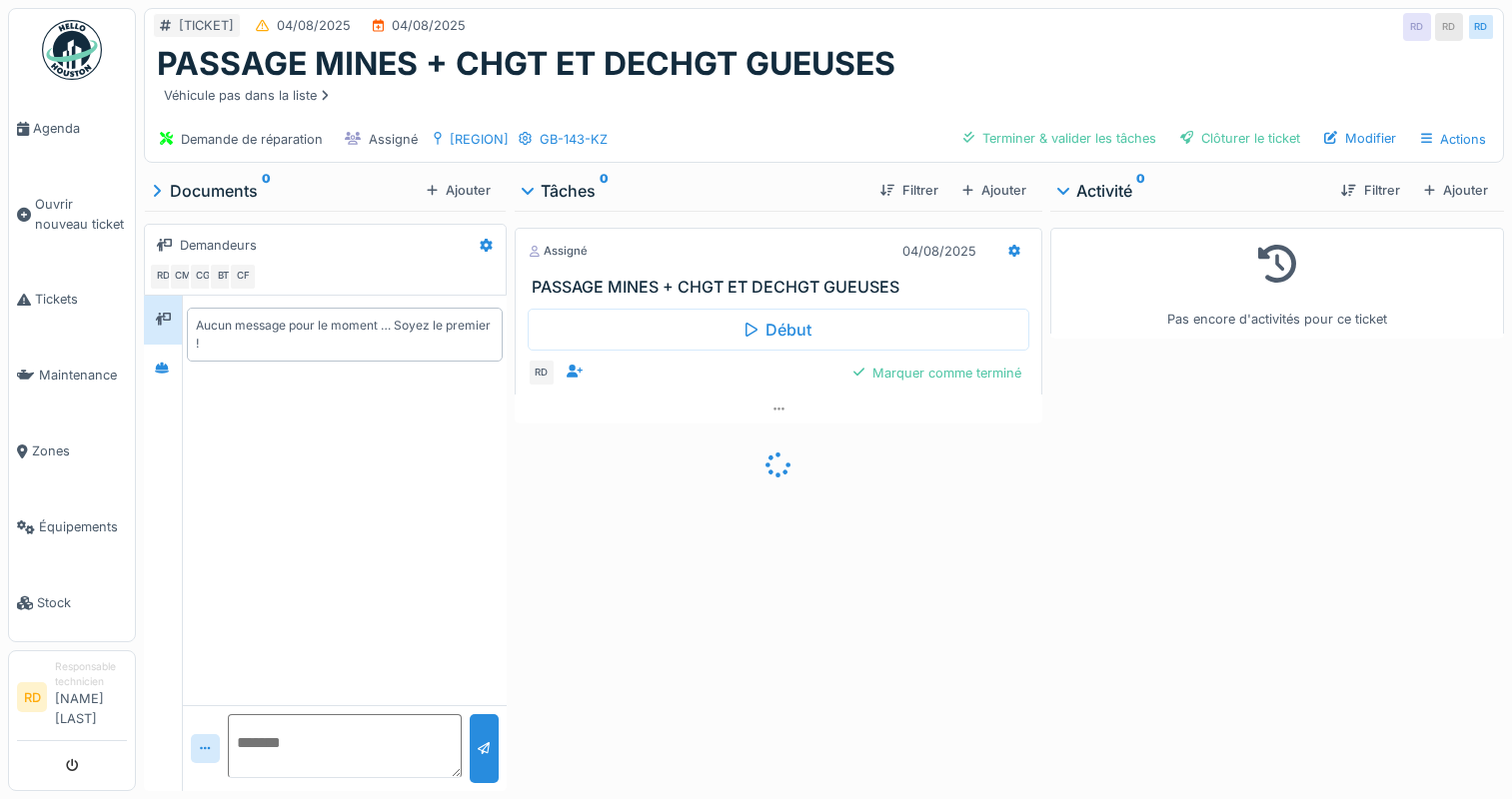 scroll, scrollTop: 0, scrollLeft: 0, axis: both 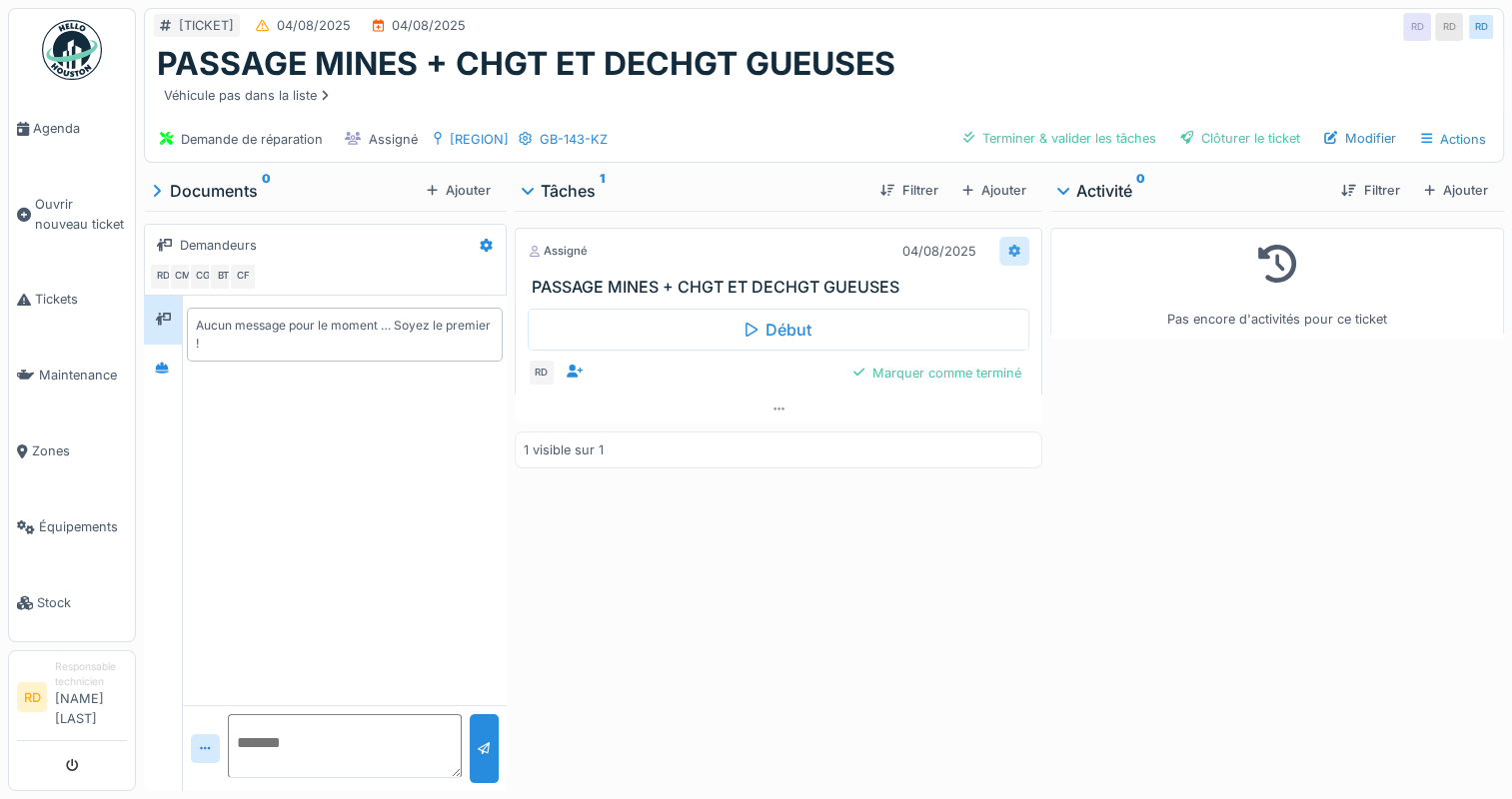 click 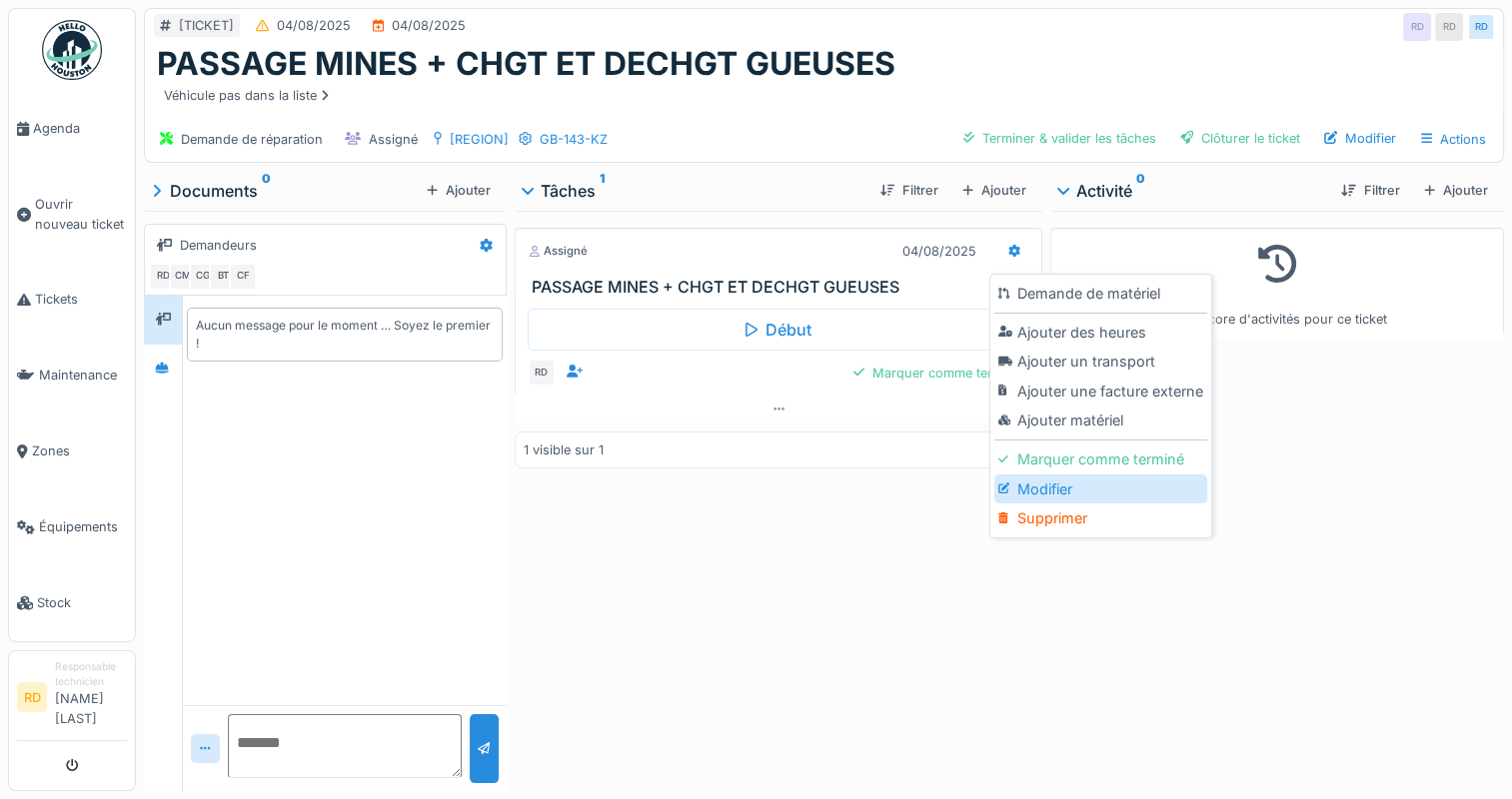 click on "Modifier" at bounding box center [1100, 489] 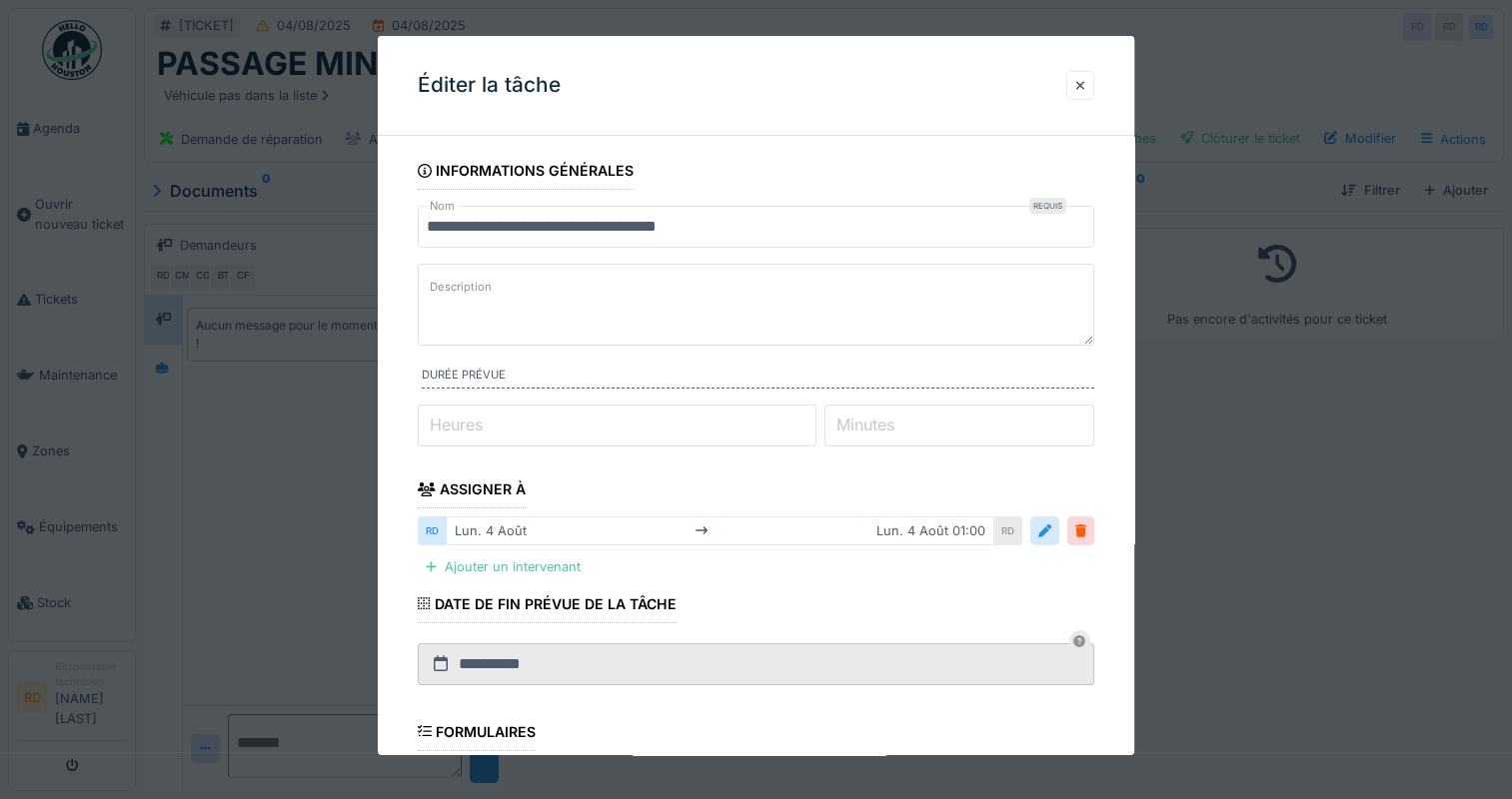 click on "Heures" at bounding box center [456, 424] 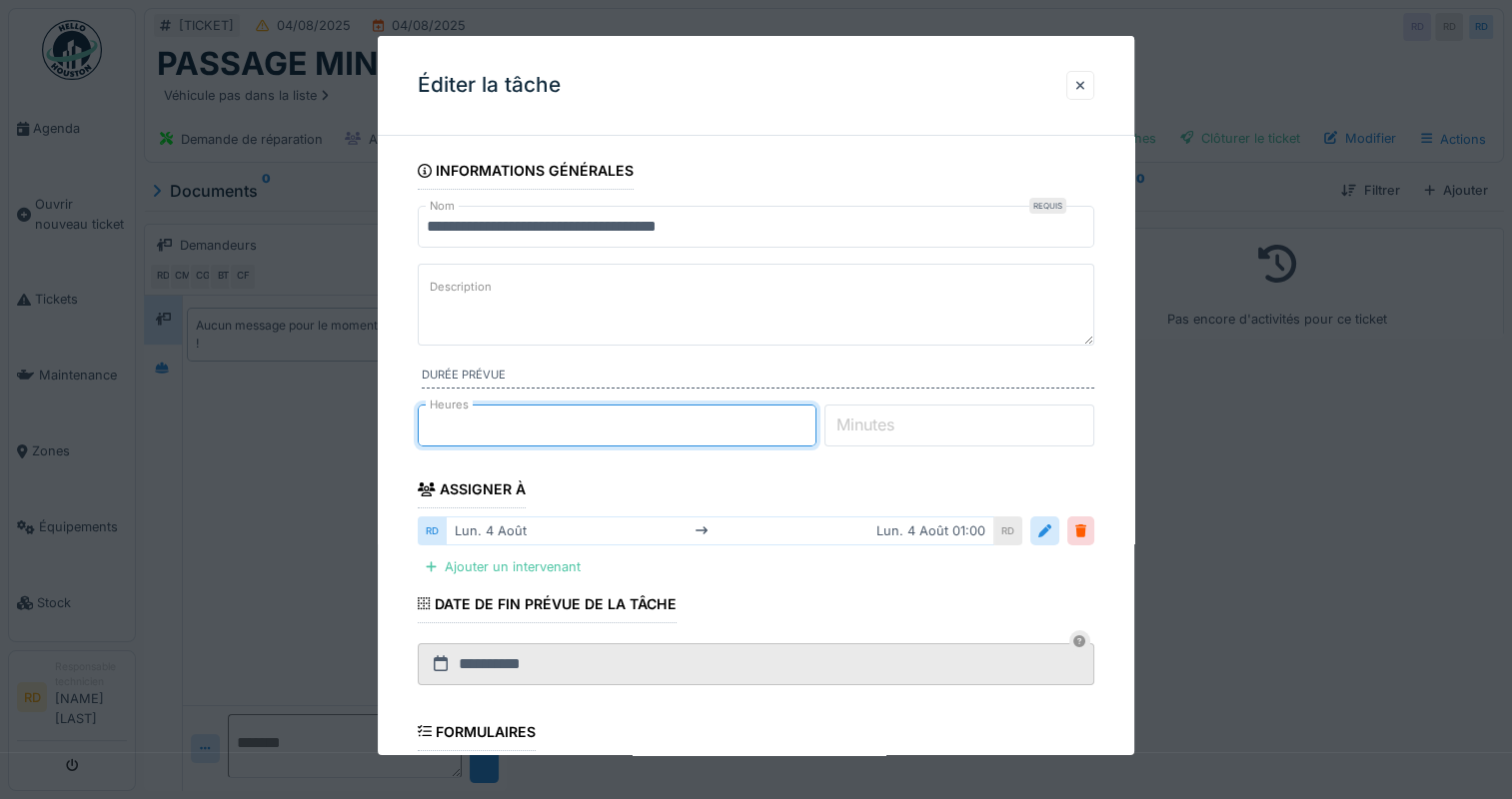 type on "**" 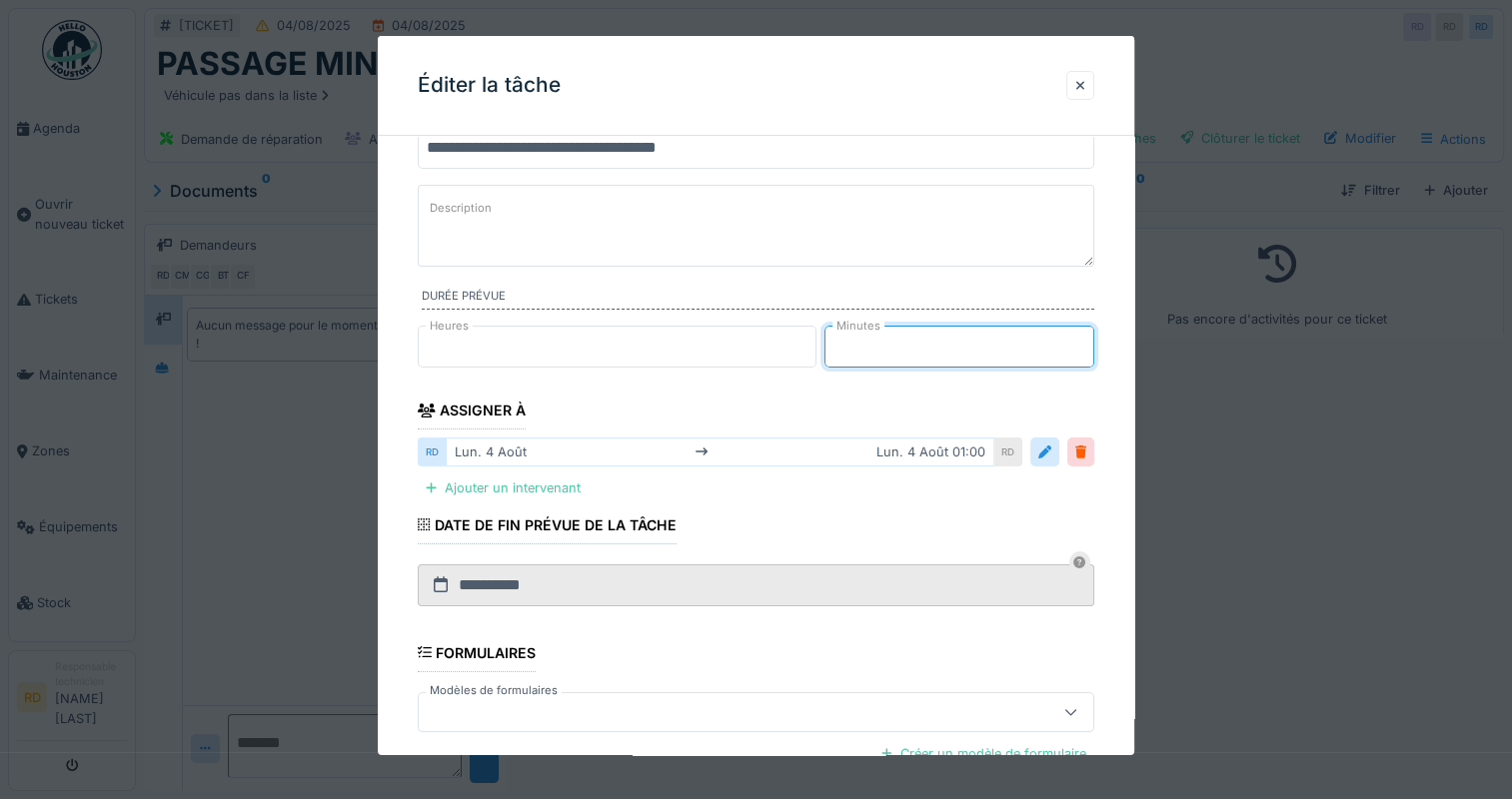 scroll, scrollTop: 200, scrollLeft: 0, axis: vertical 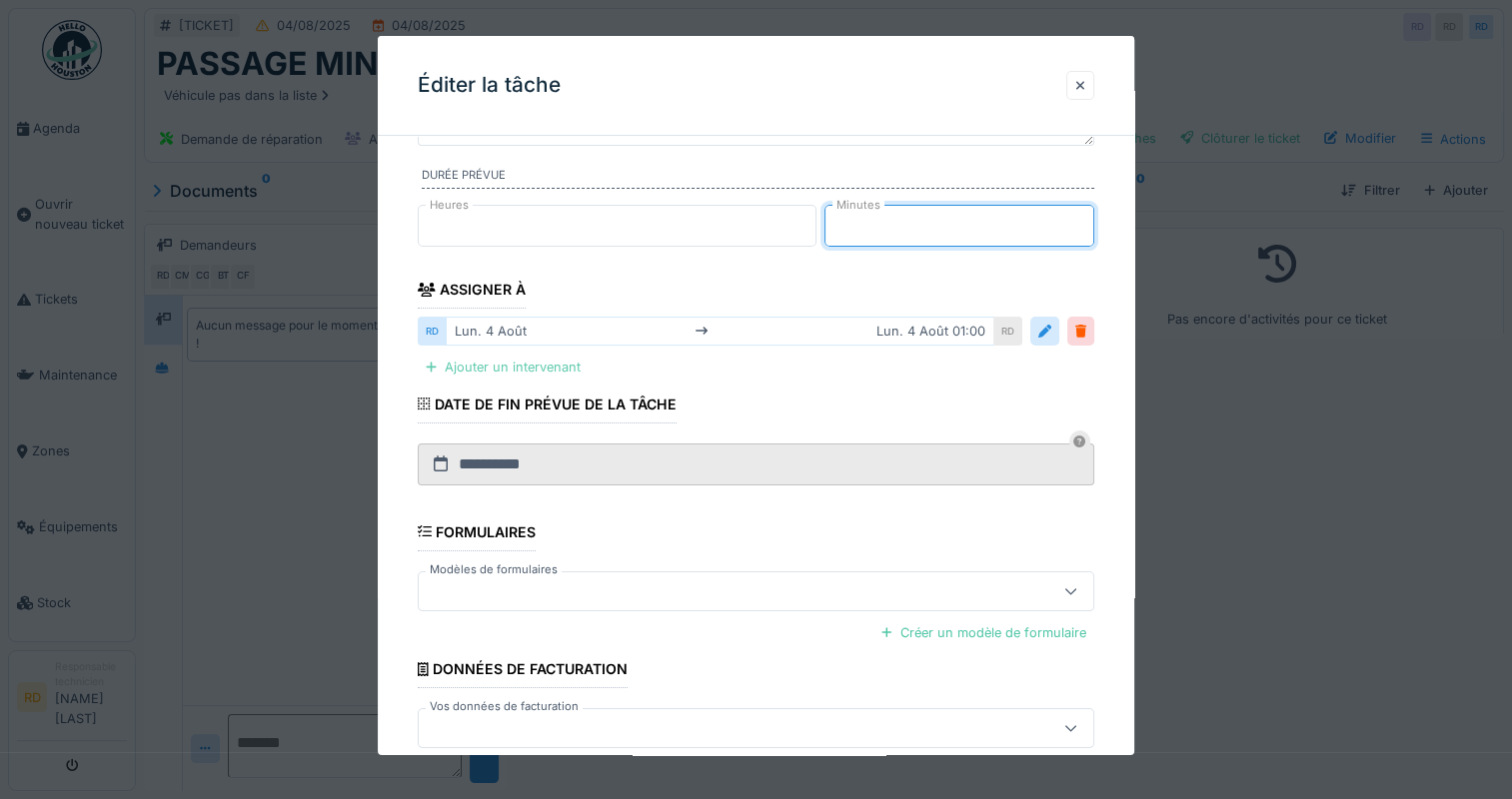 type on "**" 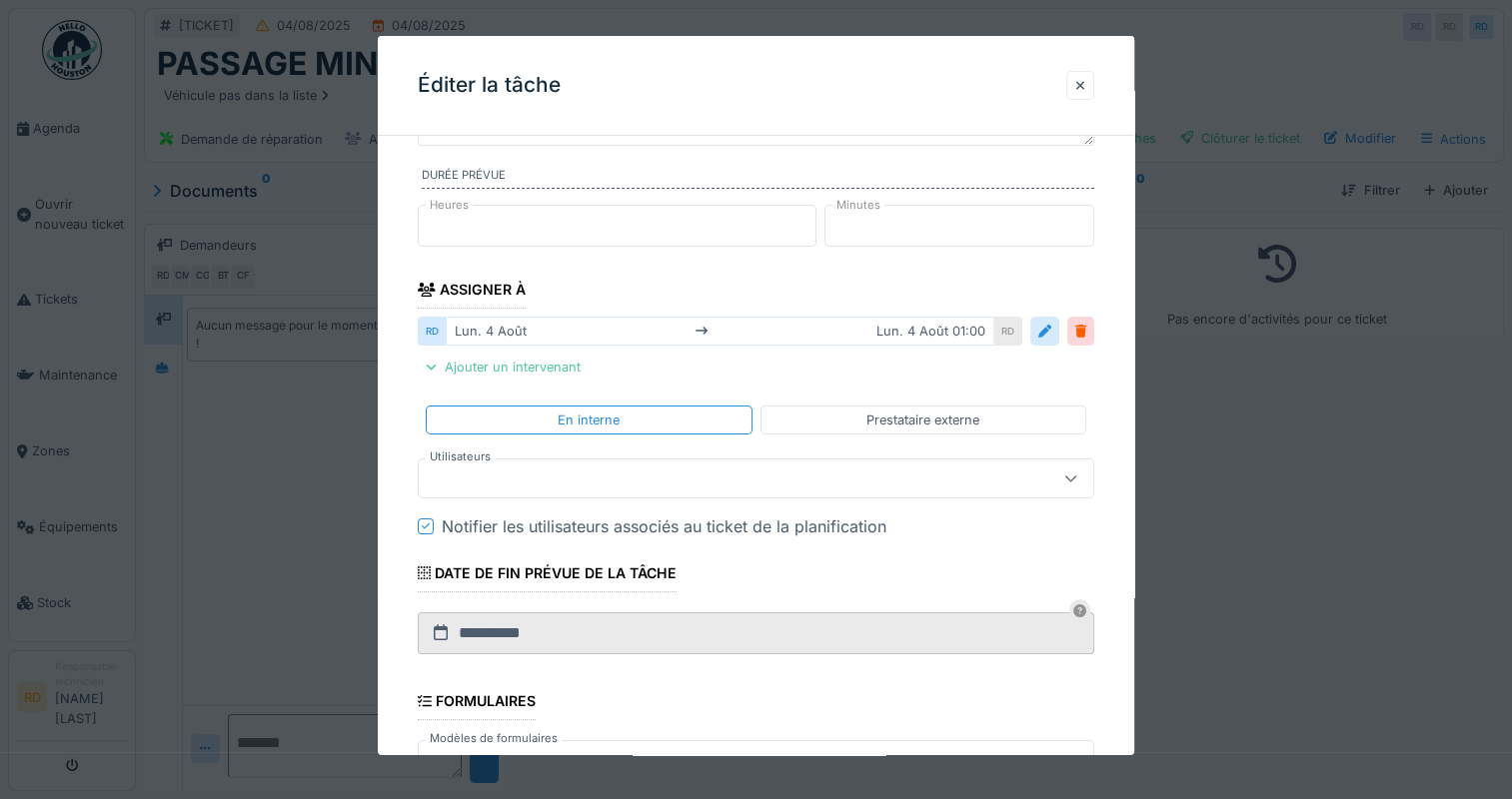 click at bounding box center (722, 478) 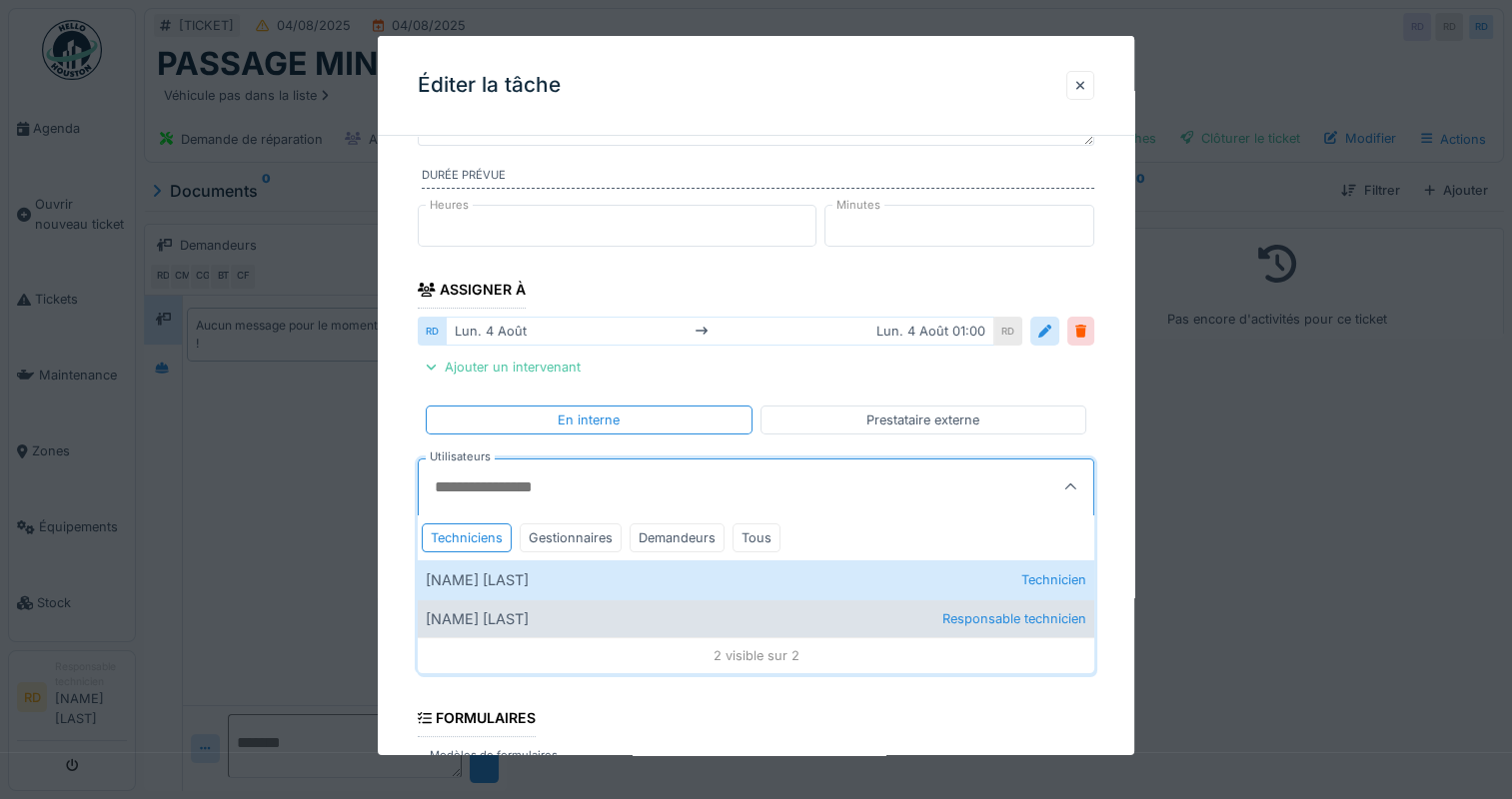 click on "[NAME] [LAST]   Responsable technicien" at bounding box center [756, 618] 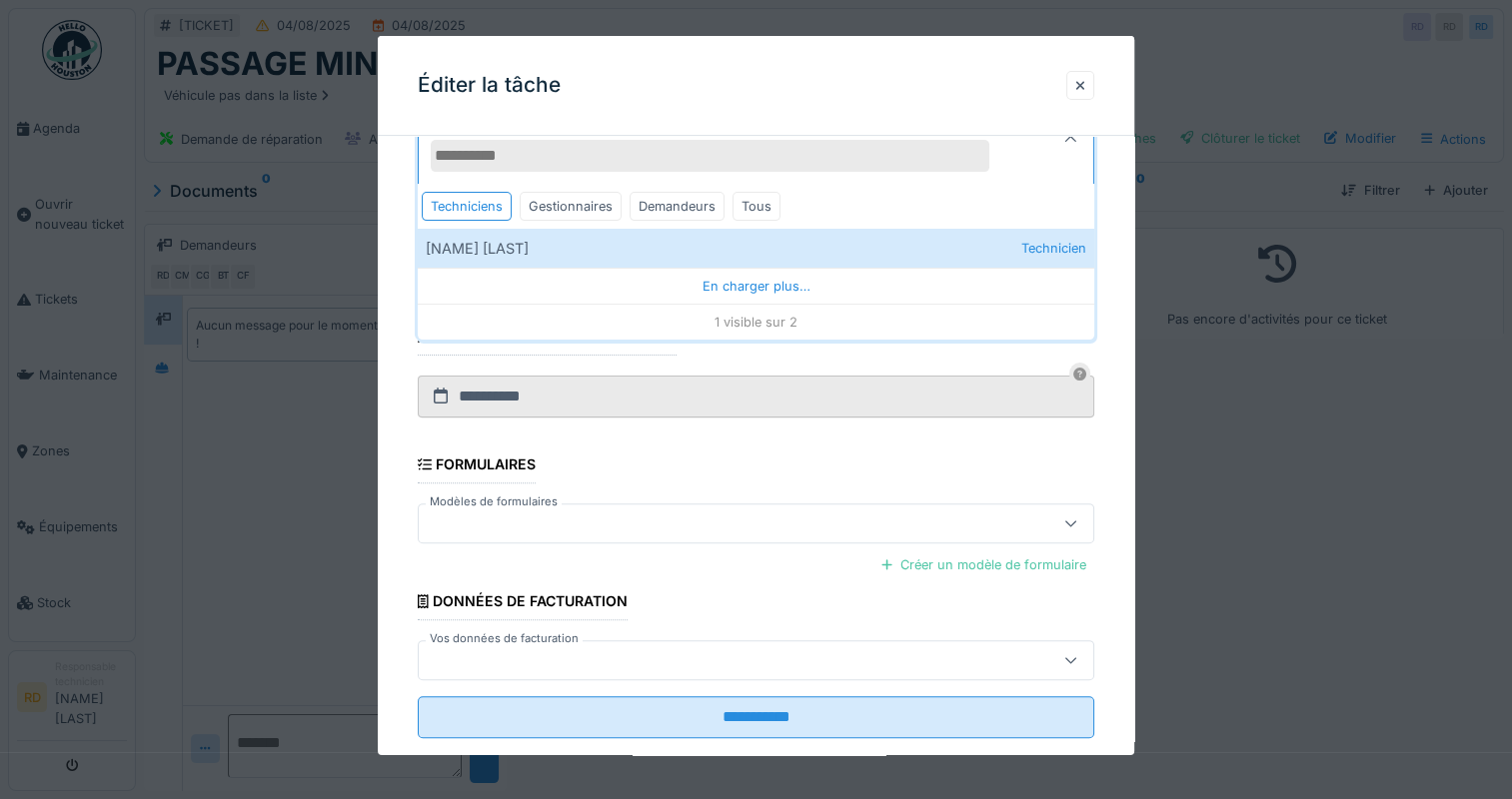 scroll, scrollTop: 597, scrollLeft: 0, axis: vertical 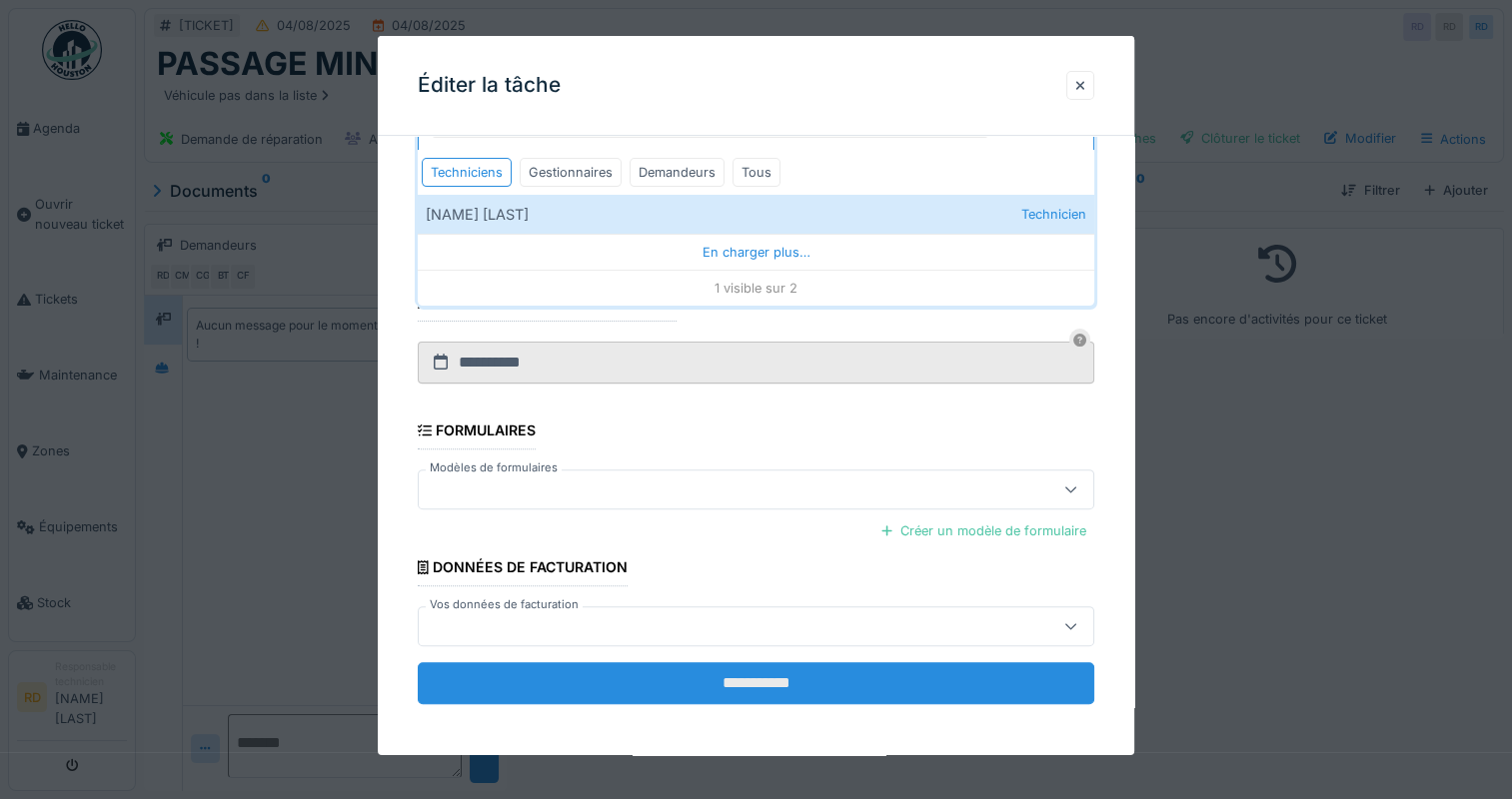 click on "**********" at bounding box center (756, 683) 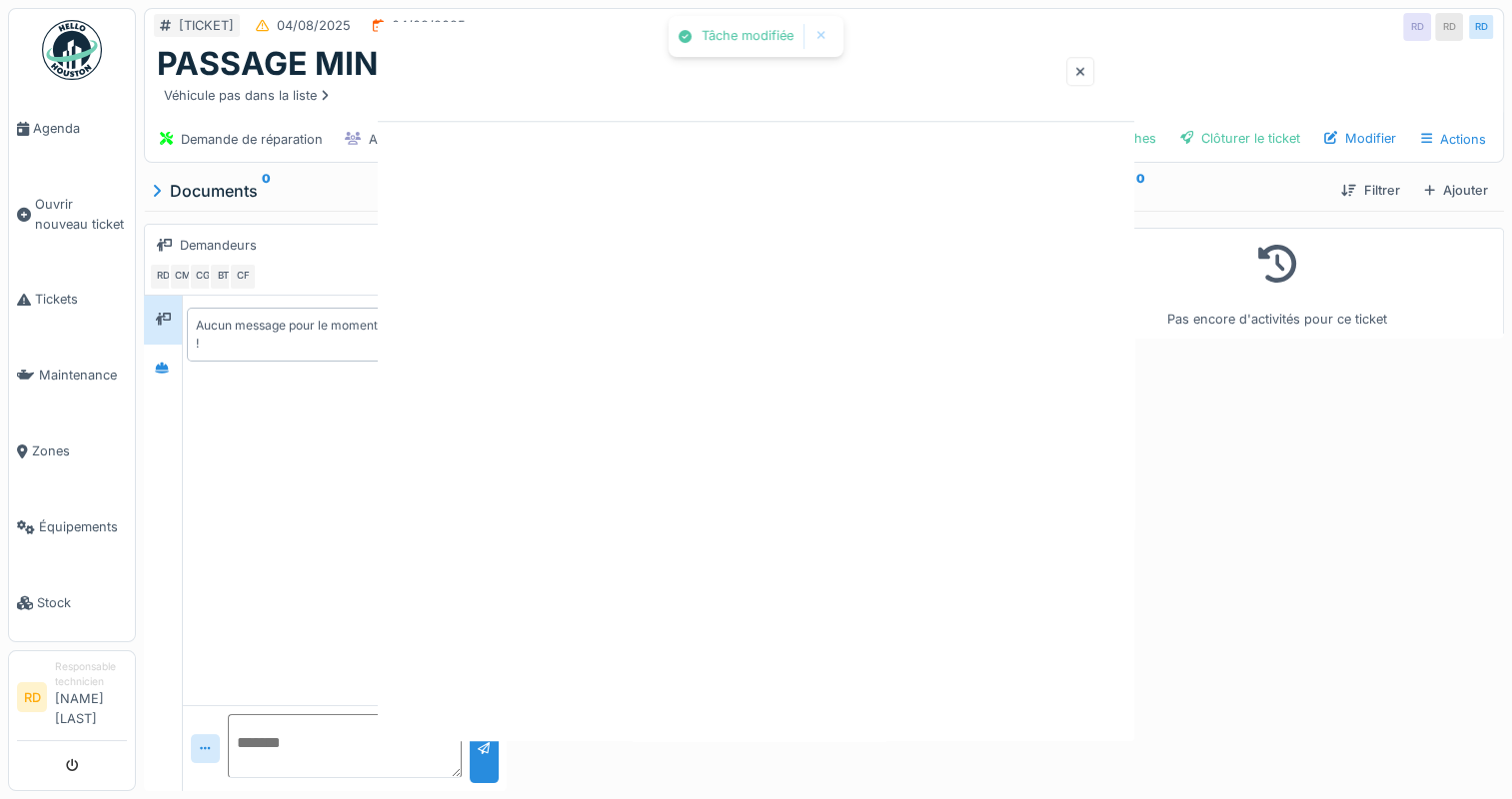 scroll, scrollTop: 0, scrollLeft: 0, axis: both 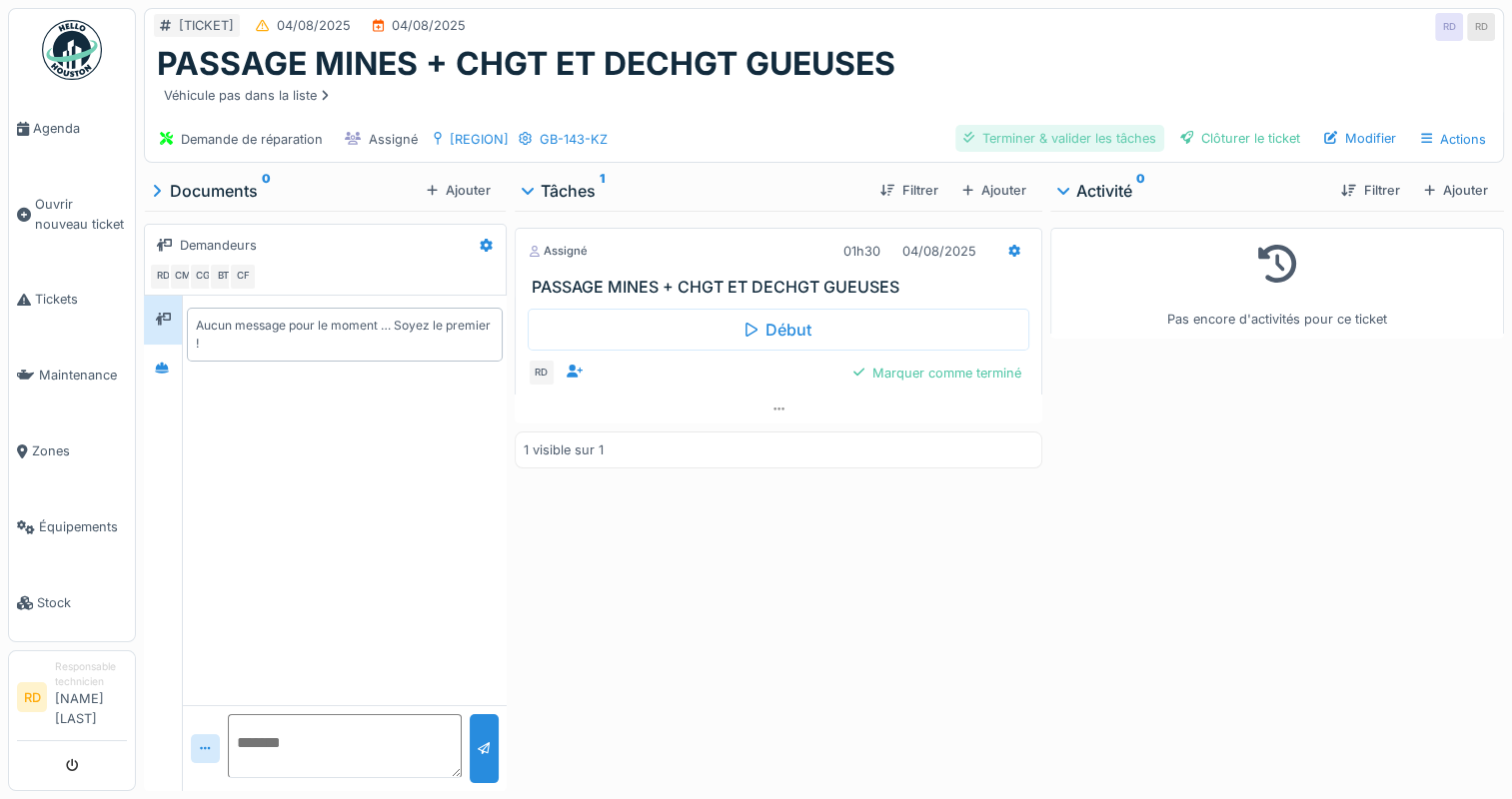 click on "Terminer & valider les tâches" at bounding box center (1059, 138) 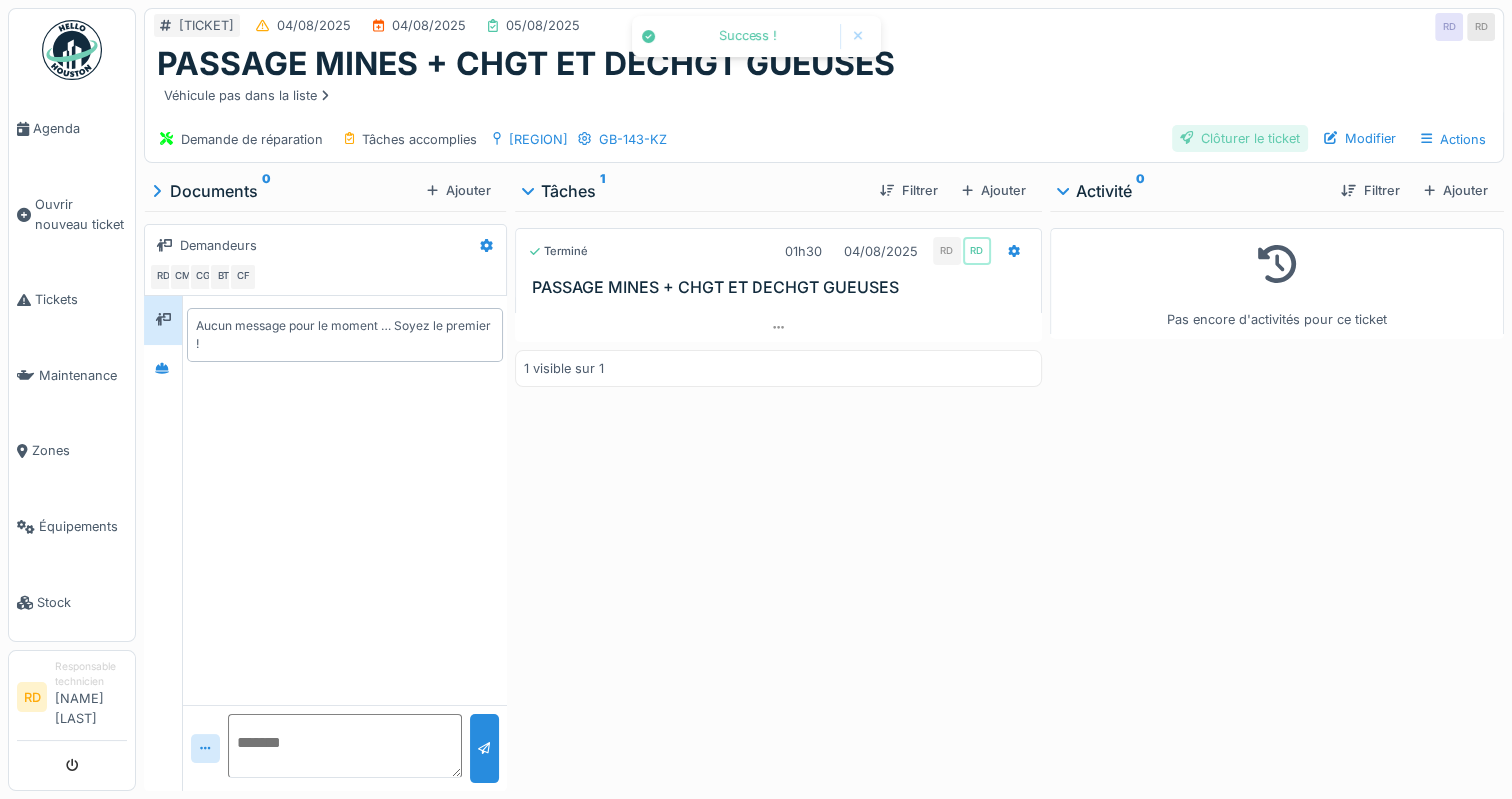 click on "Clôturer le ticket" at bounding box center [1240, 138] 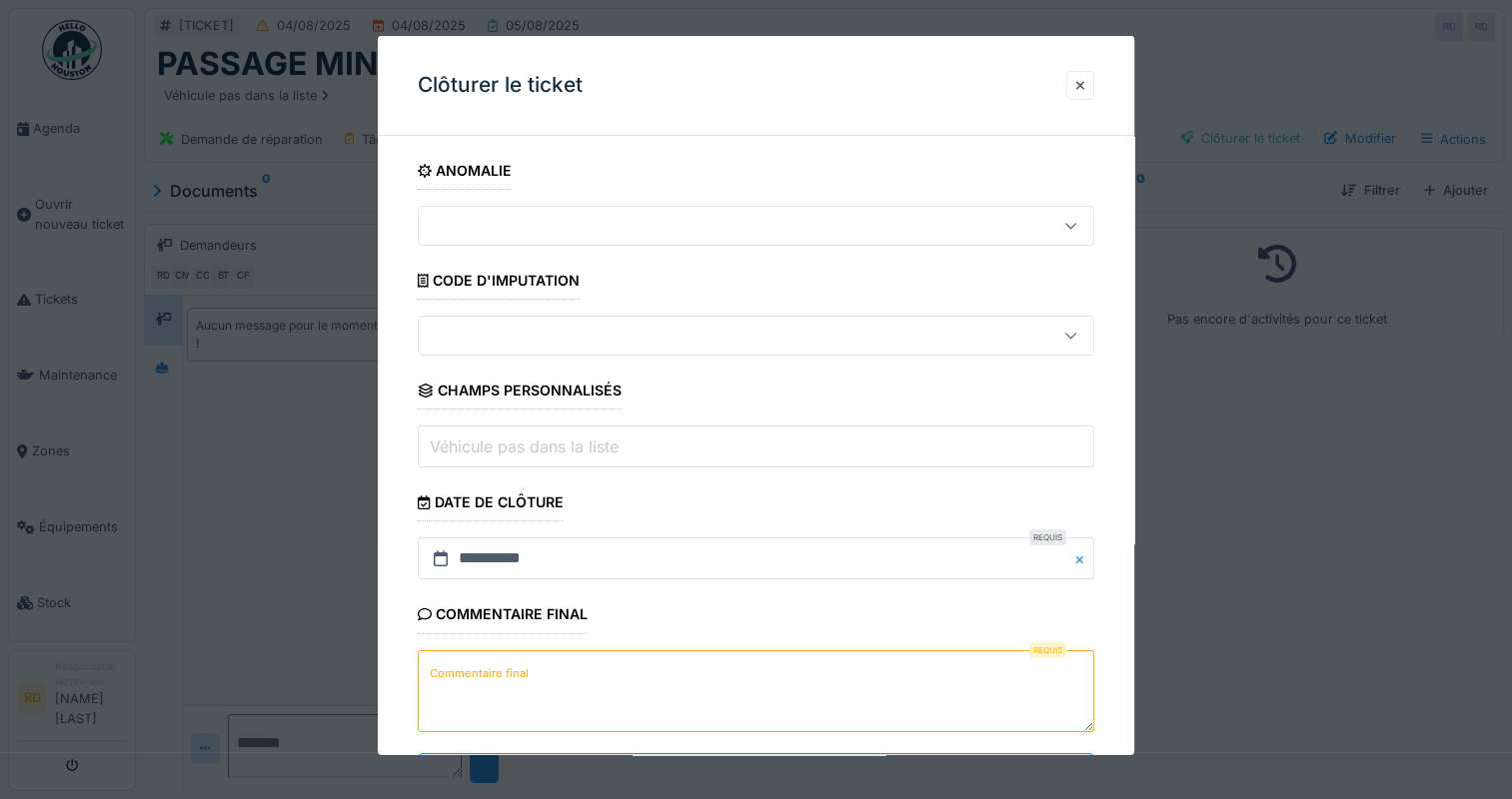 click on "Commentaire final" at bounding box center (479, 673) 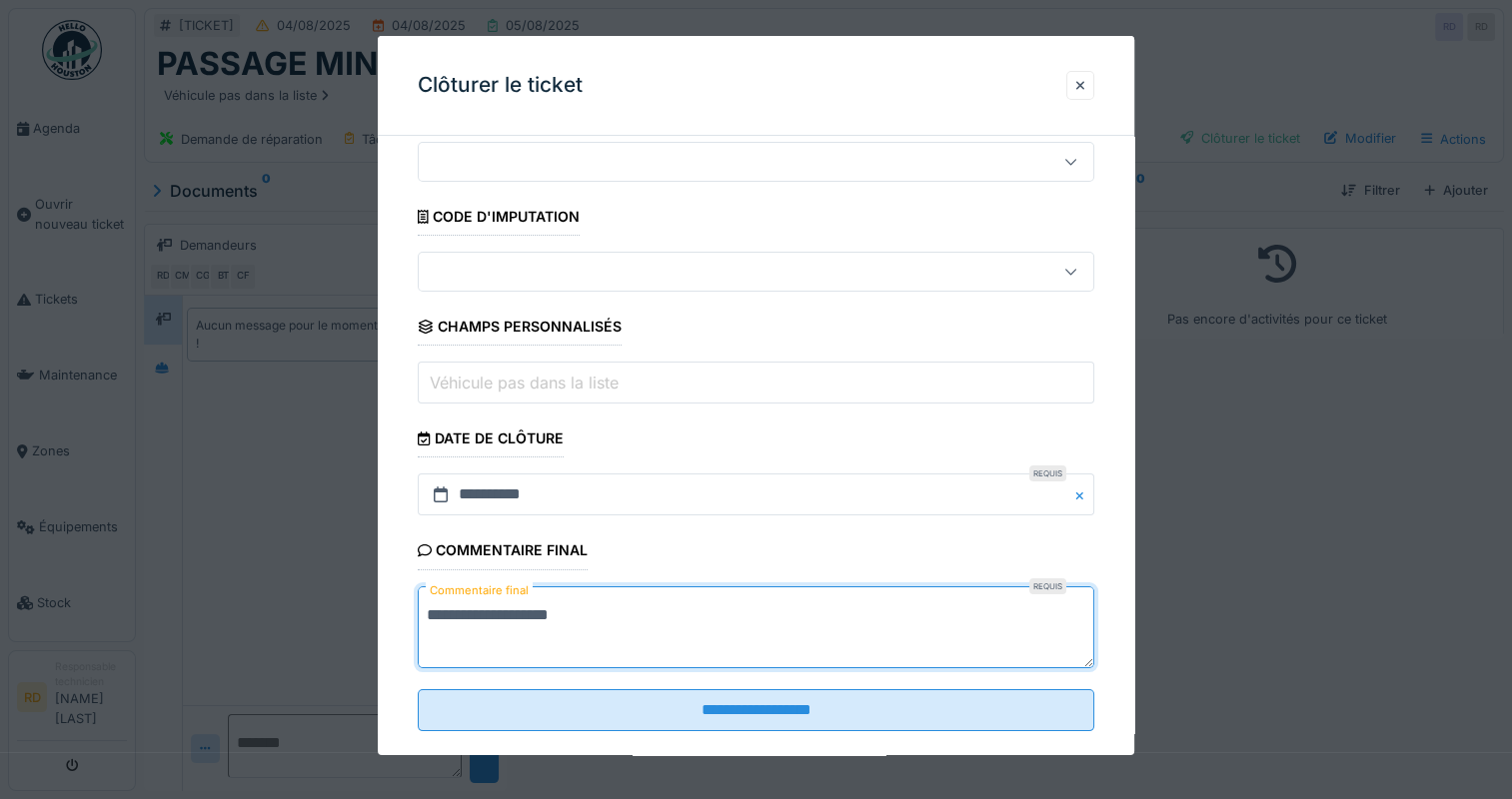 scroll, scrollTop: 92, scrollLeft: 0, axis: vertical 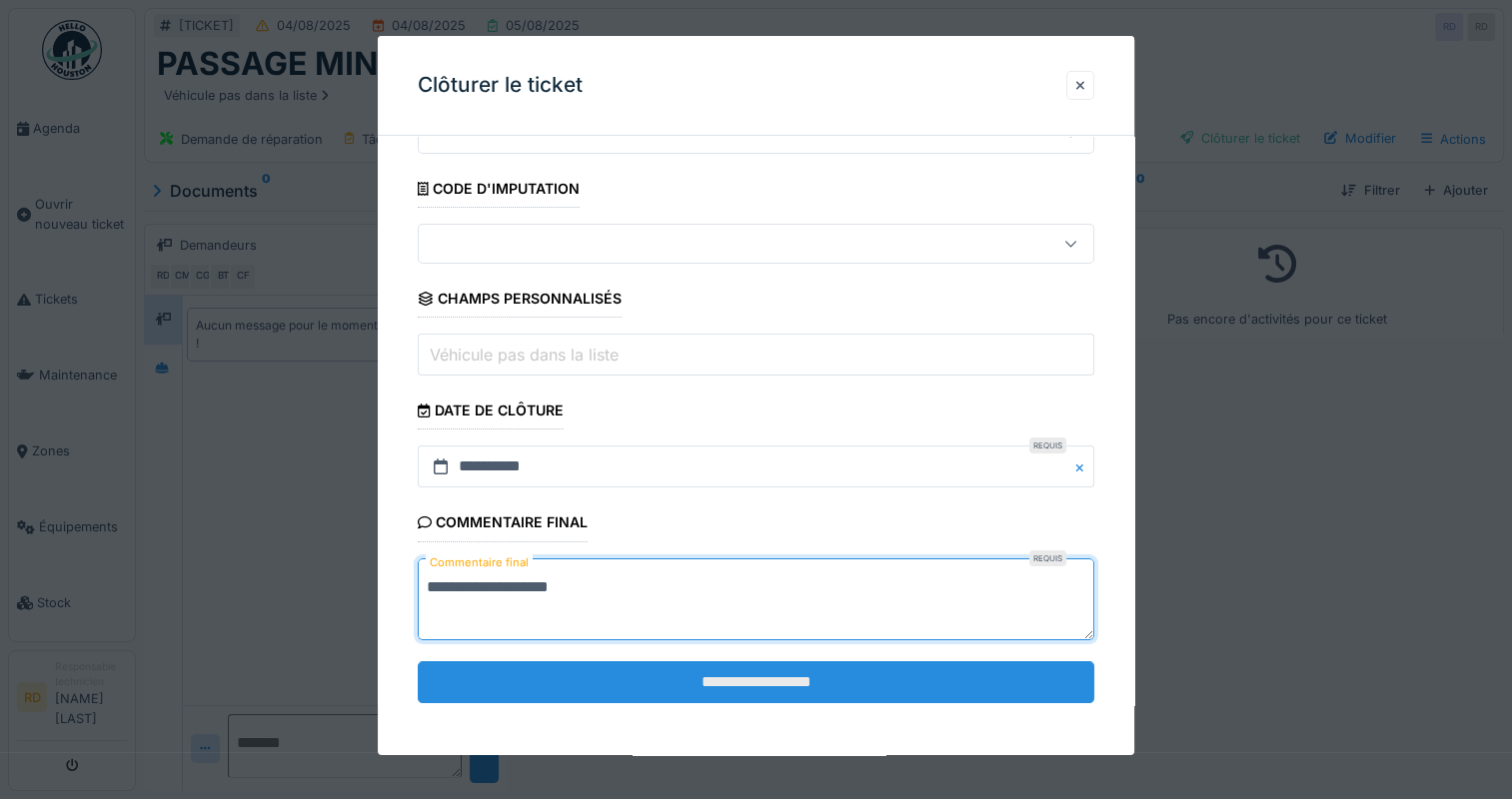 type on "**********" 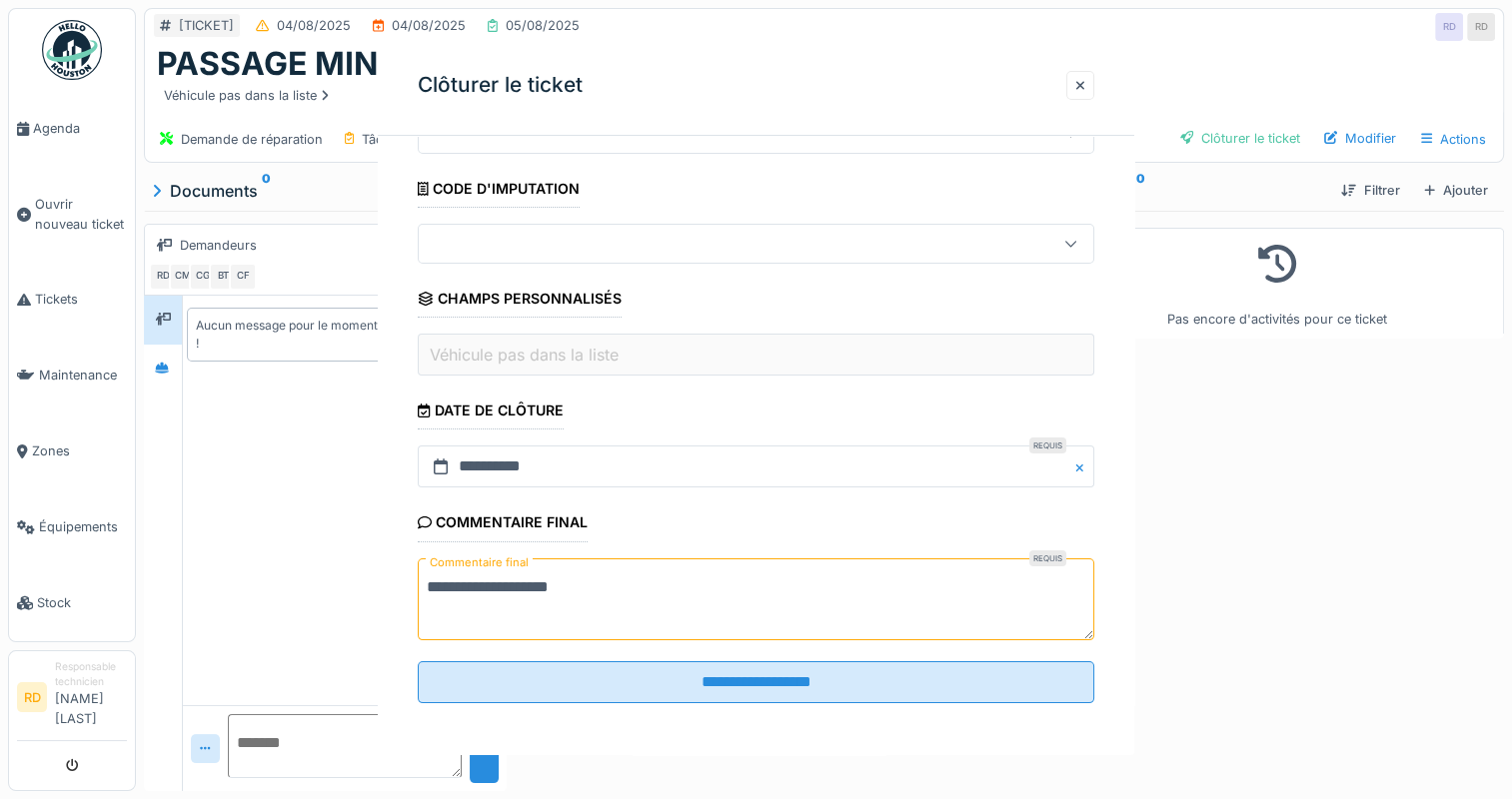 scroll, scrollTop: 0, scrollLeft: 0, axis: both 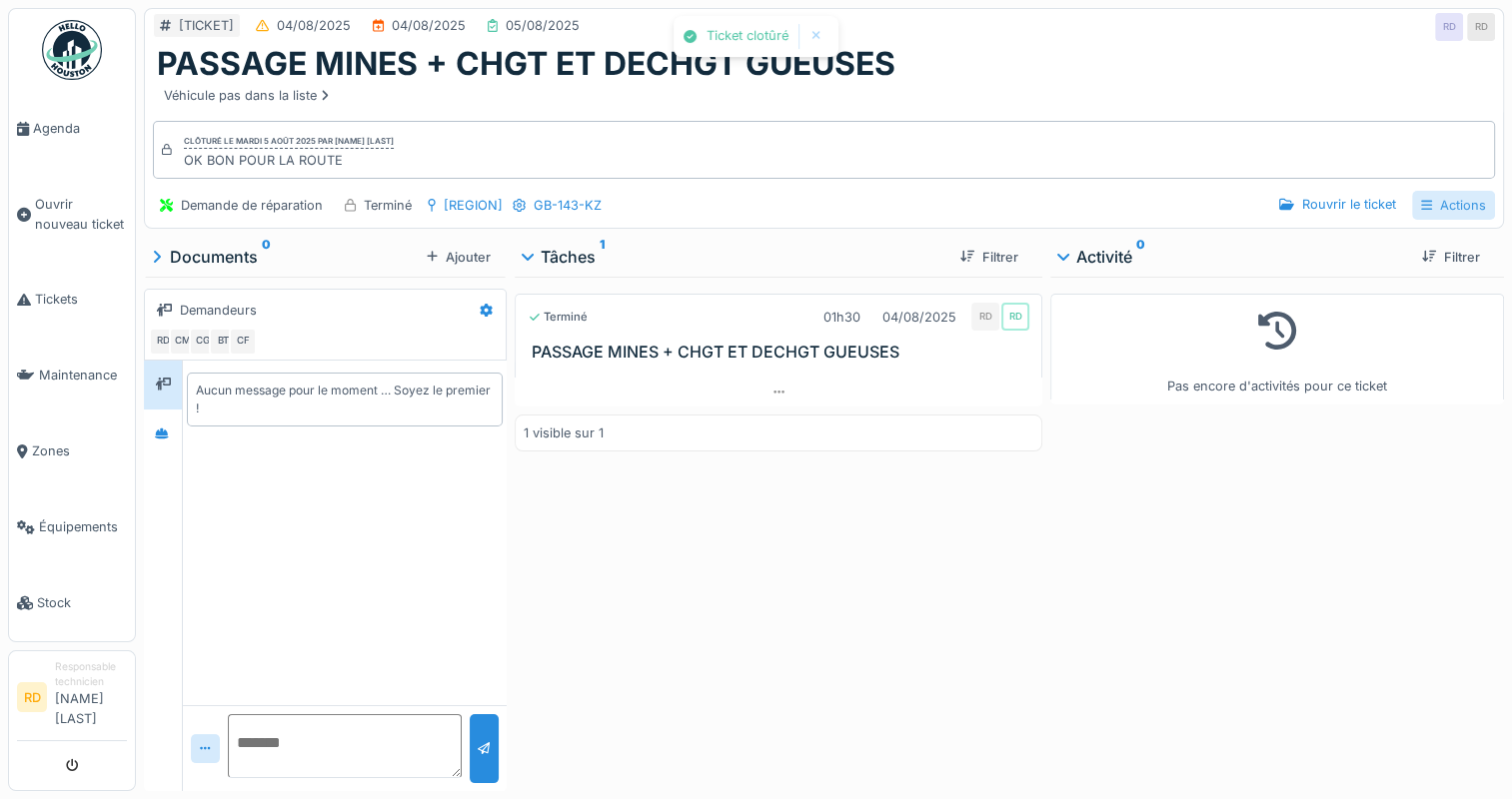 click on "Actions" at bounding box center (1453, 205) 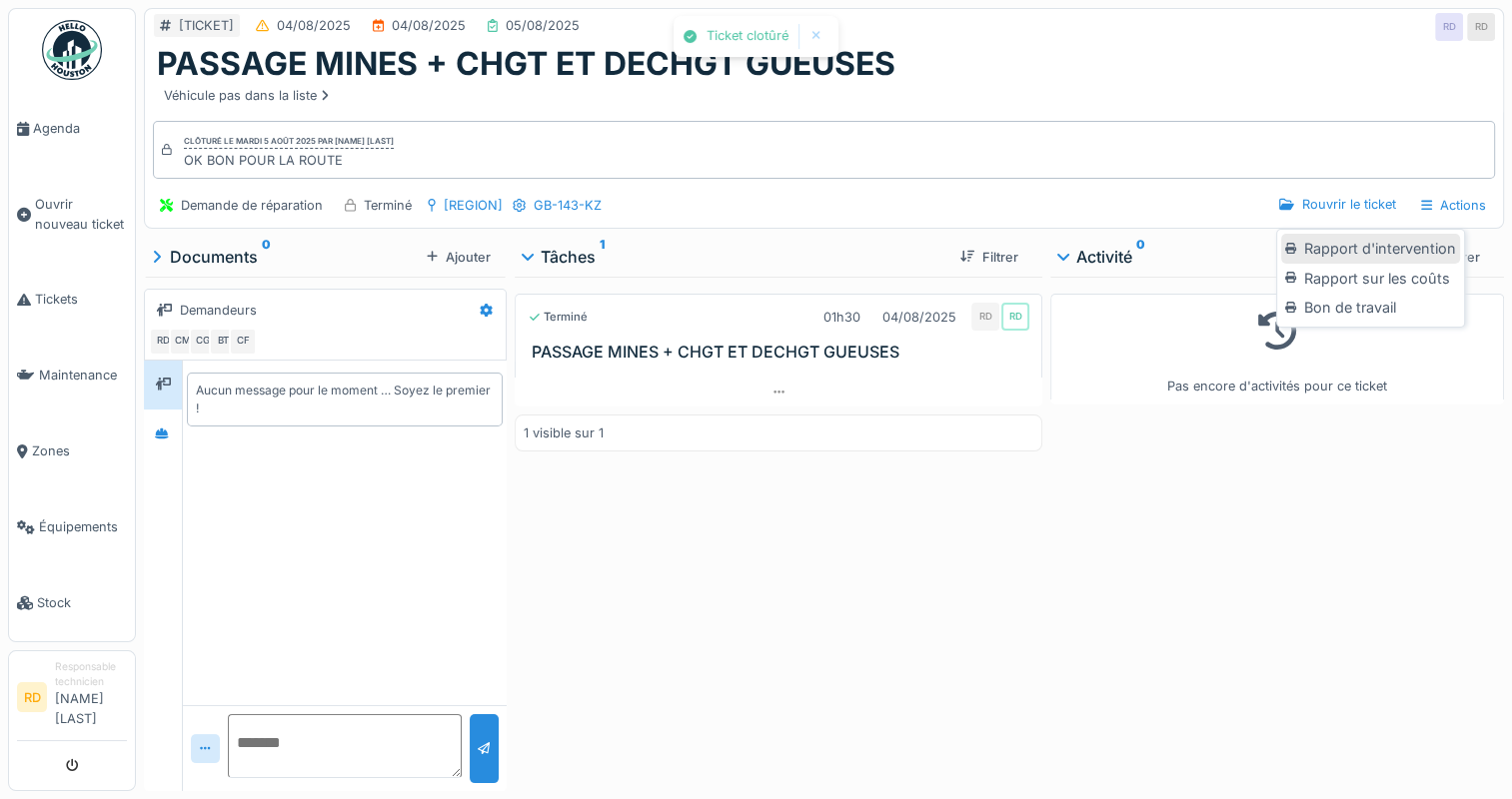 click on "Rapport d'intervention" at bounding box center [1370, 249] 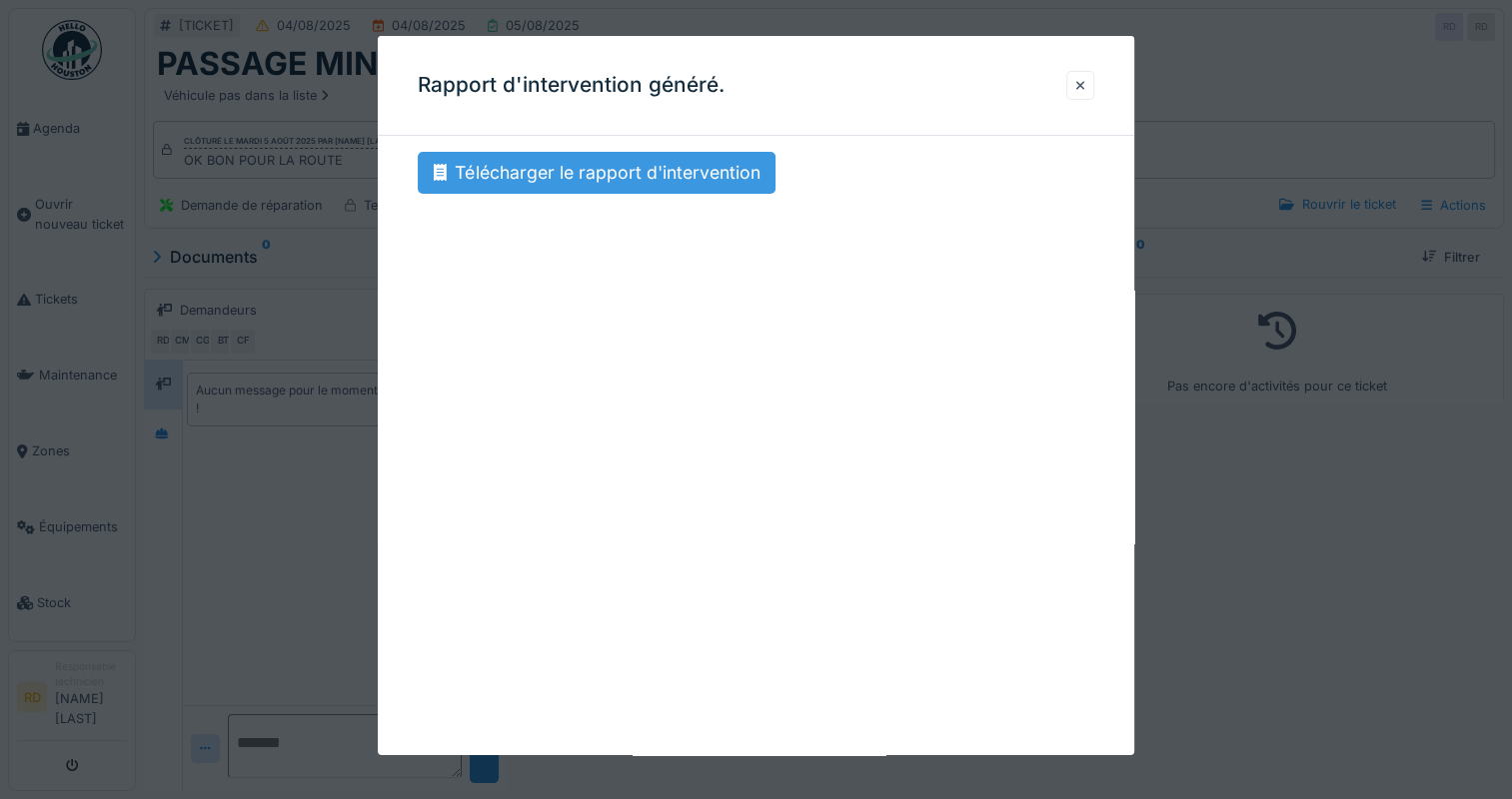 click on "Télécharger le rapport d'intervention" at bounding box center [597, 173] 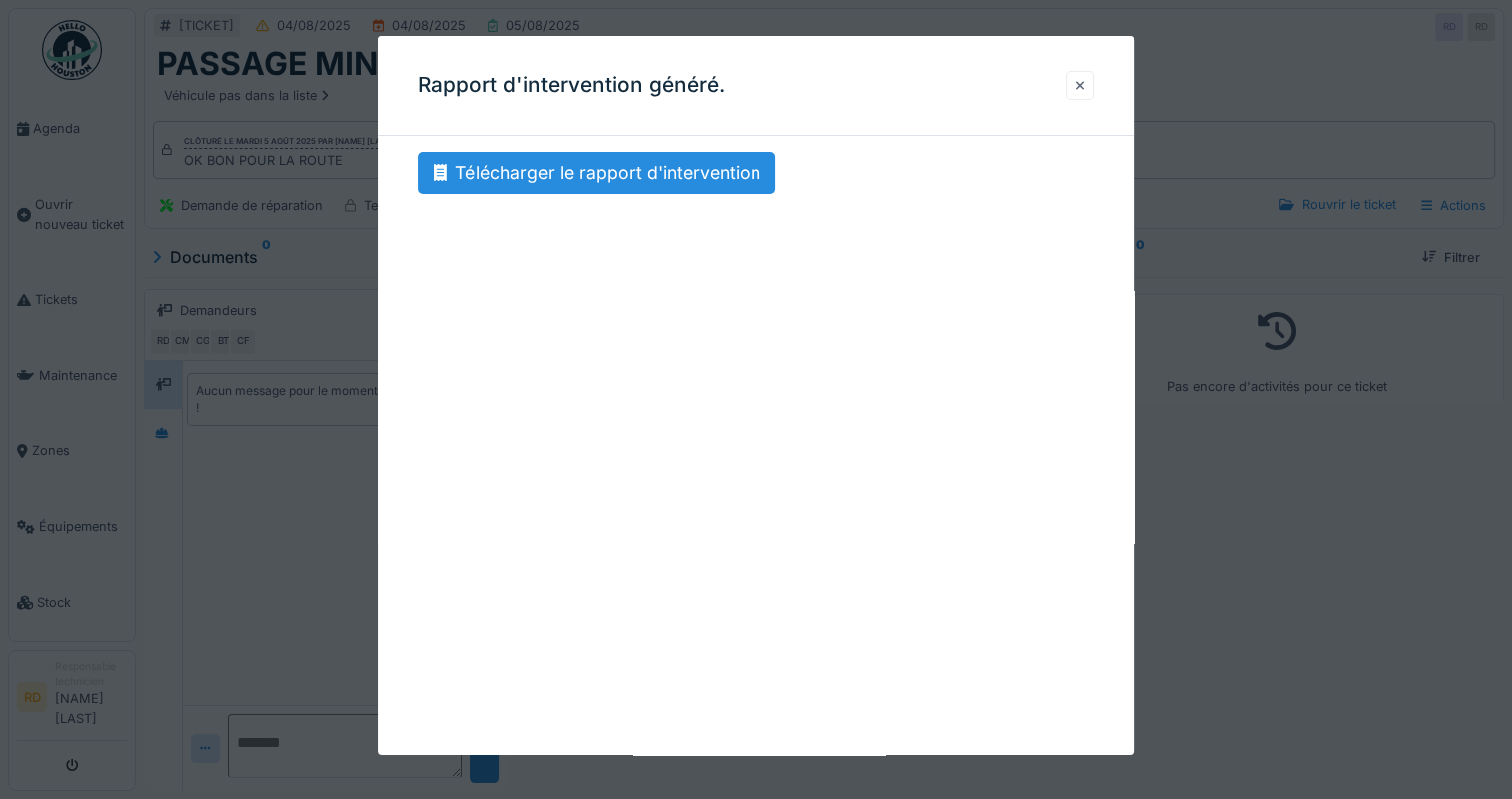 click at bounding box center (1080, 85) 